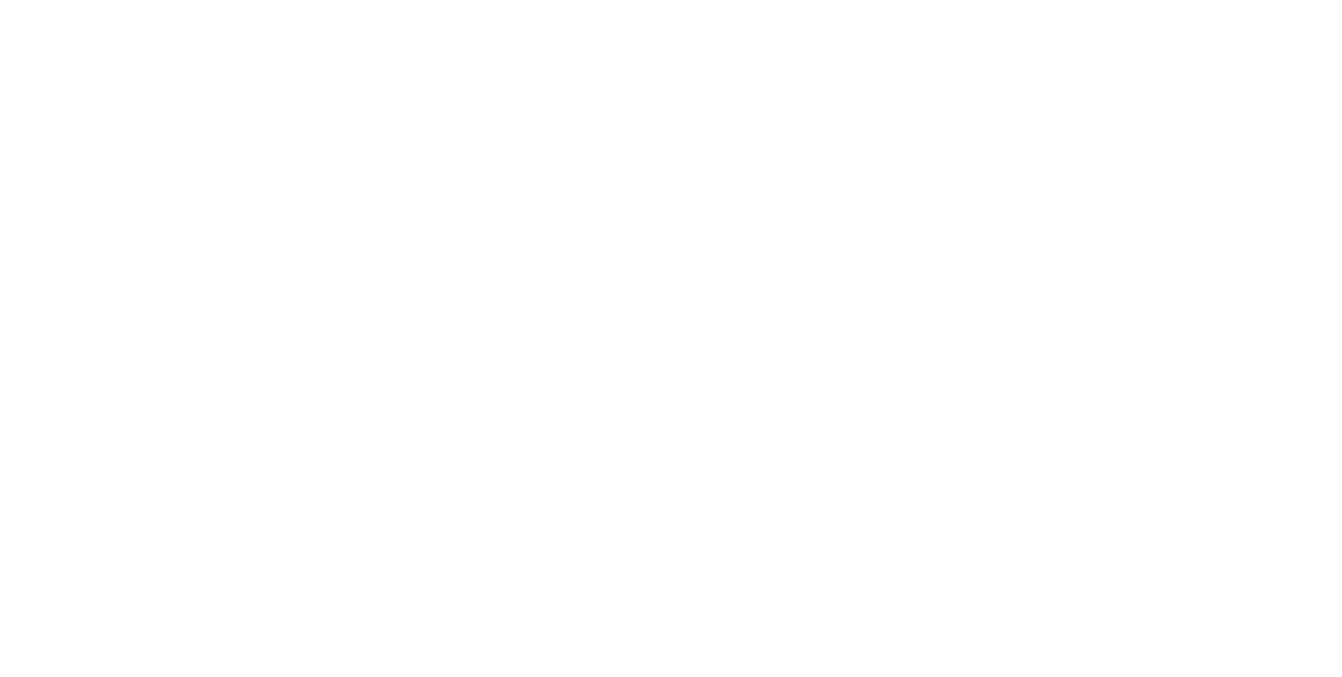 scroll, scrollTop: 0, scrollLeft: 0, axis: both 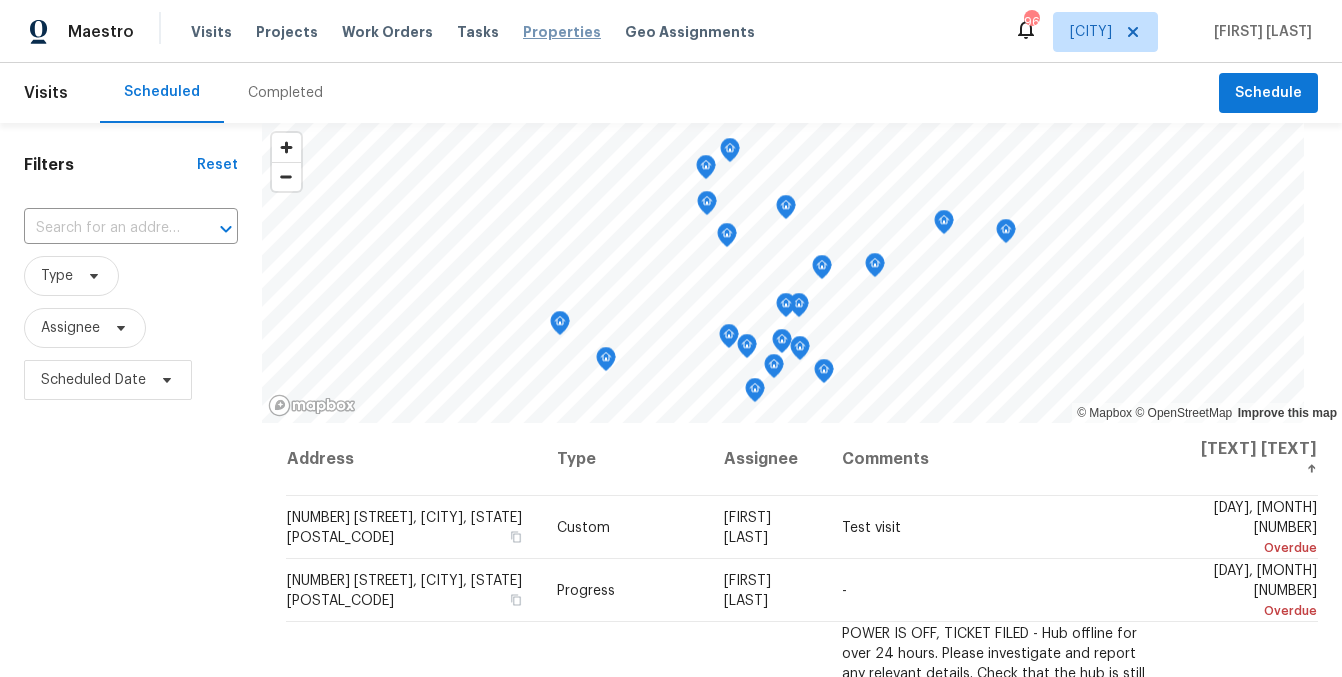 click on "Properties" at bounding box center [562, 32] 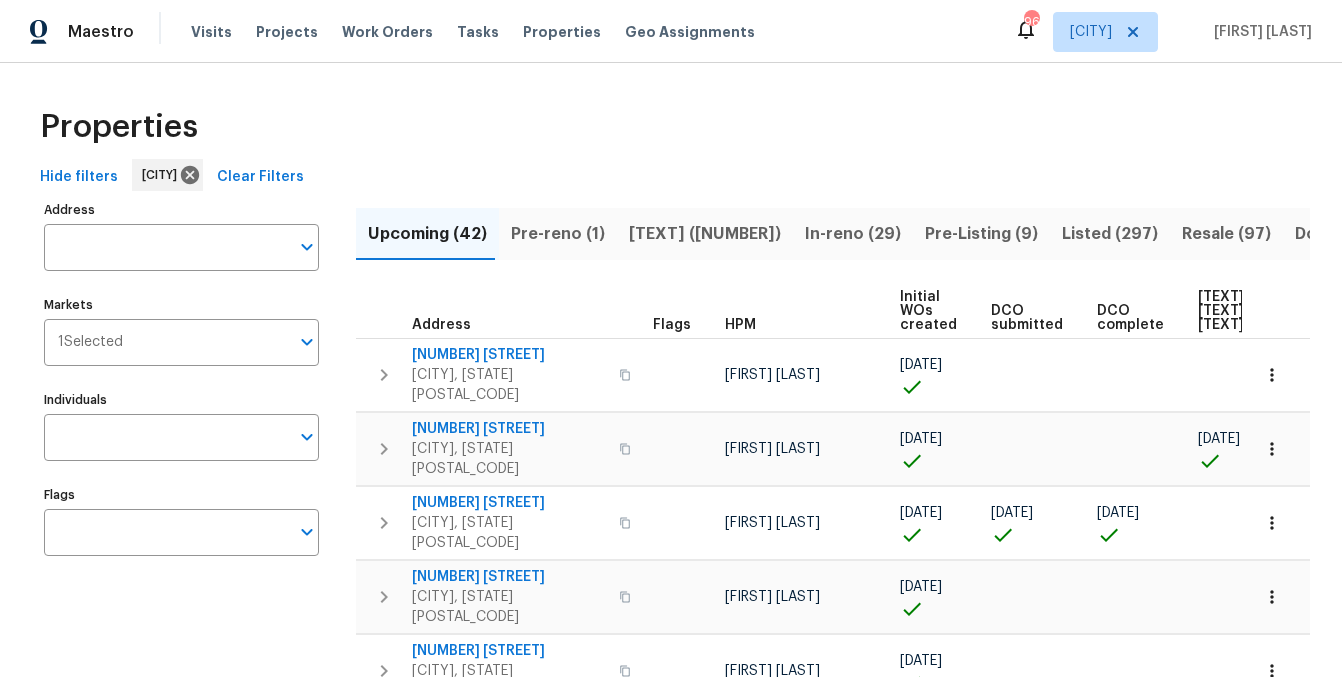 click on "Address" at bounding box center [166, 247] 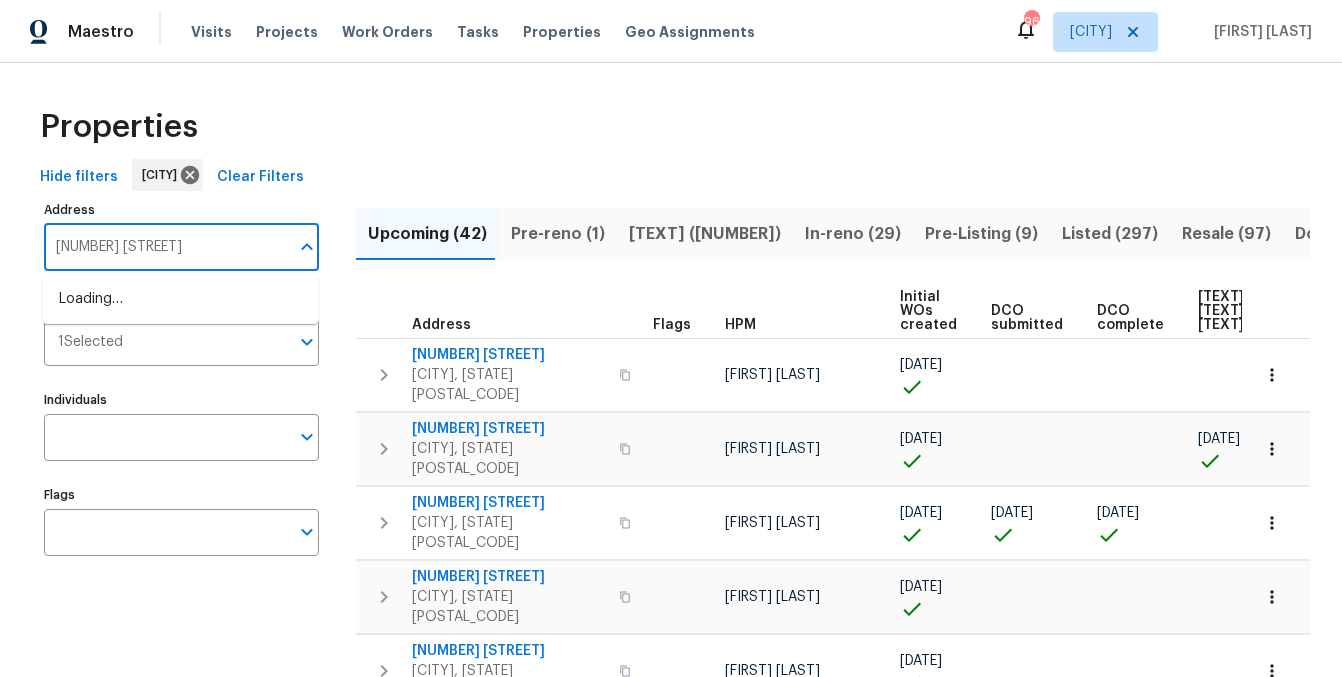 type on "[NUMBER] [STREET]" 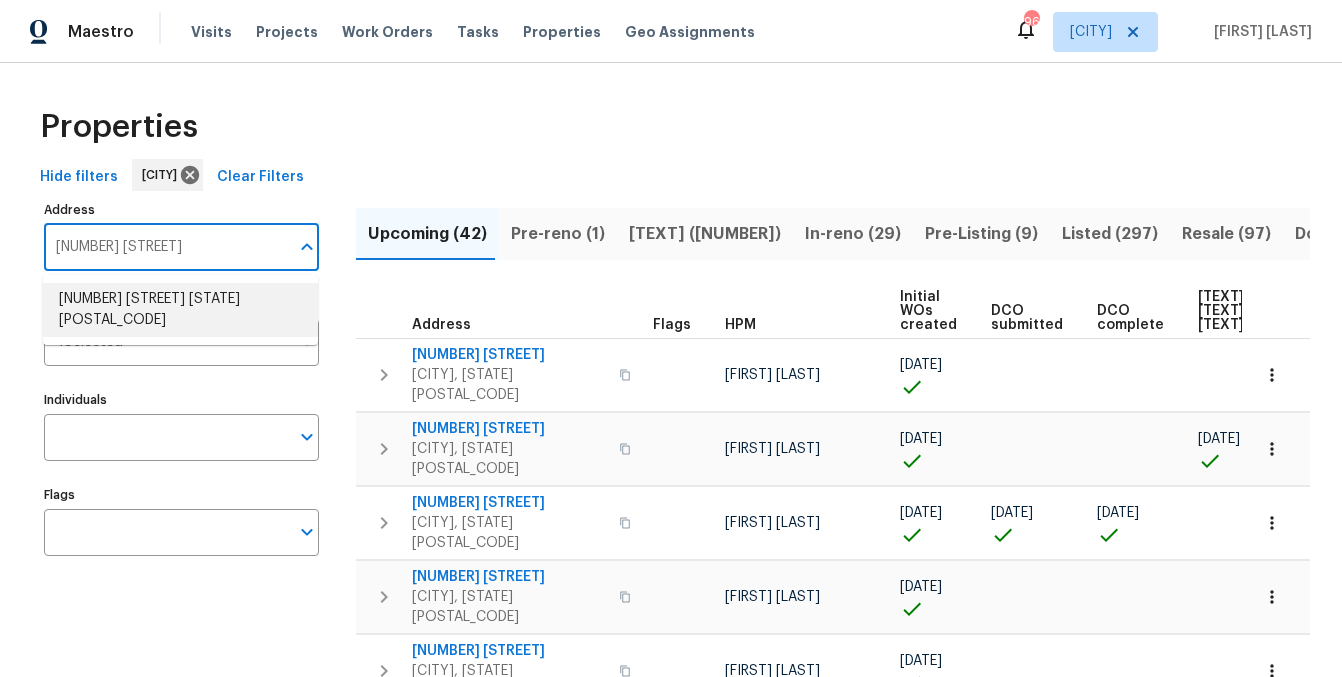click on "[NUMBER] [STREET] [STATE] [POSTAL_CODE]" at bounding box center [180, 310] 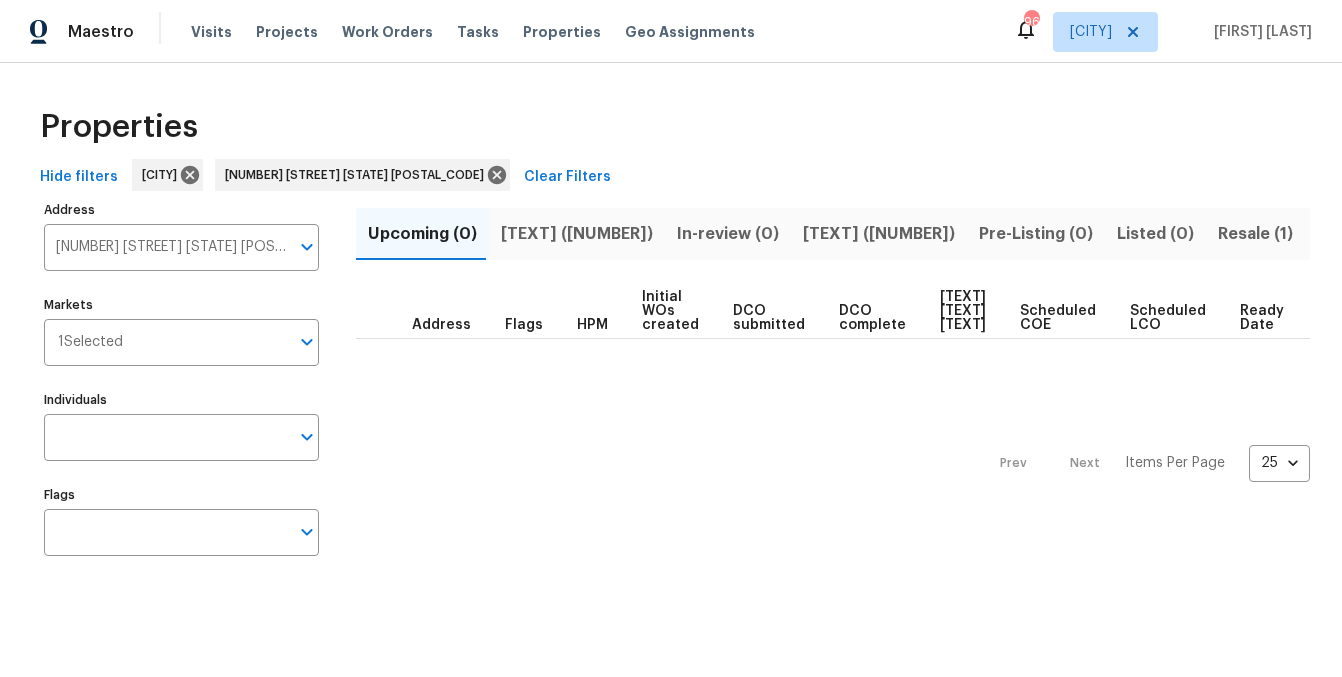 click on "Resale (1)" at bounding box center [1255, 234] 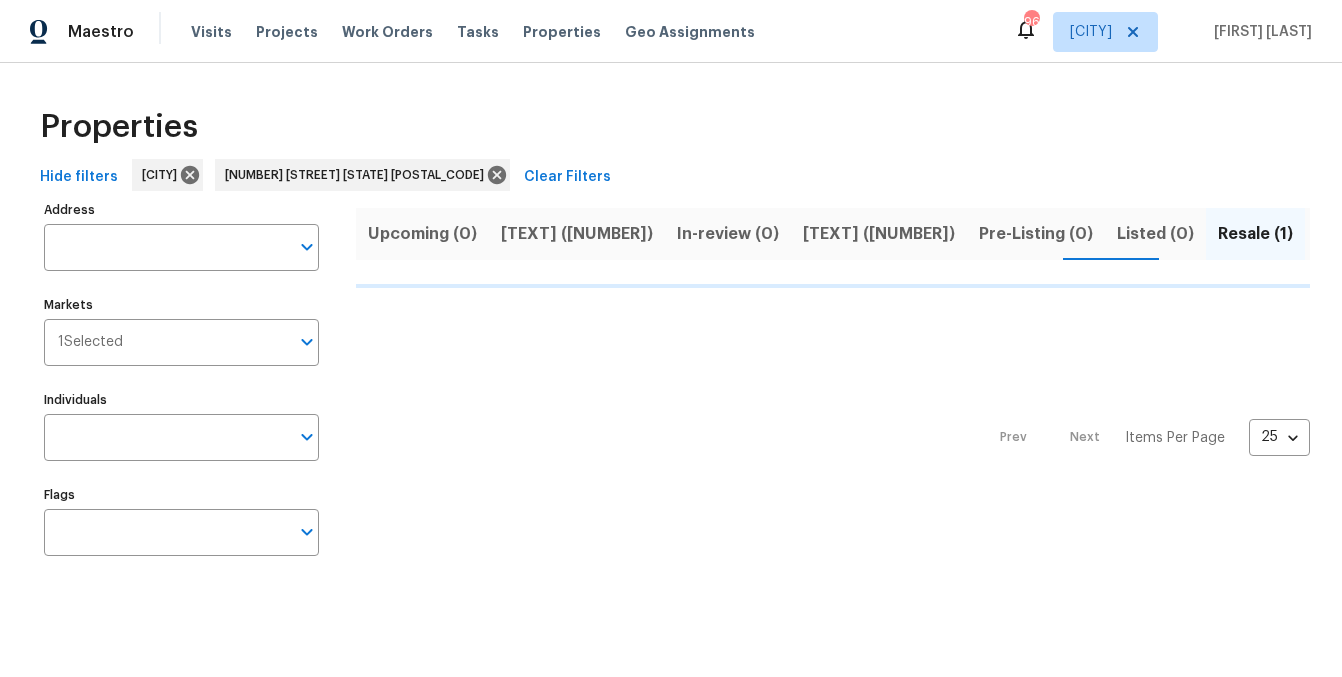 type on "[NUMBER] [STREET] [STATE] [POSTAL_CODE]" 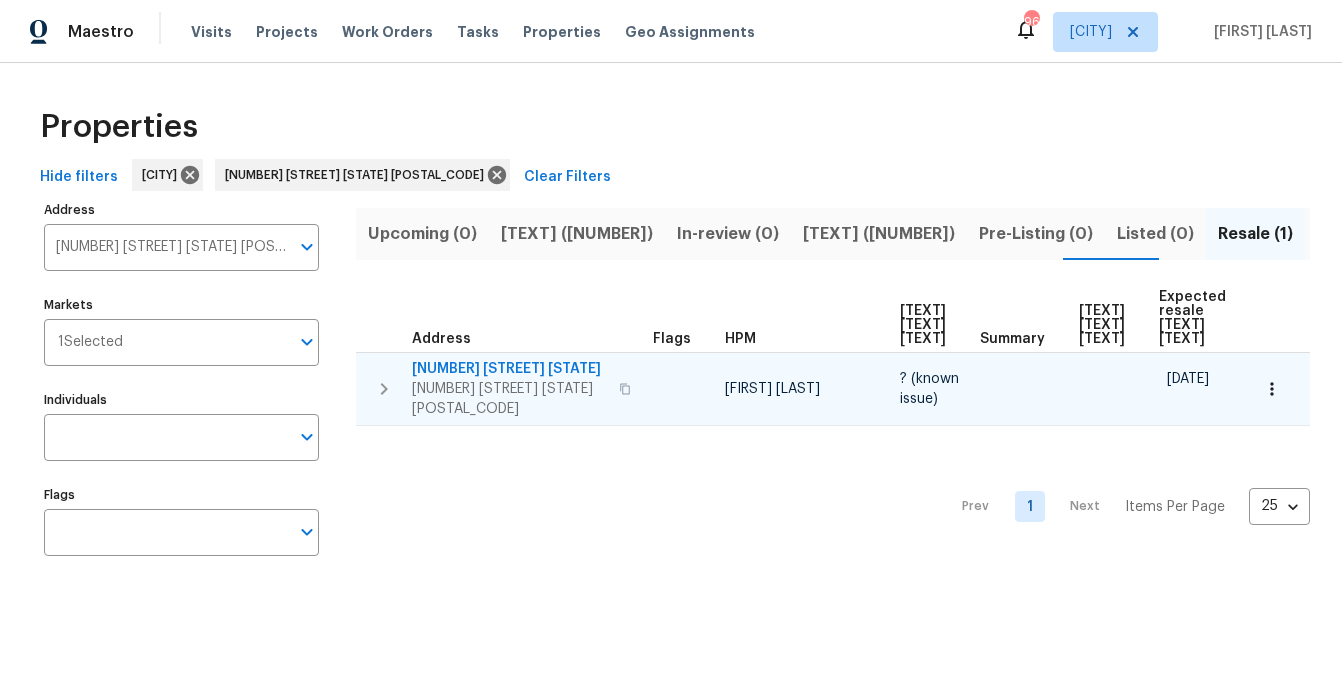 click on "[NUMBER] [STREET] [STATE]" at bounding box center (509, 369) 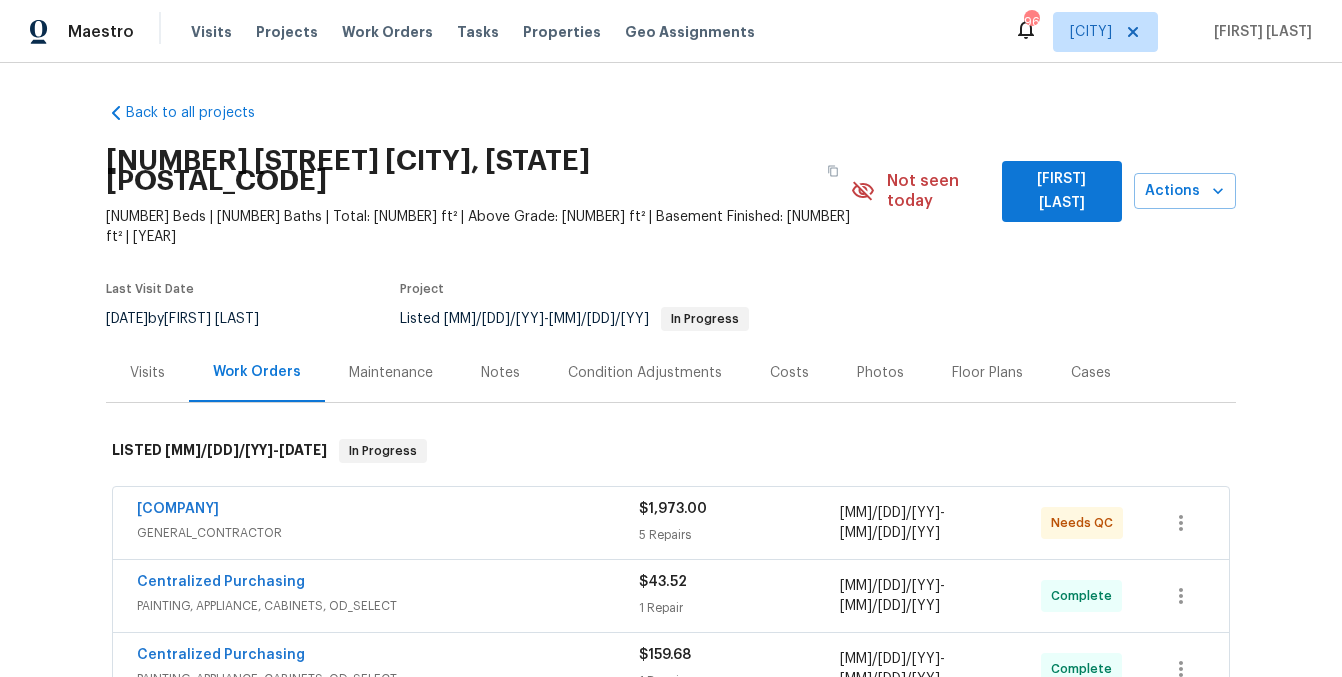 scroll, scrollTop: 0, scrollLeft: 0, axis: both 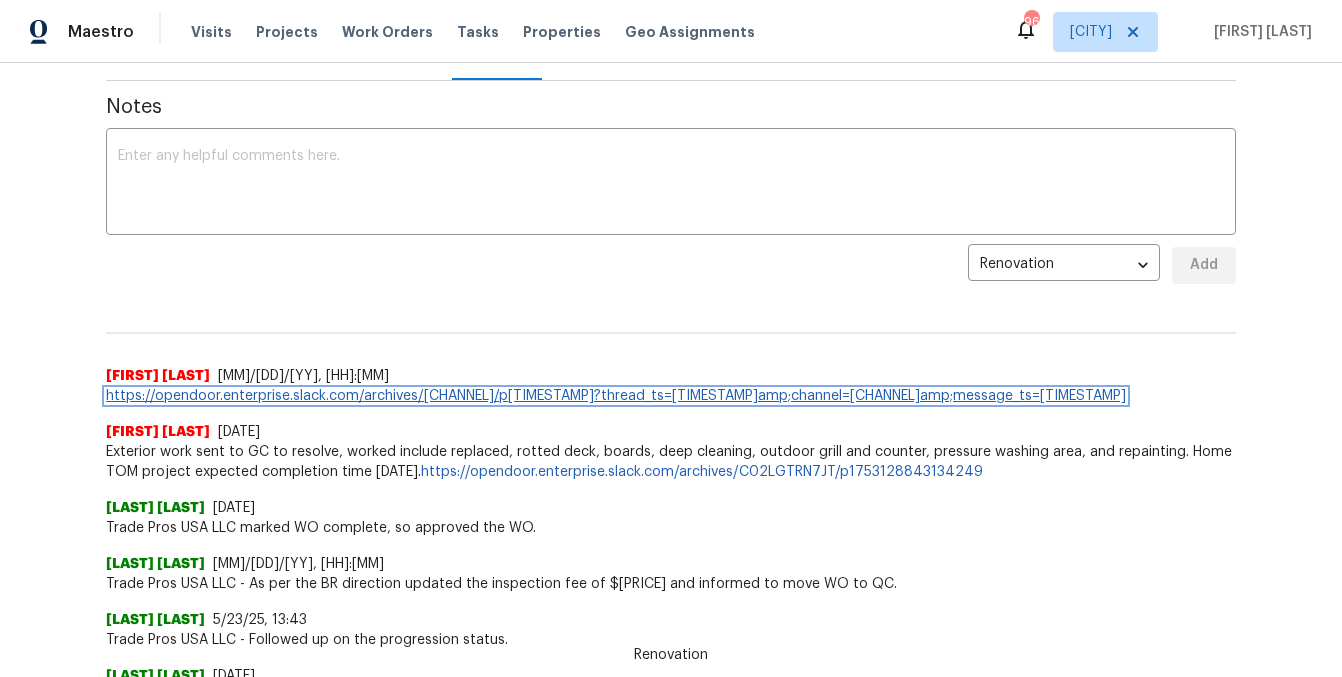 click on "https://opendoor.enterprise.slack.com/archives/C07MF4A0E48/p1753198331065659?thread_ts=1753198141.405889&channel=C07MF4A0E48&message_ts=1753198331.065659" at bounding box center (616, 396) 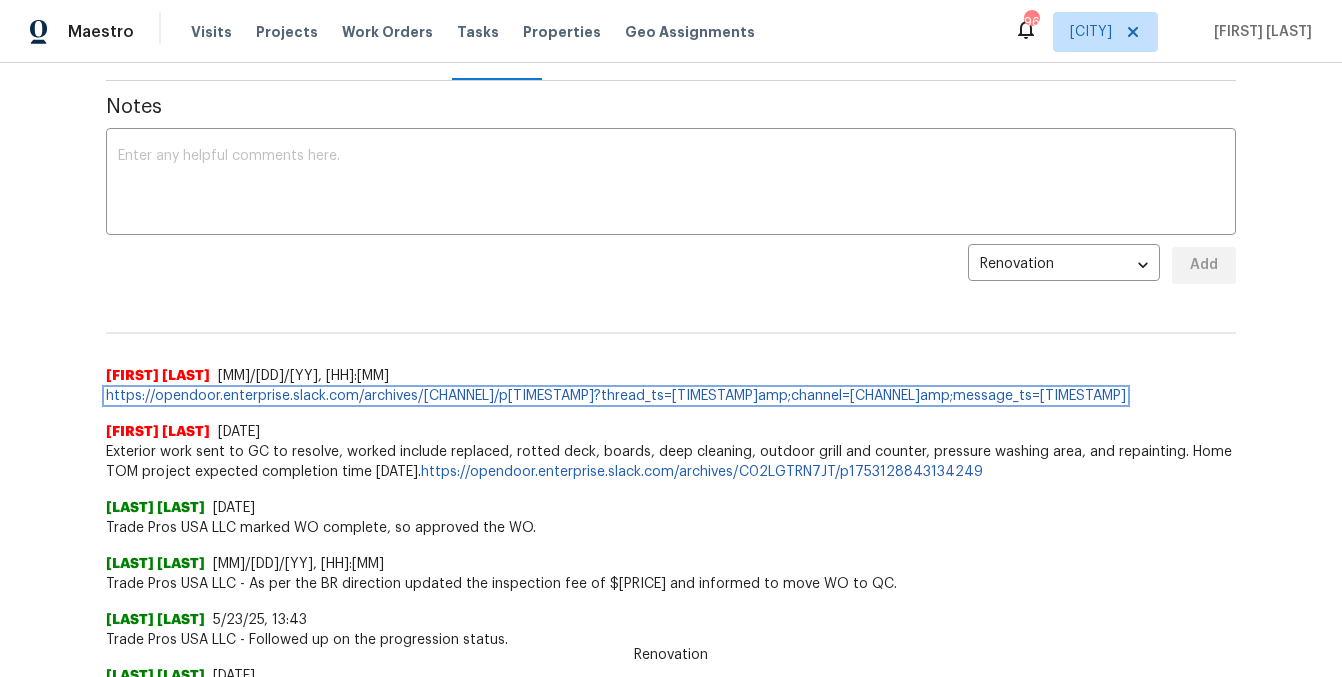 scroll, scrollTop: 0, scrollLeft: 0, axis: both 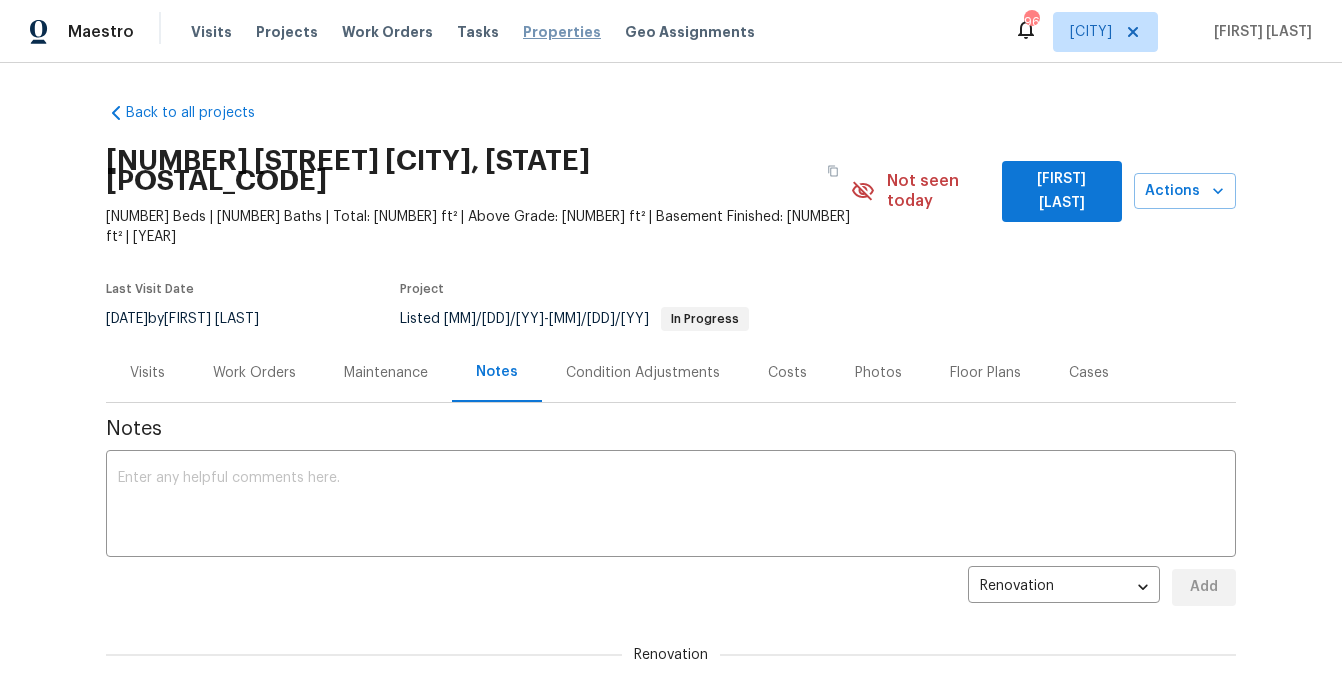 click on "Properties" at bounding box center (562, 32) 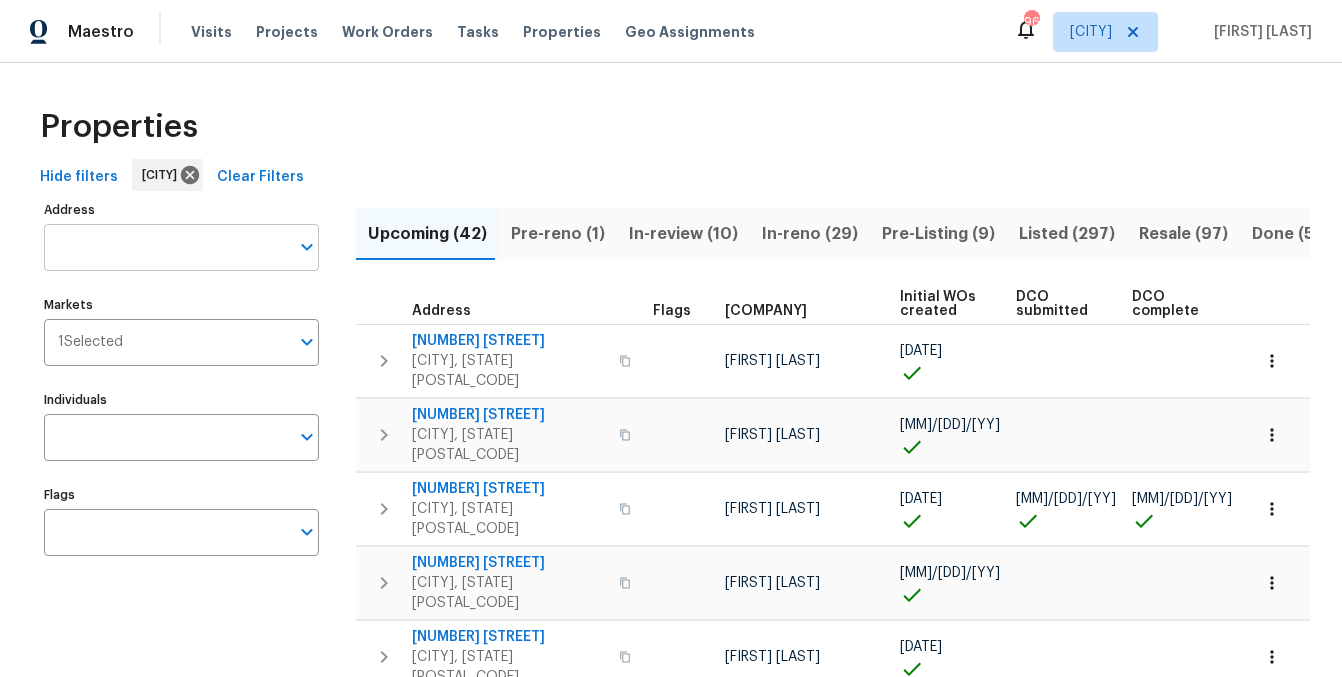 click on "Address" at bounding box center [166, 247] 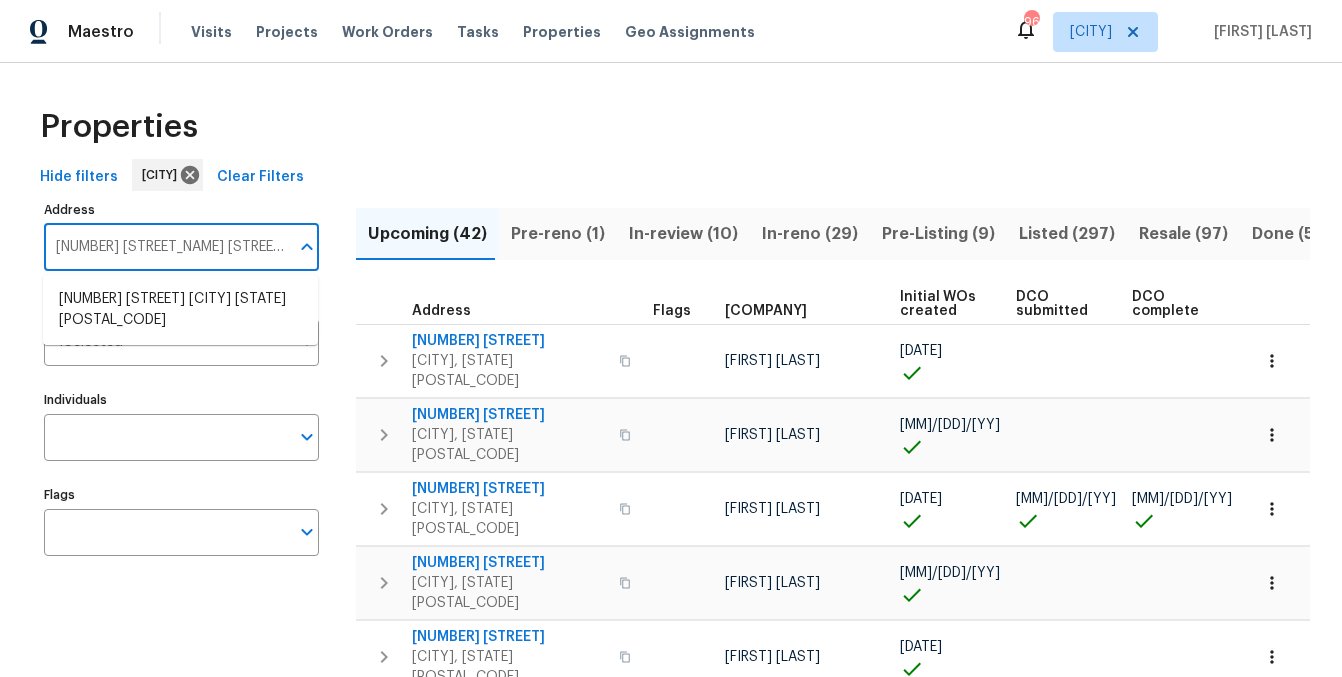 type on "4726 alpine dr" 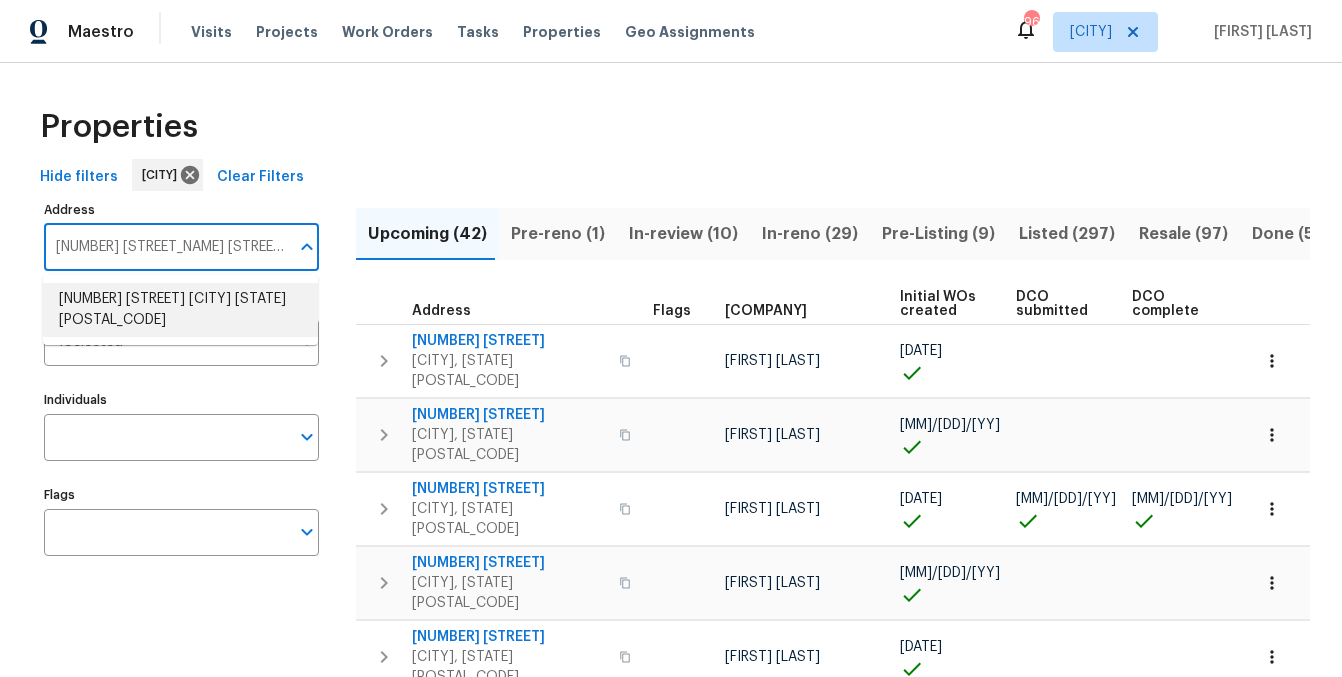 click on "4726 Alpine Dr SW Lilburn GA 30047" at bounding box center [180, 310] 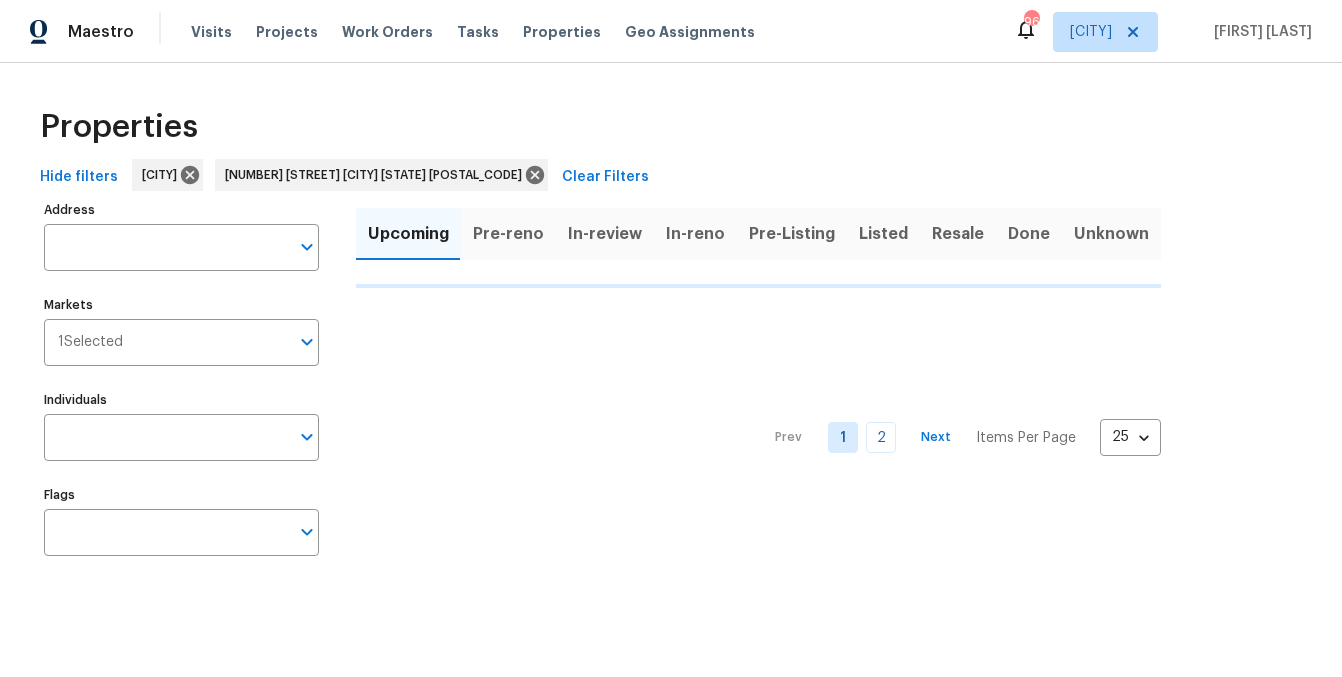 type on "4726 Alpine Dr SW Lilburn GA 30047" 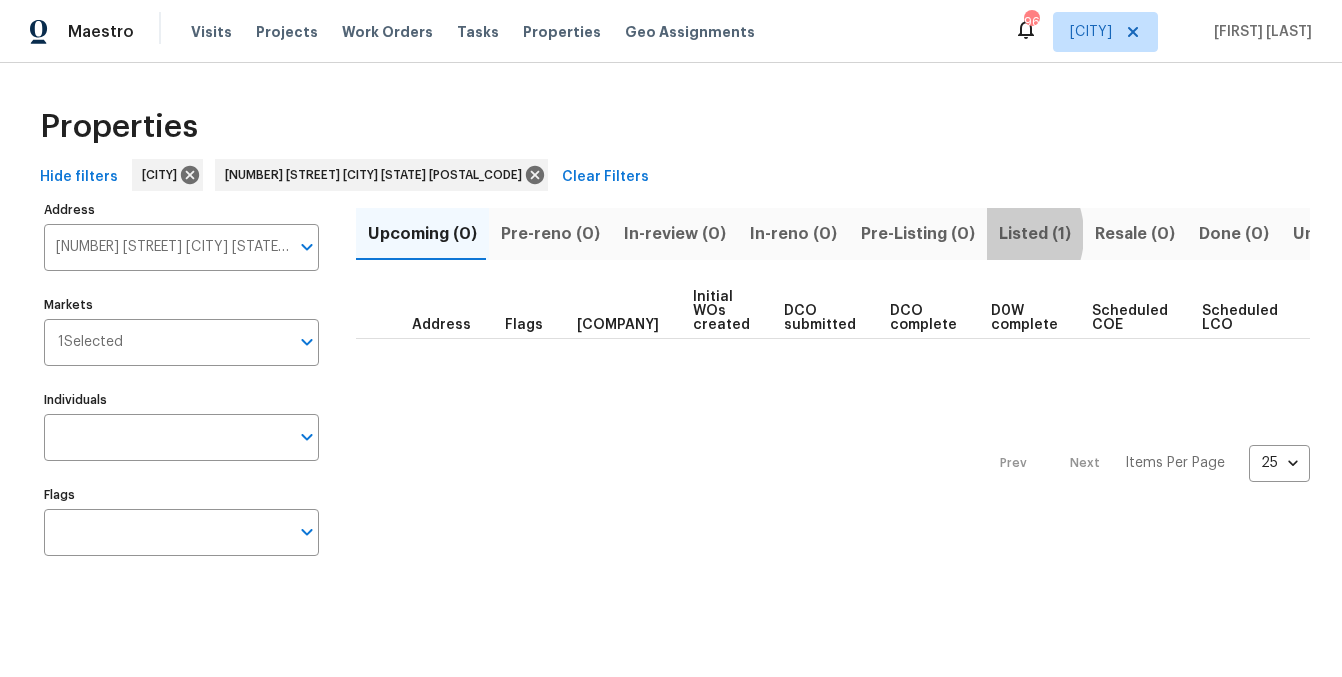 click on "Listed (1)" at bounding box center (1035, 234) 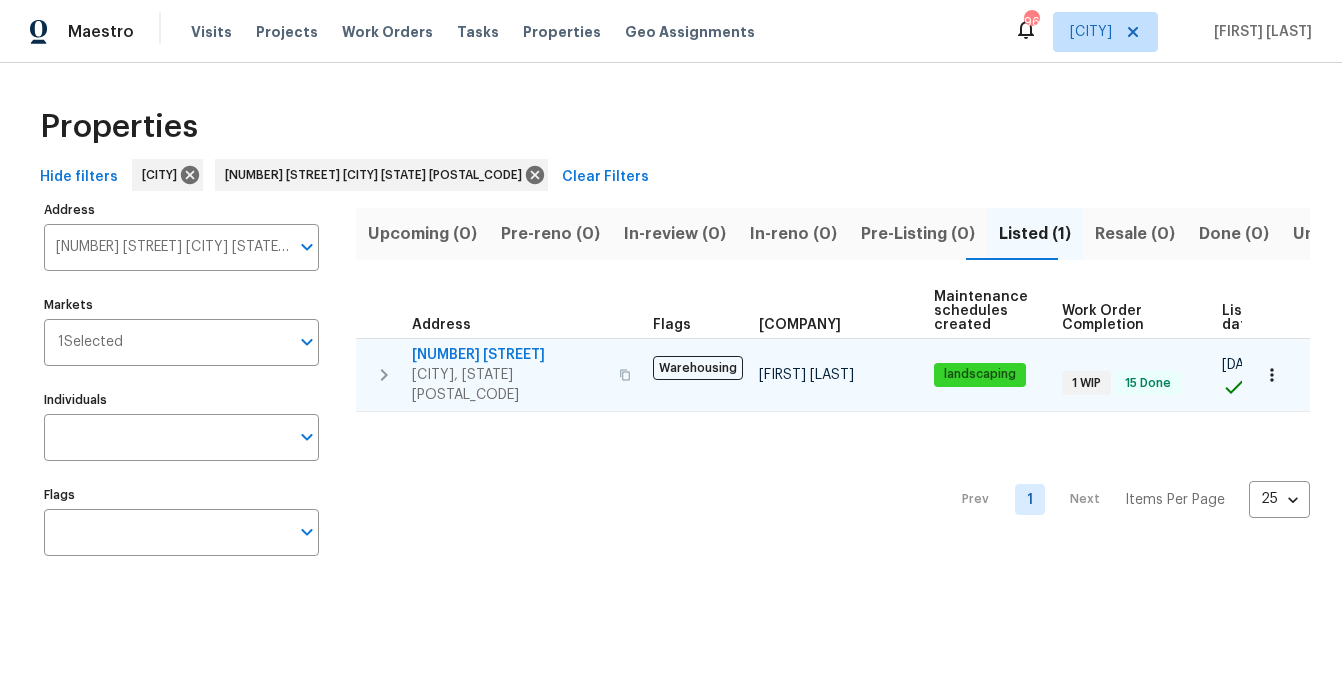 type 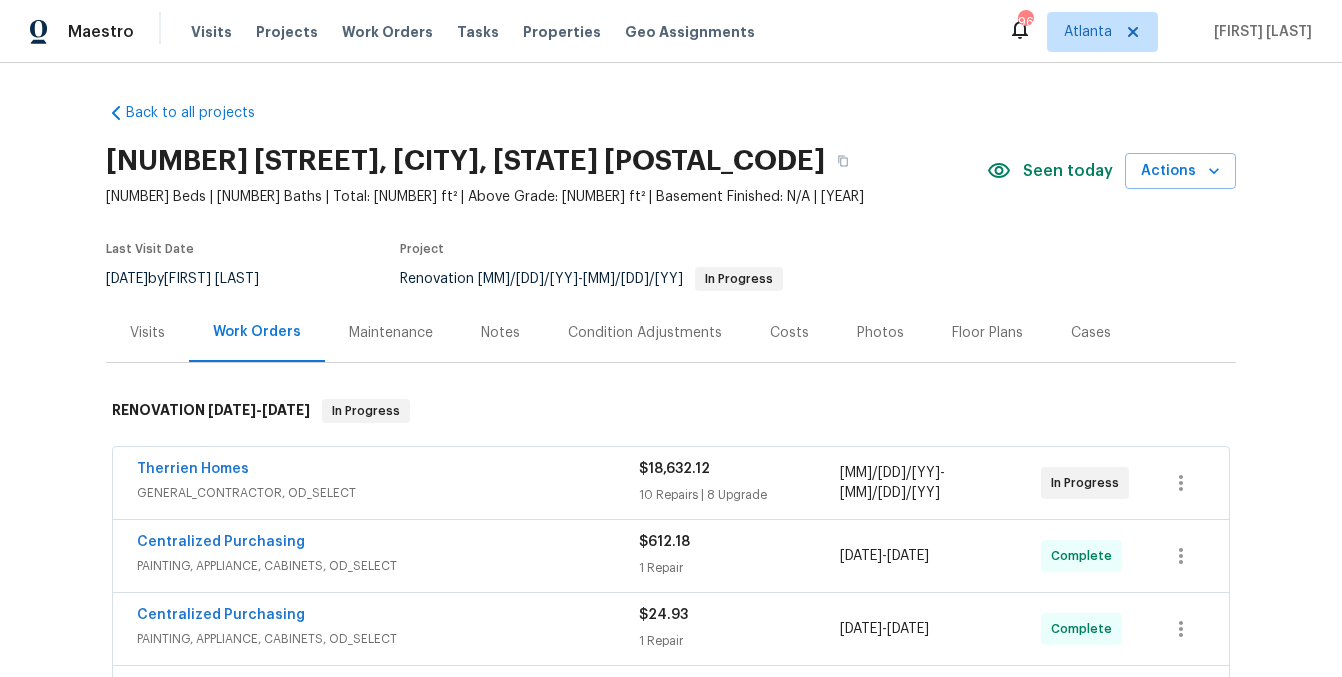 scroll, scrollTop: 0, scrollLeft: 0, axis: both 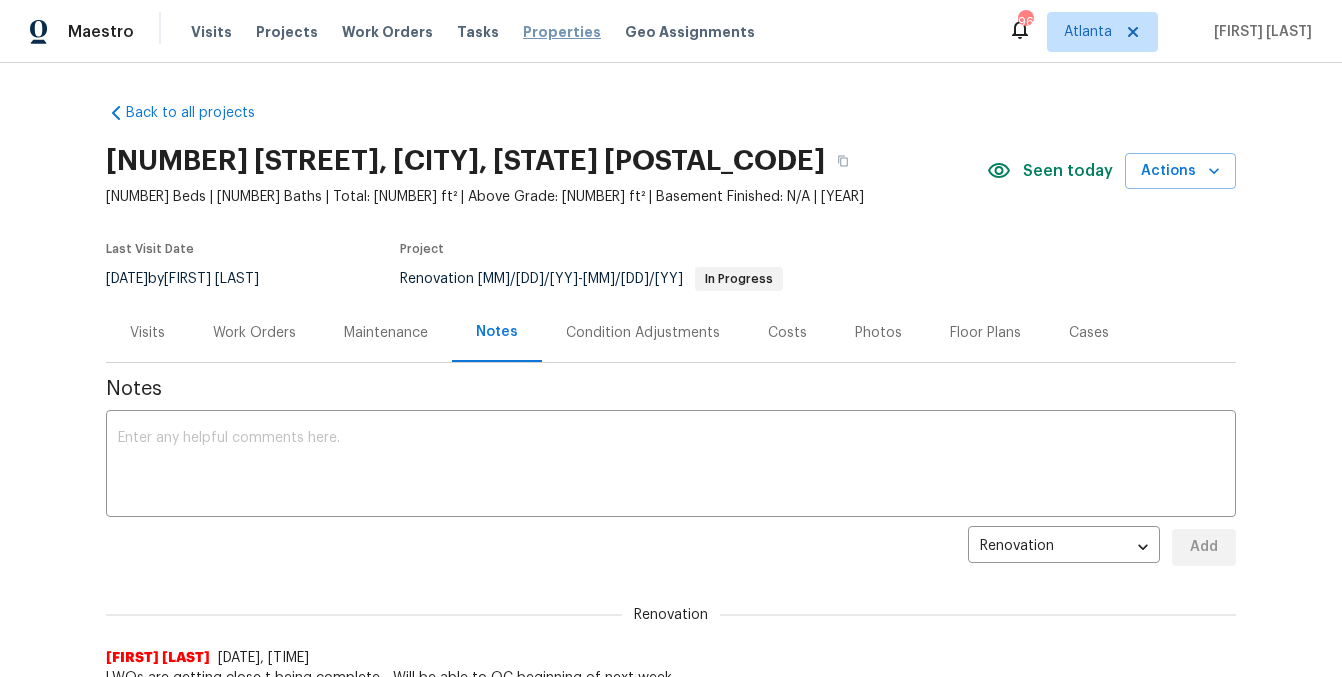 click on "Properties" at bounding box center (562, 32) 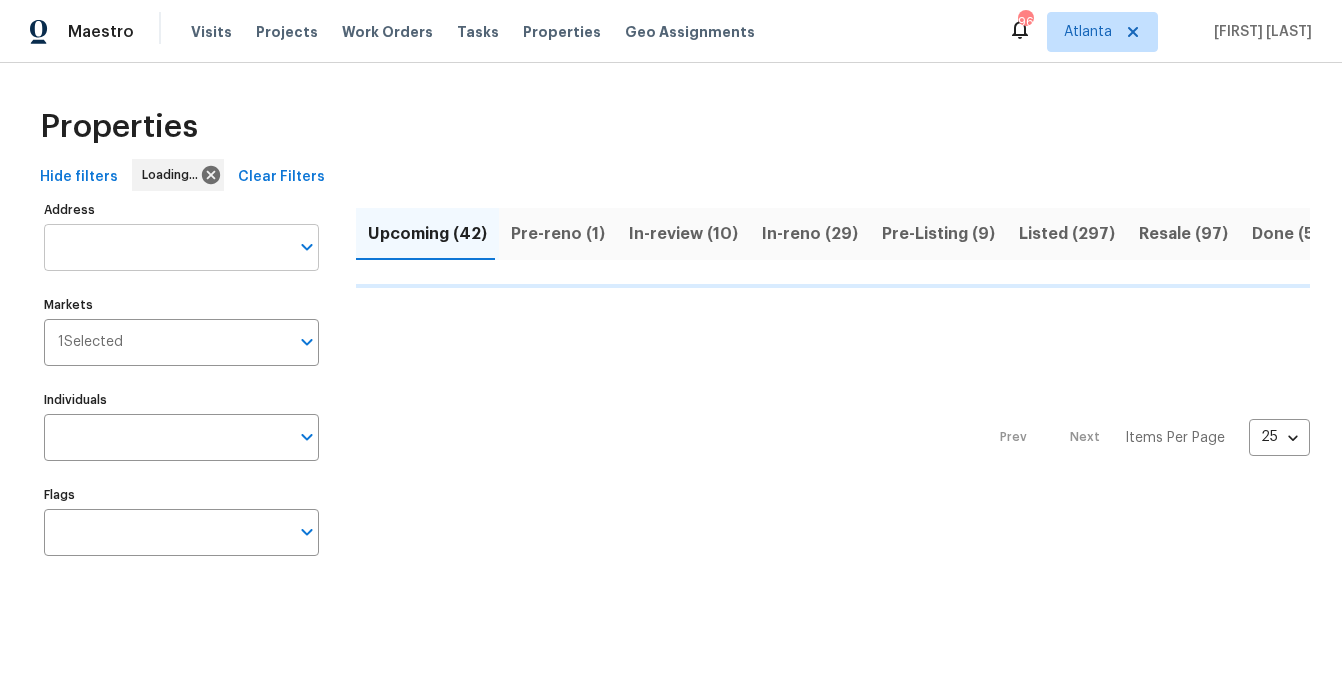 click on "Address" at bounding box center [166, 247] 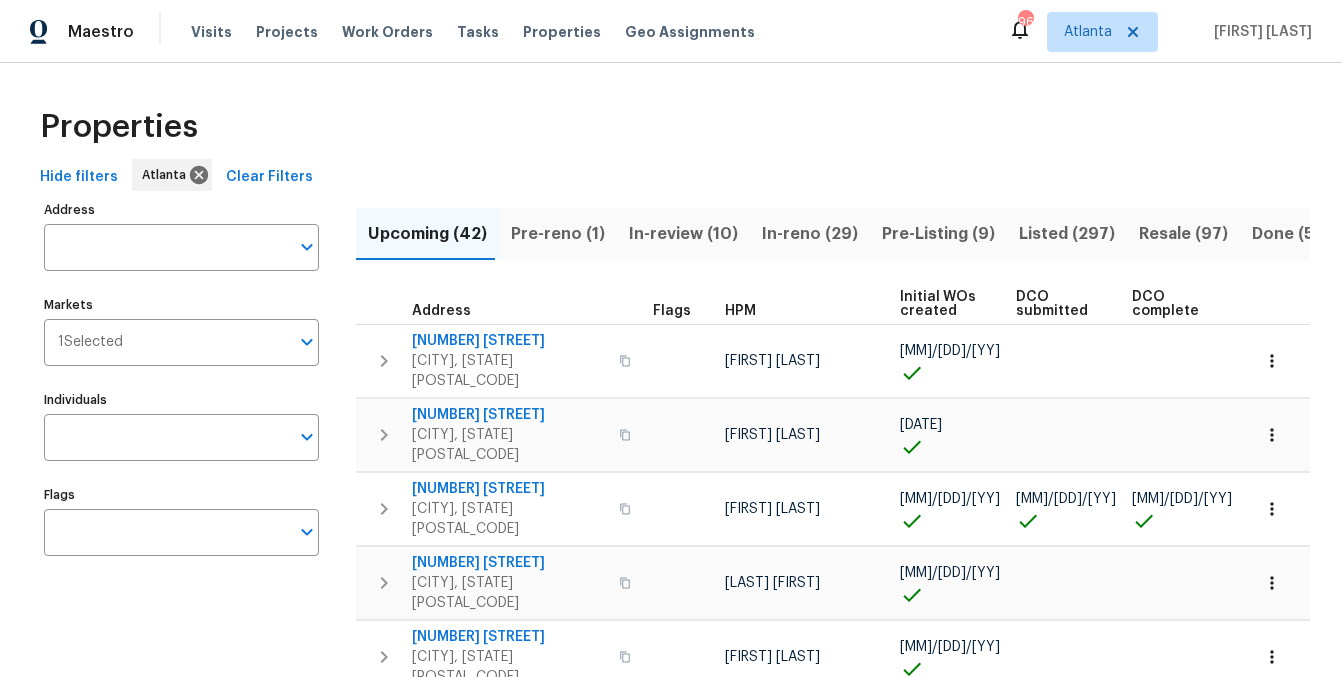 click on "Address" at bounding box center (166, 247) 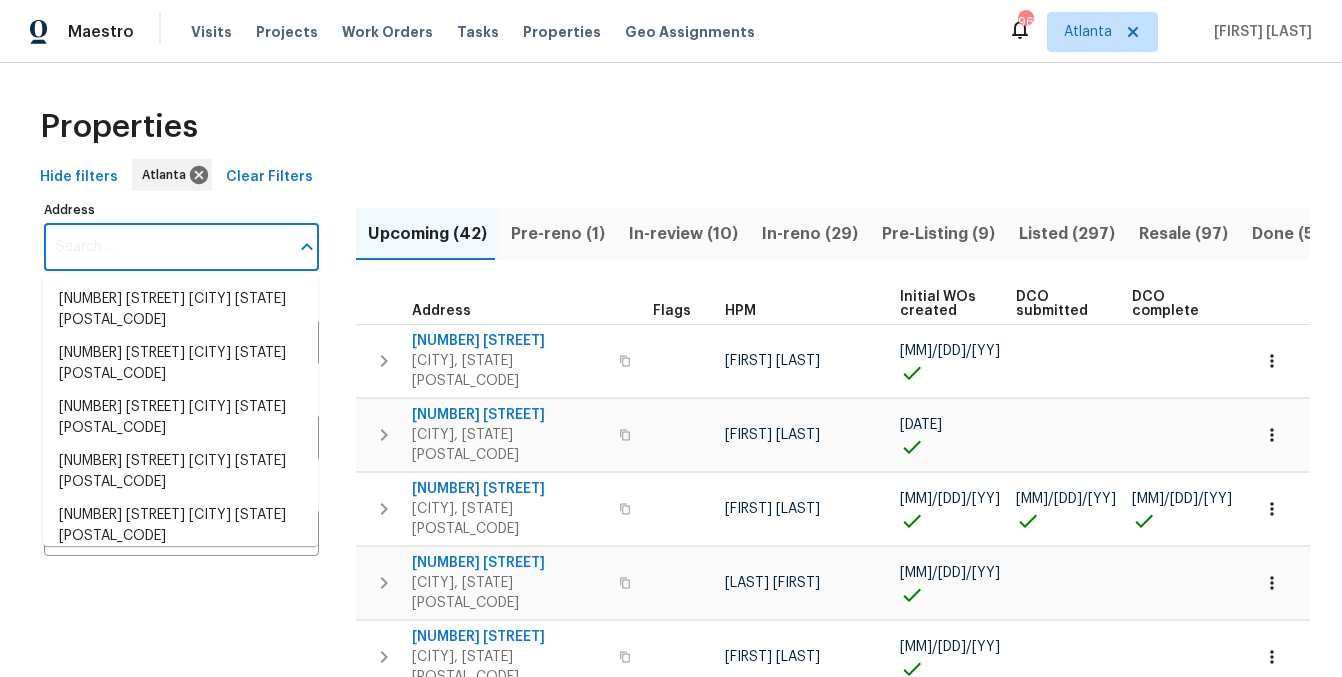 paste on "Address: 3686 Sweetbriar Cir, Lithia Springs, GA 30122" 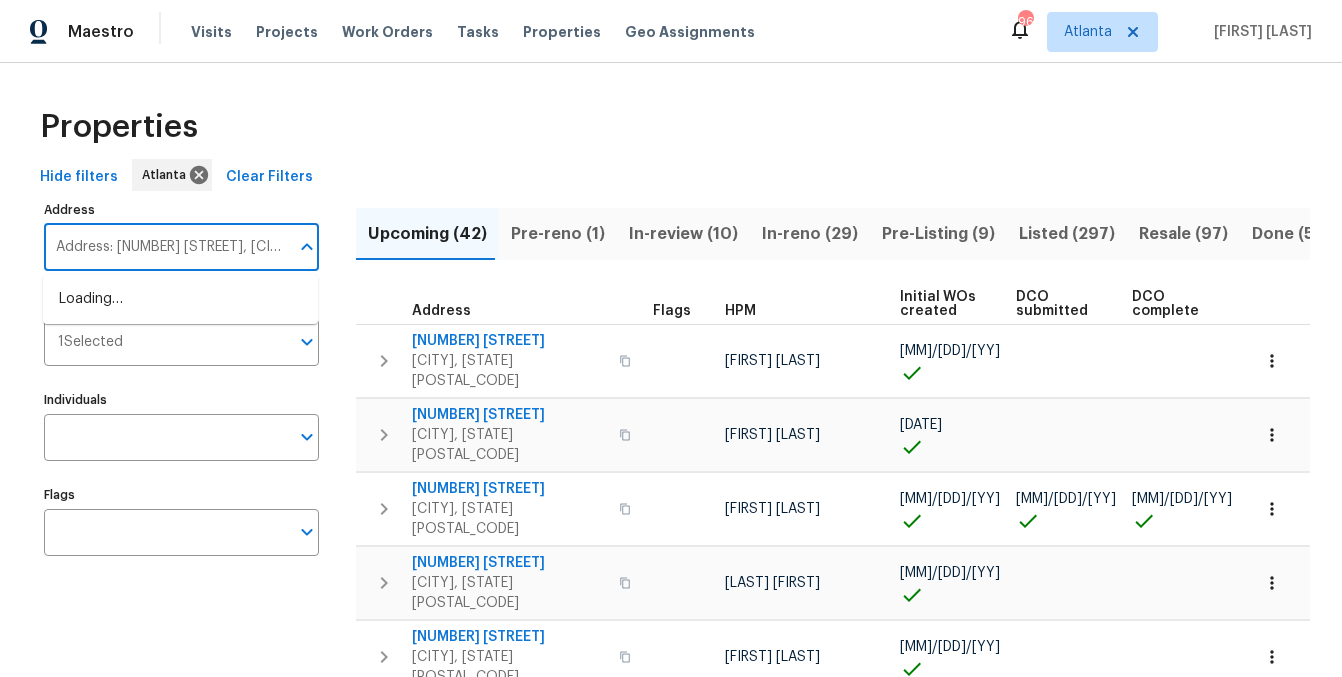 scroll, scrollTop: 0, scrollLeft: 125, axis: horizontal 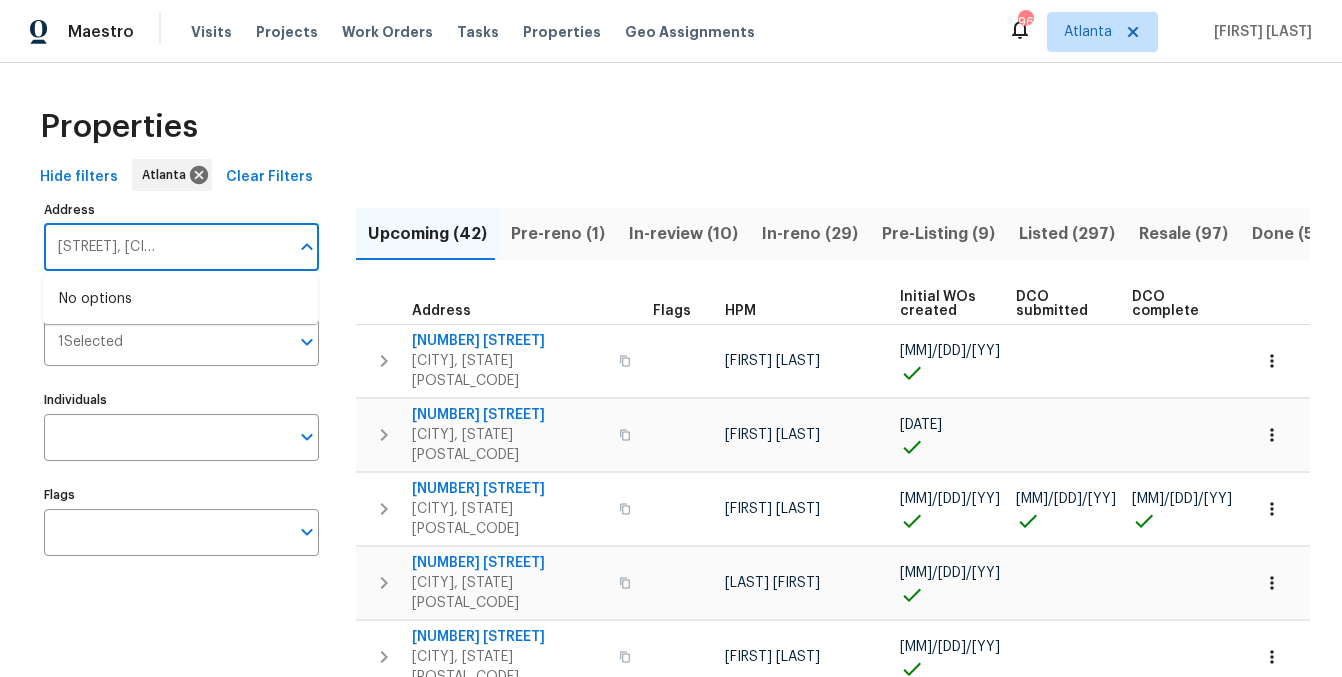 drag, startPoint x: 125, startPoint y: 248, endPoint x: 353, endPoint y: 250, distance: 228.00877 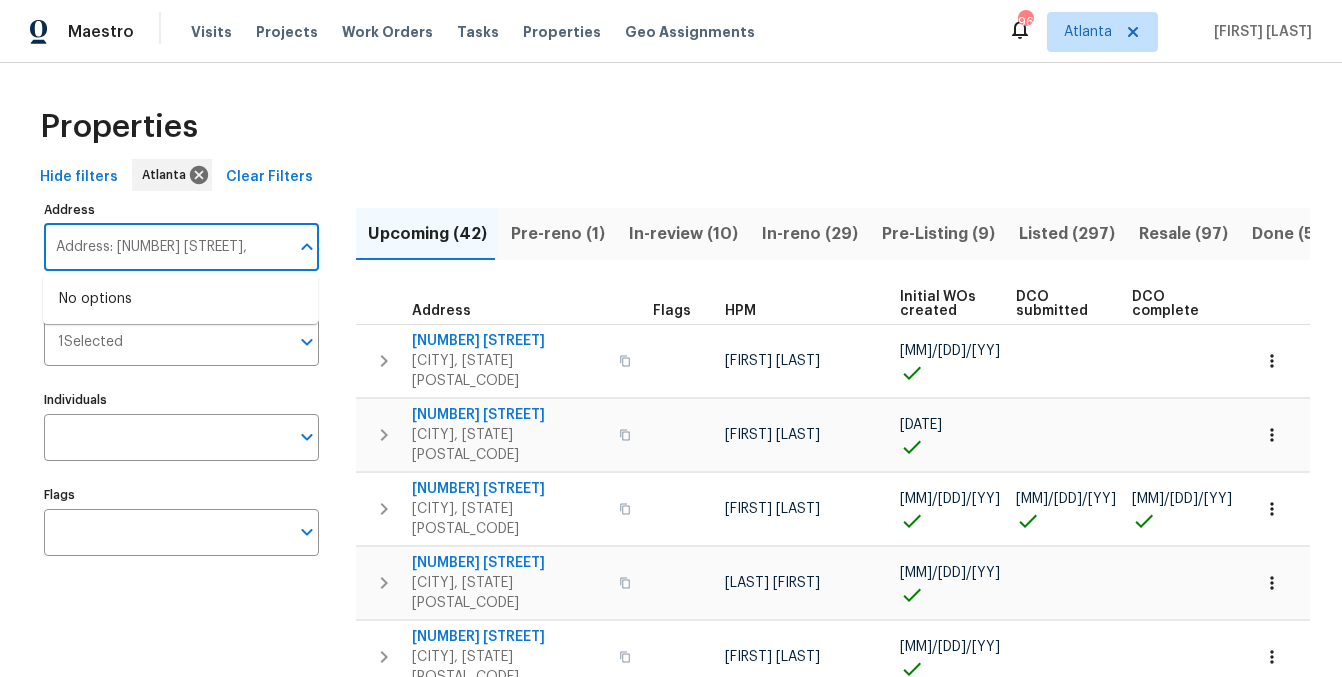 scroll, scrollTop: 0, scrollLeft: 0, axis: both 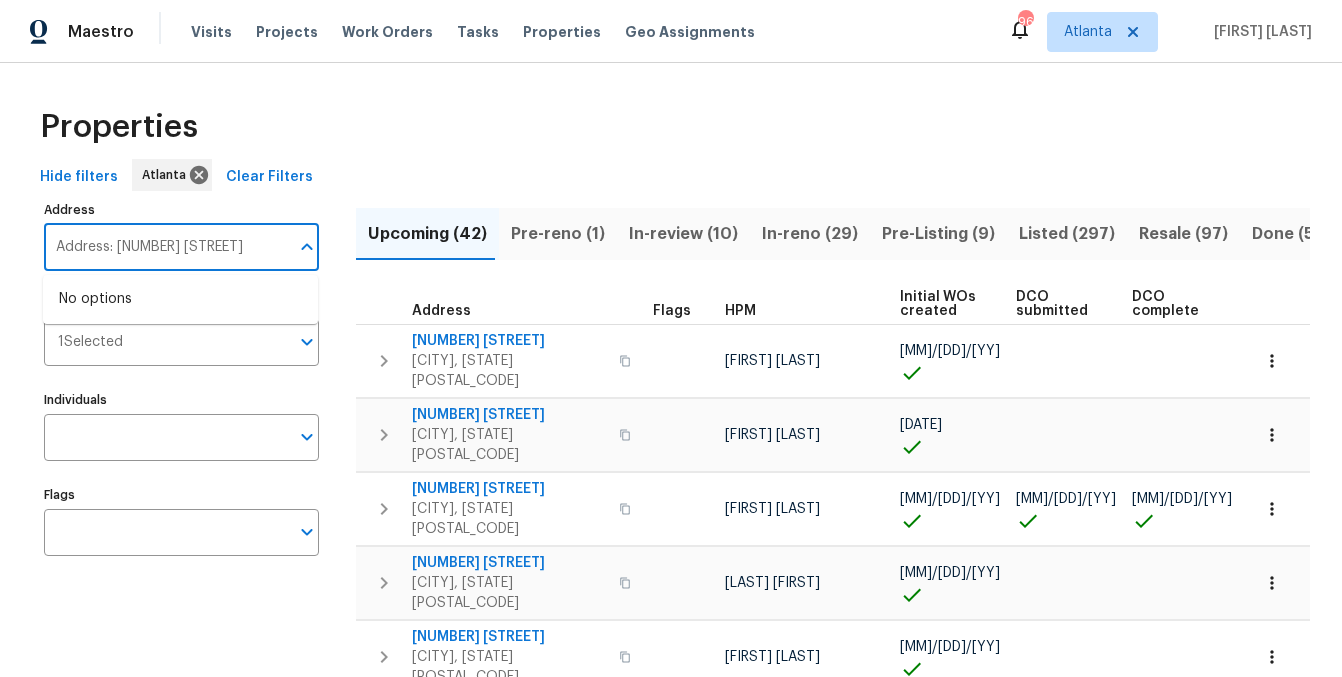 drag, startPoint x: 25, startPoint y: 246, endPoint x: -75, endPoint y: 247, distance: 100.005 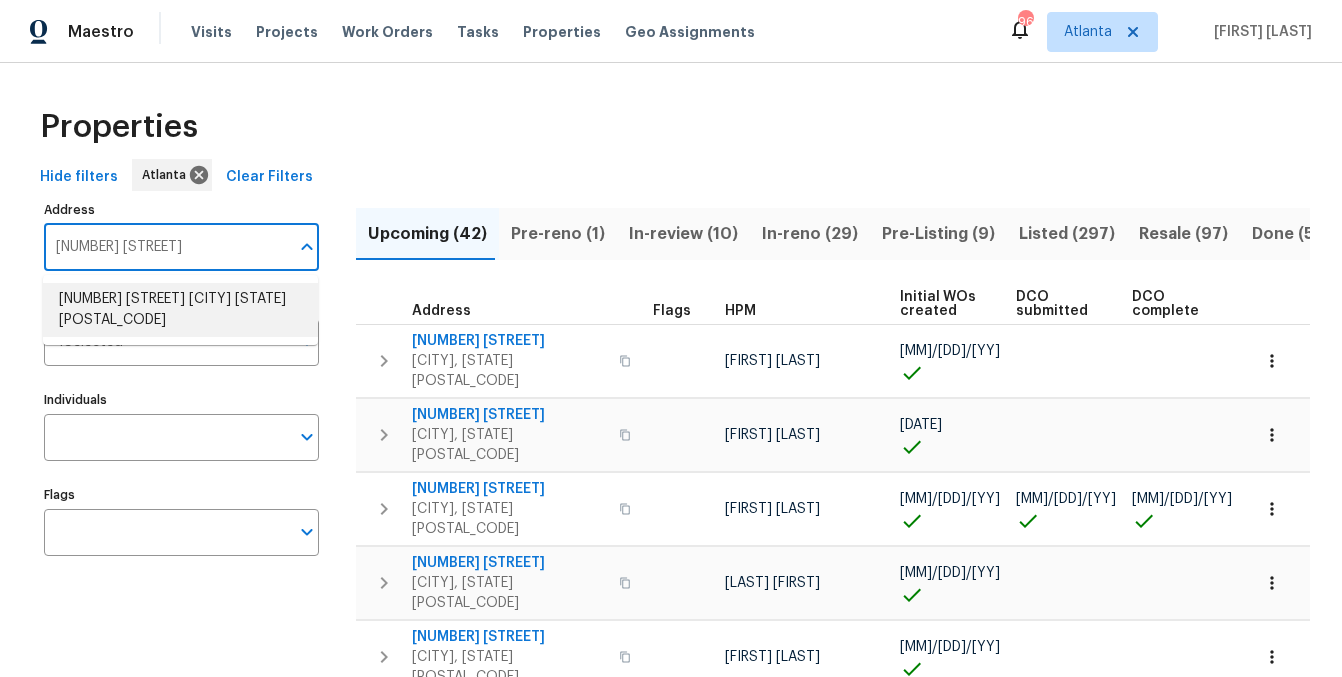click on "3686 Sweetbriar Cir Lithia Springs GA 30122" at bounding box center (180, 310) 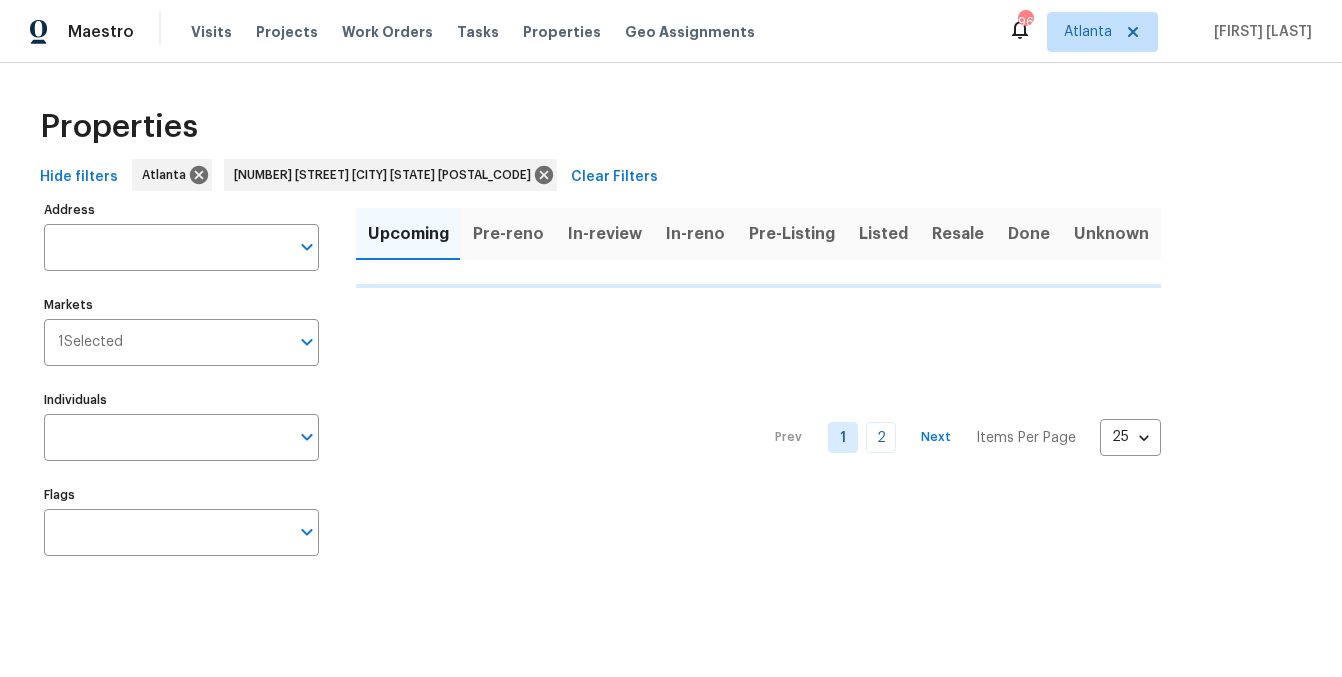 type on "3686 Sweetbriar Cir Lithia Springs GA 30122" 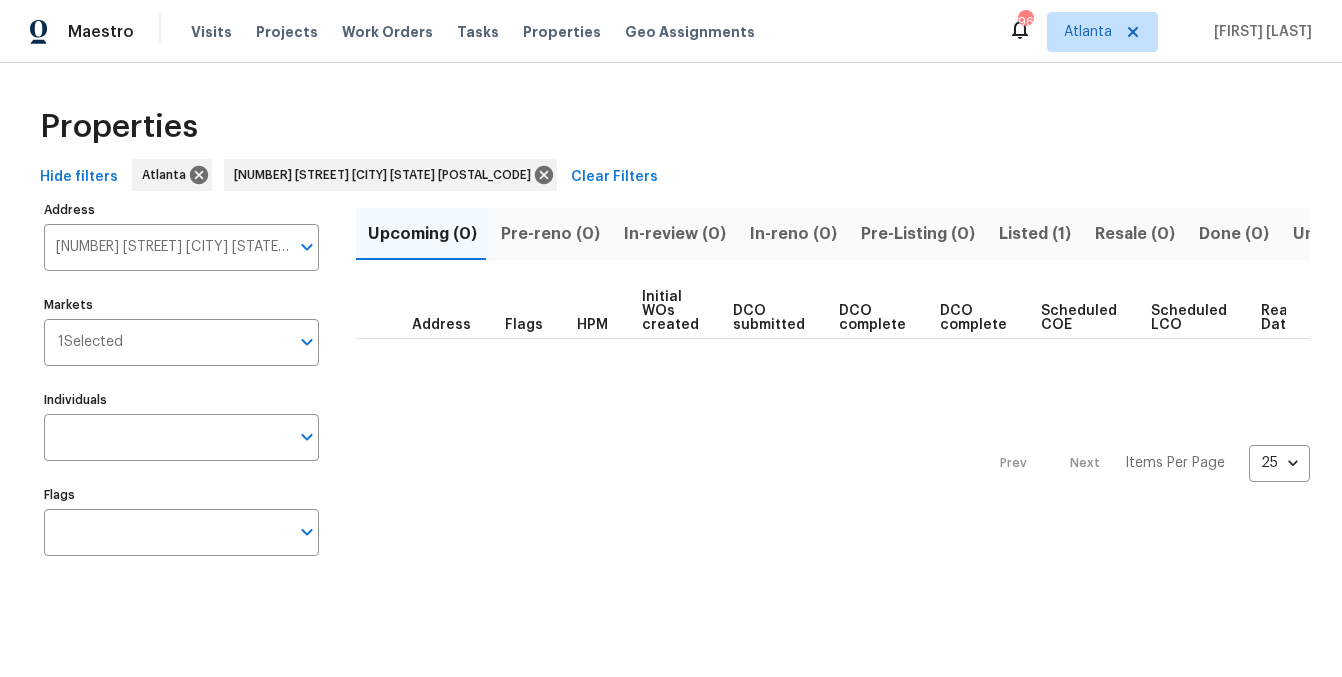click on "Listed (1)" at bounding box center (1035, 234) 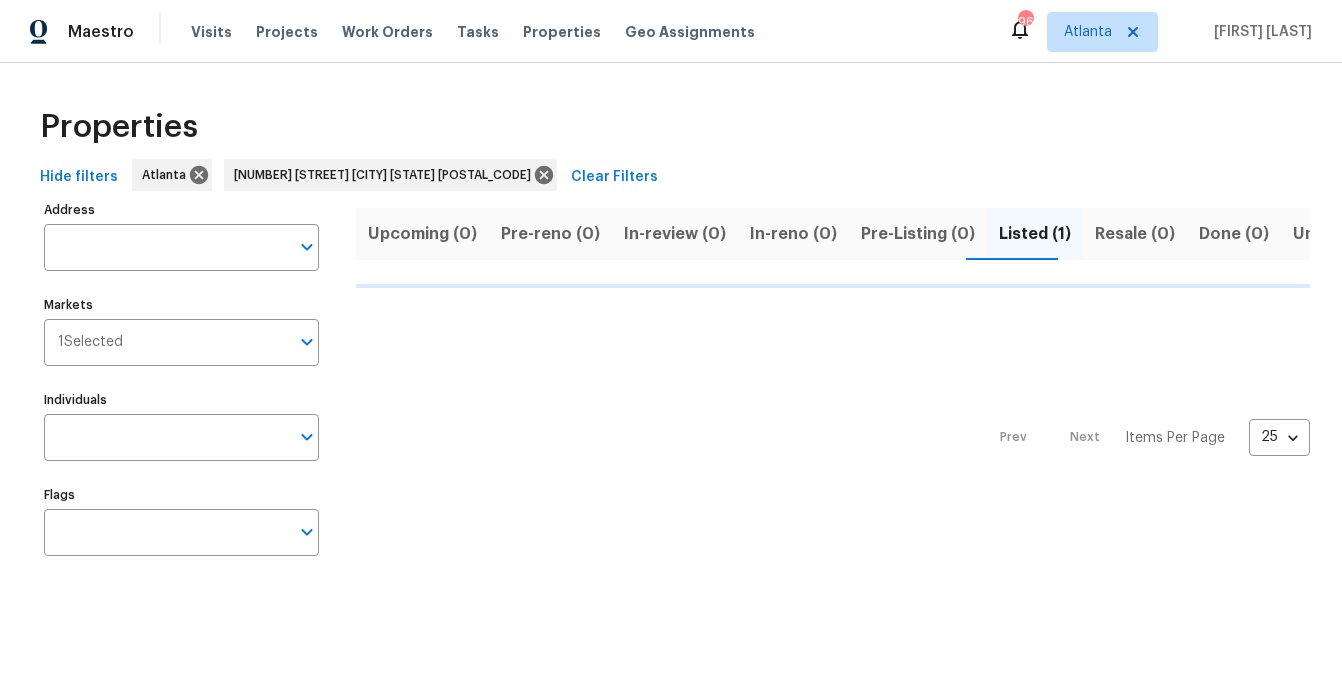 type on "3686 Sweetbriar Cir Lithia Springs GA 30122" 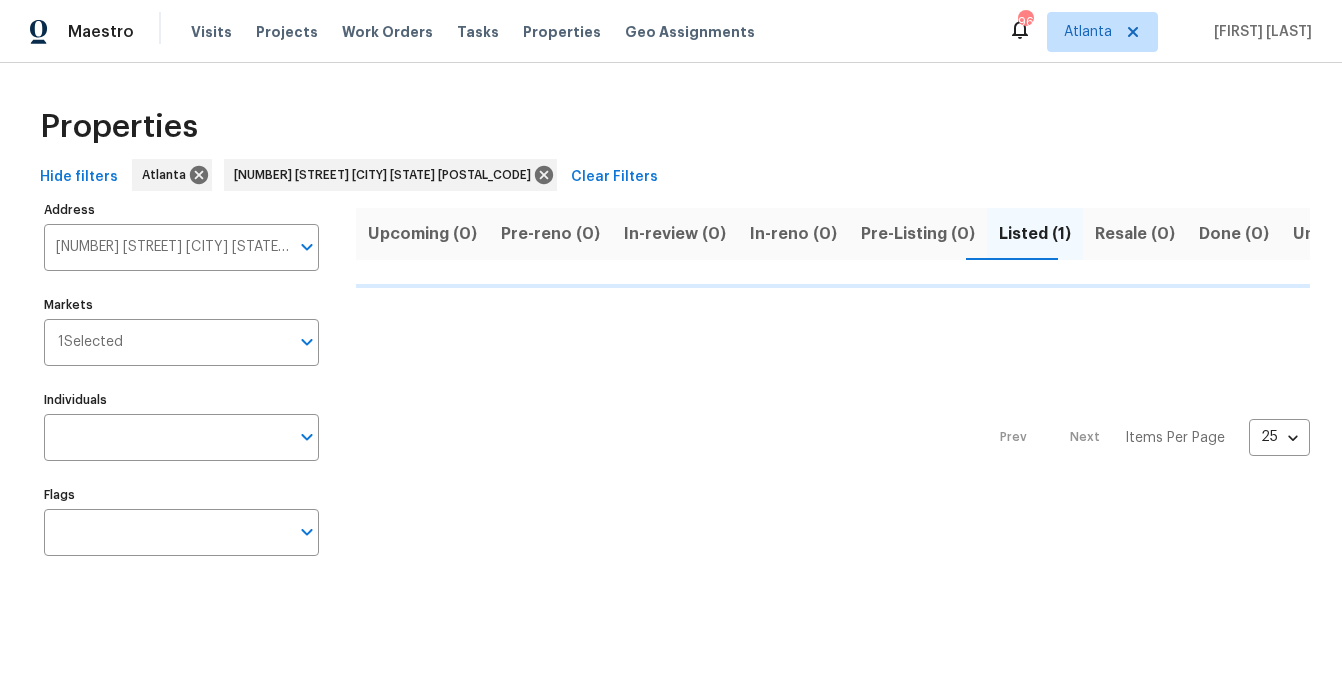 type 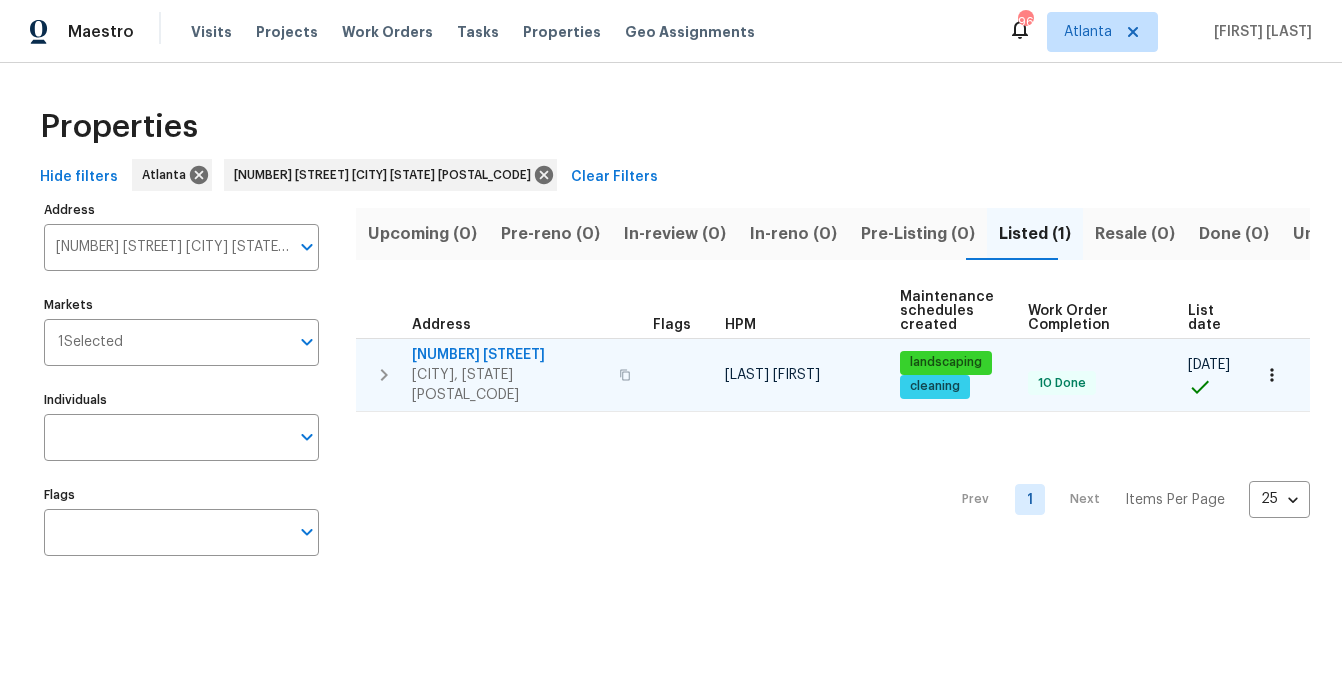 click on "3686 Sweetbriar Cir" at bounding box center (509, 355) 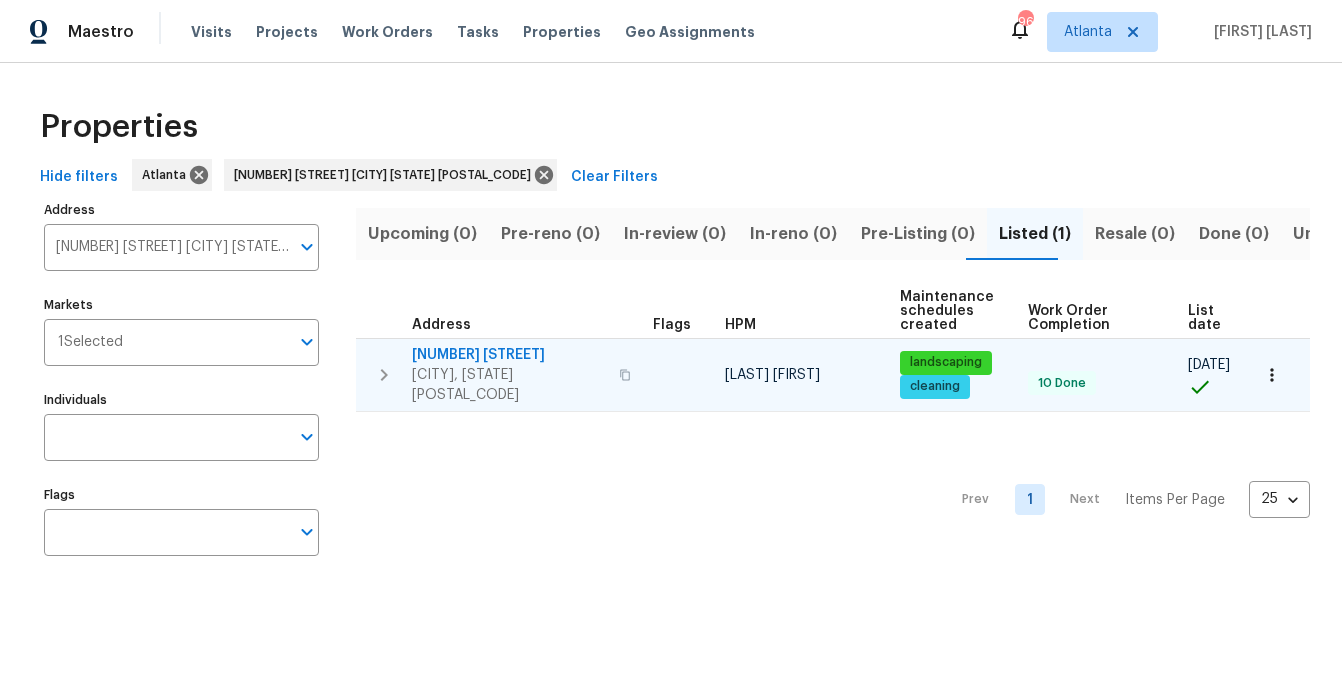 click 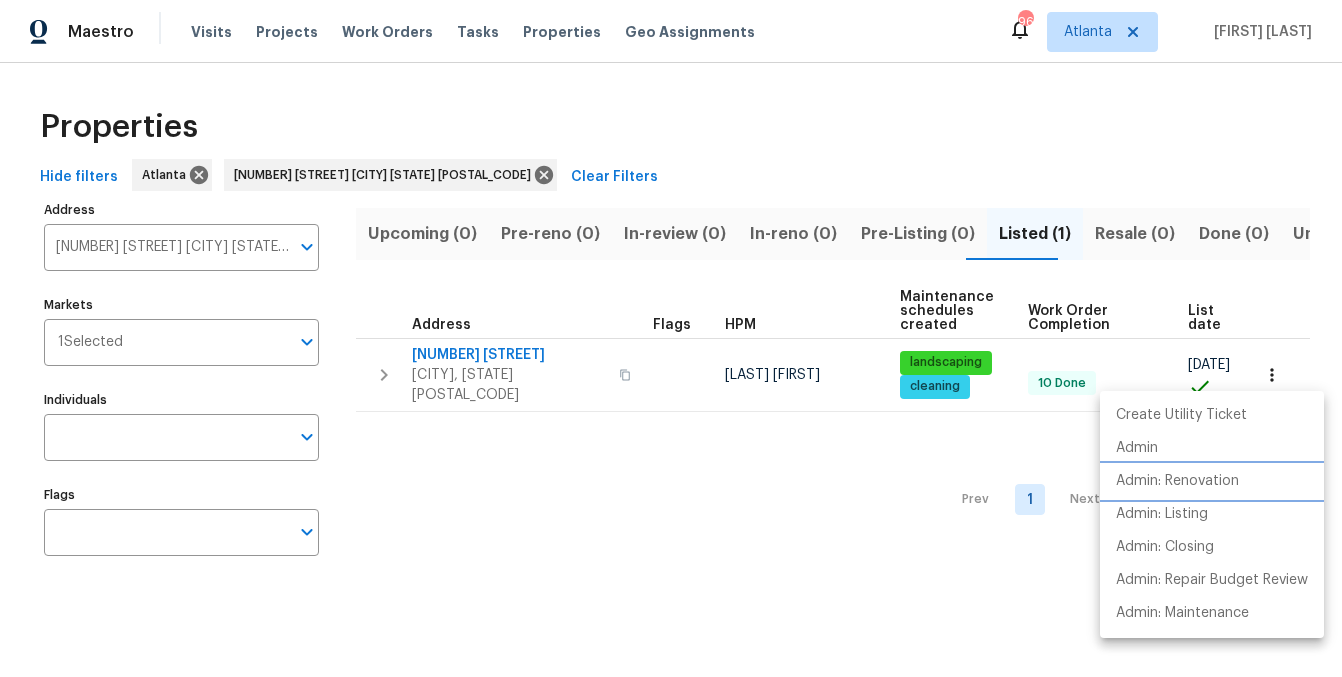 click on "Admin: Renovation" at bounding box center (1177, 481) 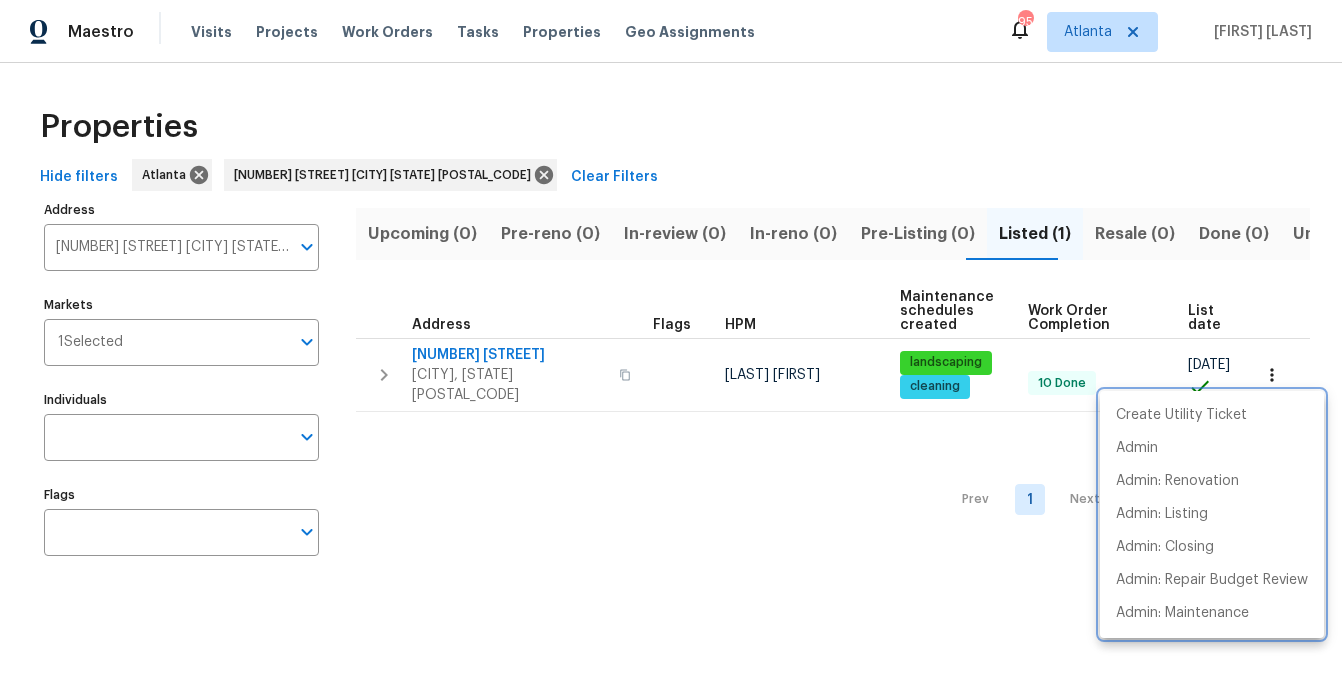 click at bounding box center [671, 338] 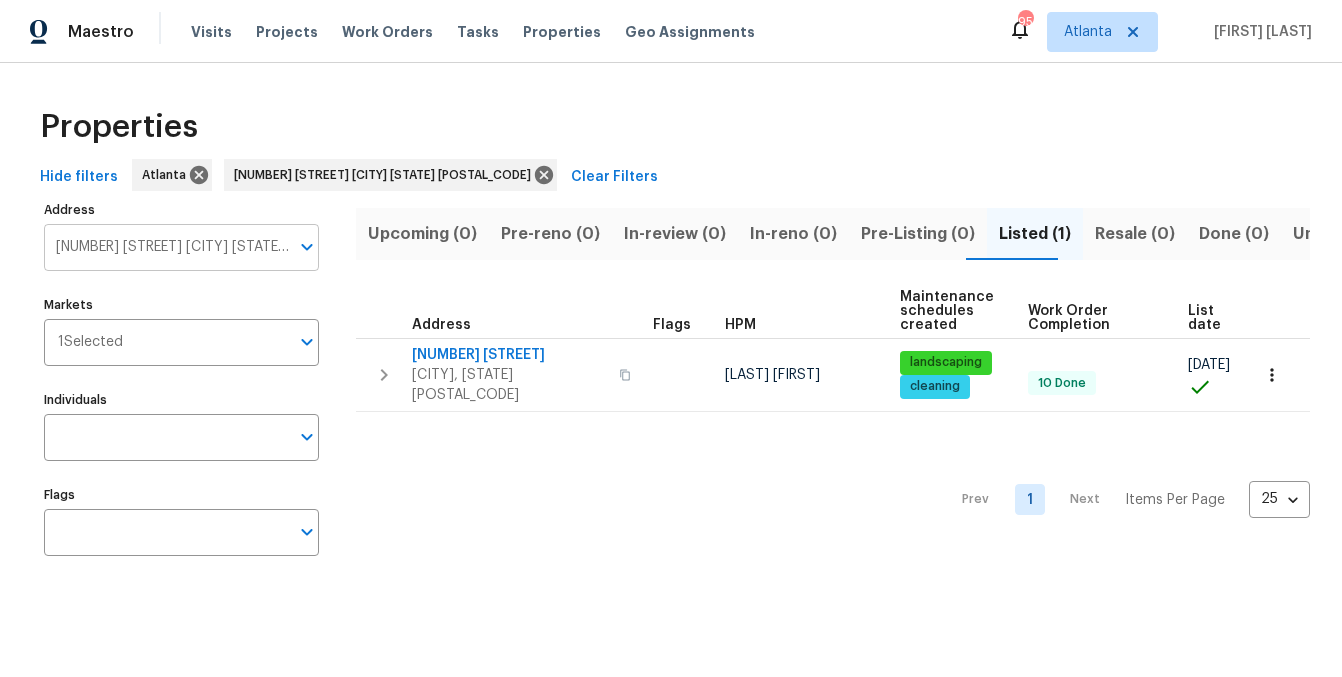 click on "3686 Sweetbriar Cir Lithia Springs GA 30122" at bounding box center (166, 247) 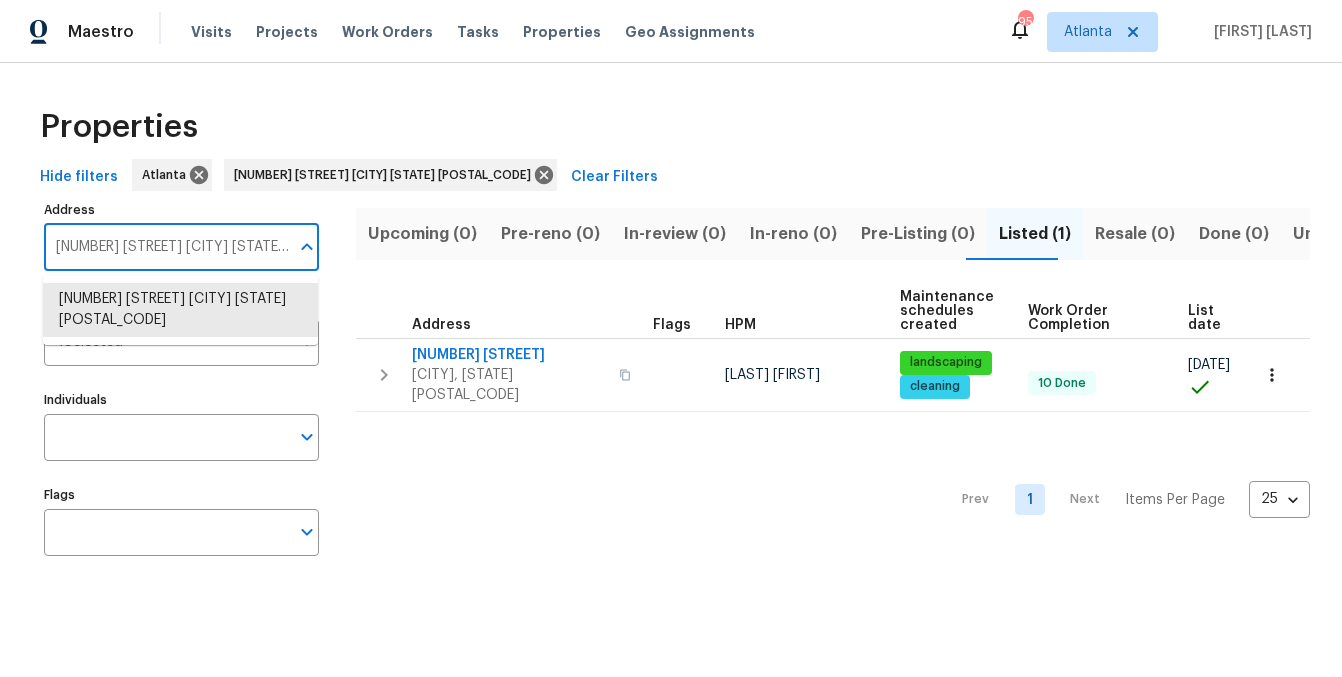 paste on "17 Cedars Glen Pl, Villa Rica, GA 30180" 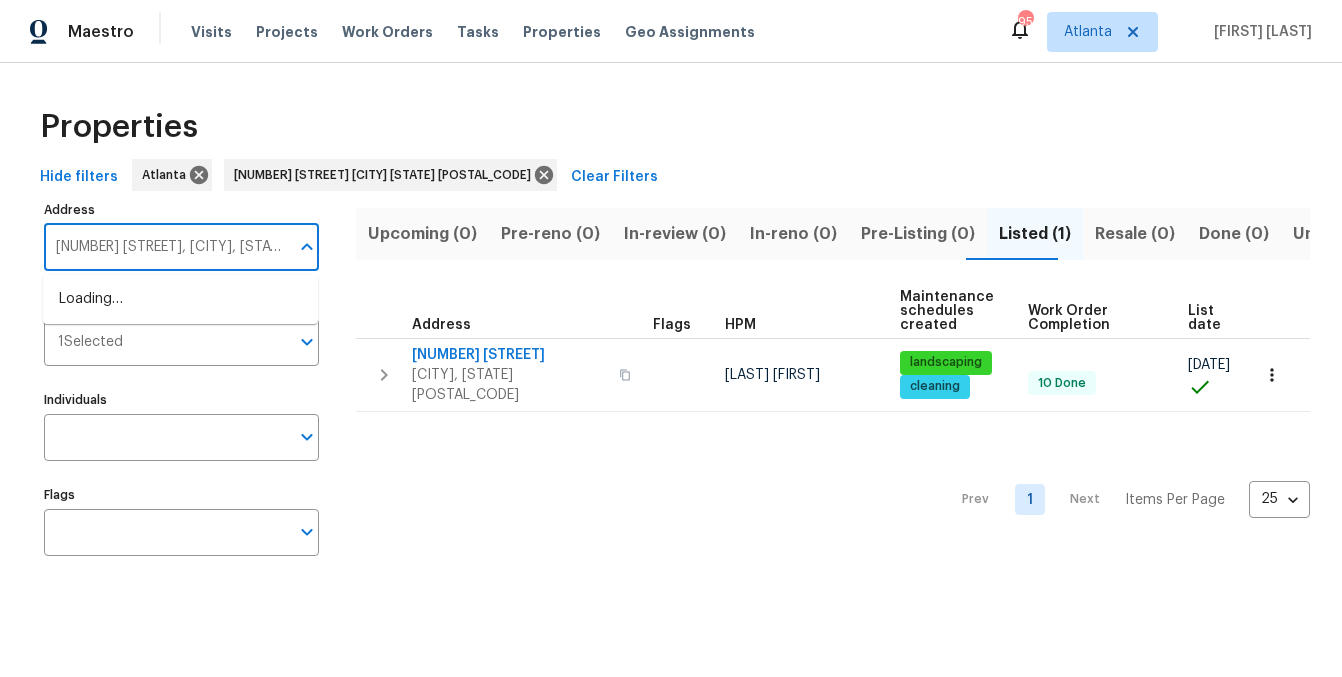 scroll, scrollTop: 0, scrollLeft: 18, axis: horizontal 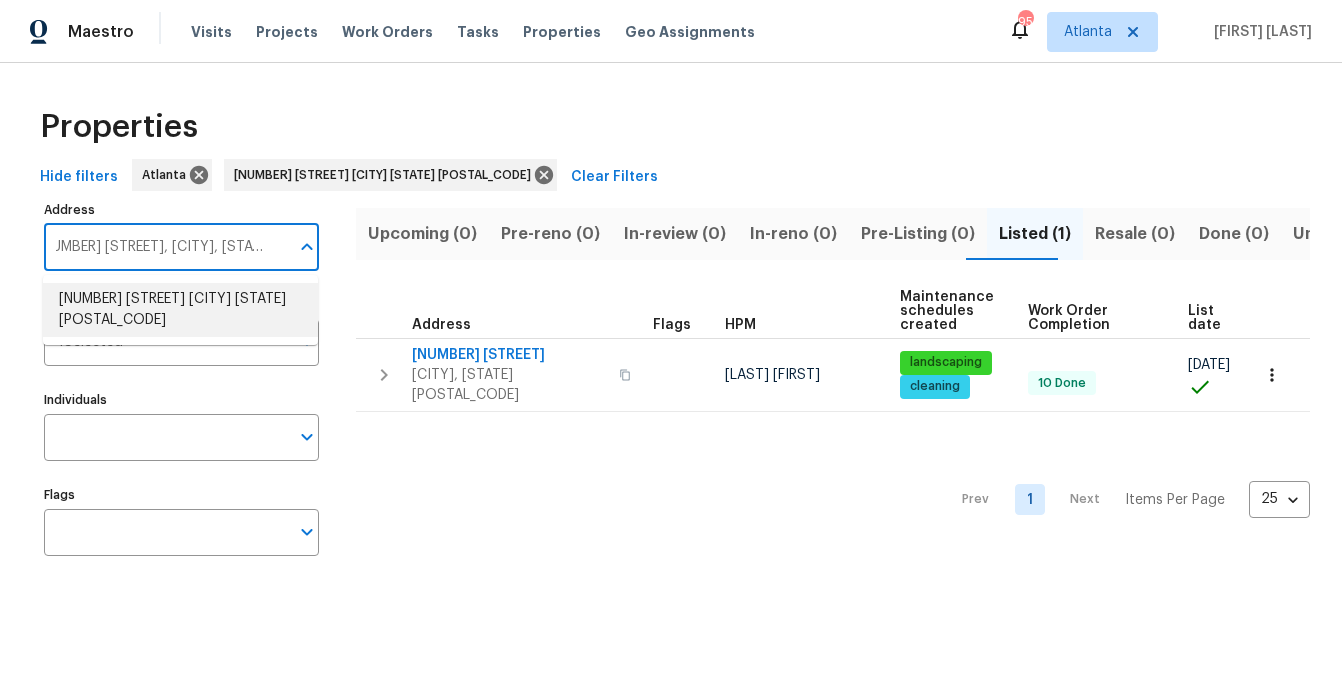 click on "17 Cedars Glen Pl Villa Rica GA 30180" at bounding box center [180, 310] 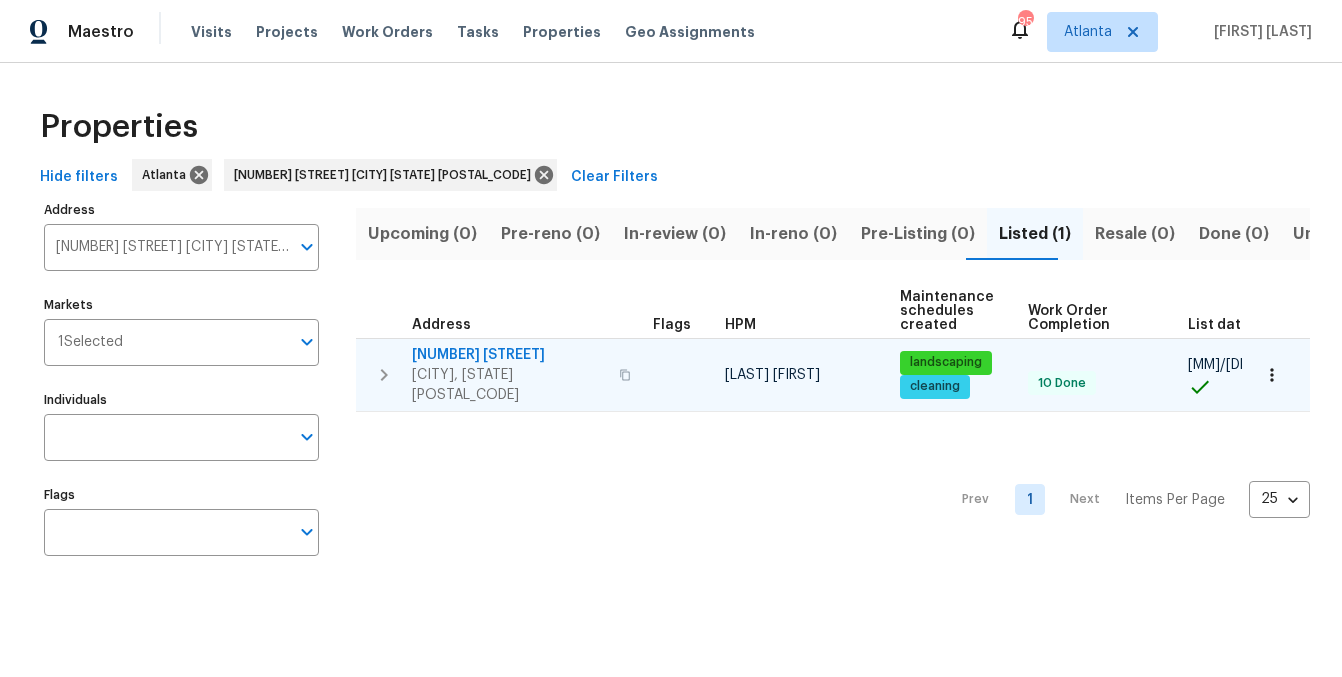 drag, startPoint x: 448, startPoint y: 350, endPoint x: 428, endPoint y: 350, distance: 20 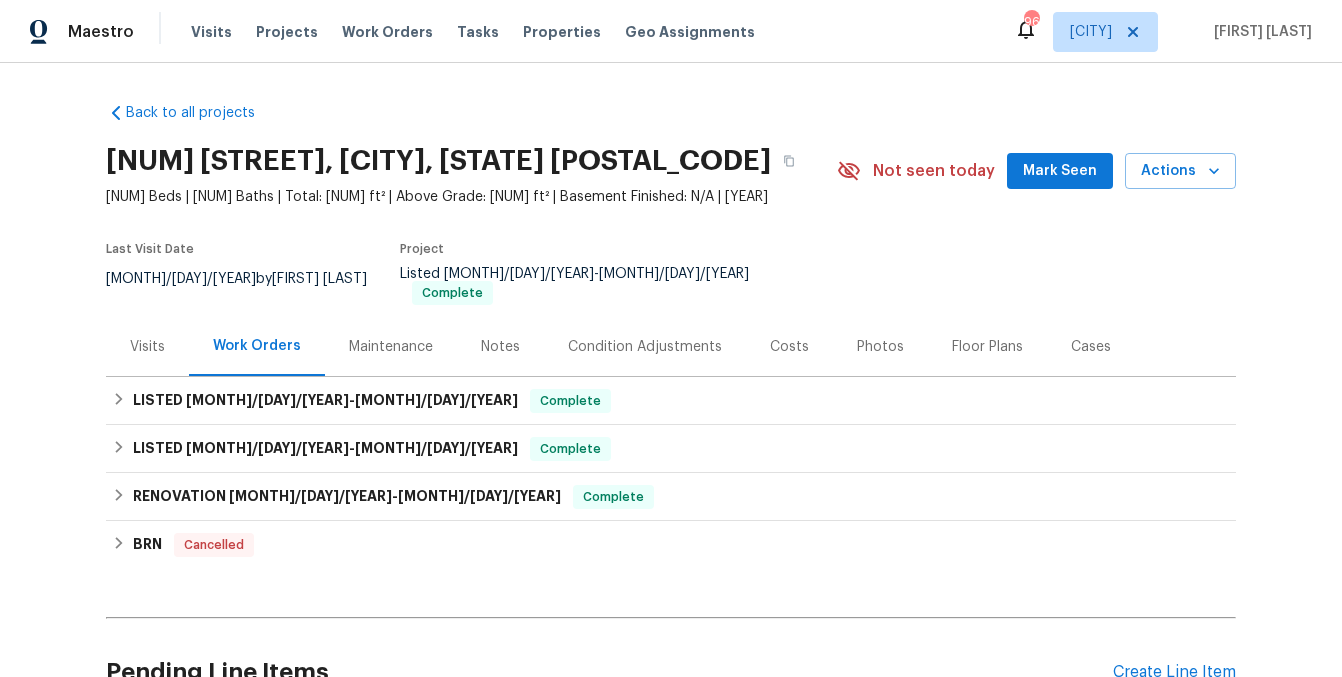 scroll, scrollTop: 0, scrollLeft: 0, axis: both 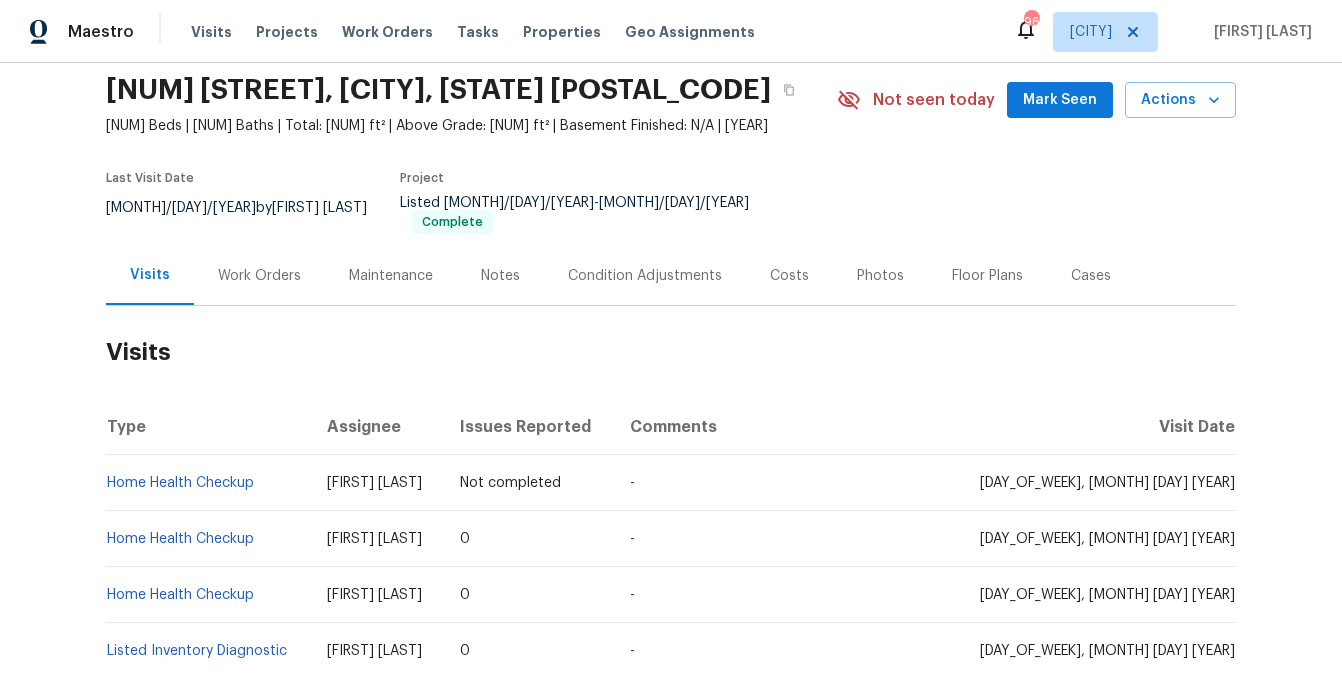 click on "Photos" at bounding box center [880, 276] 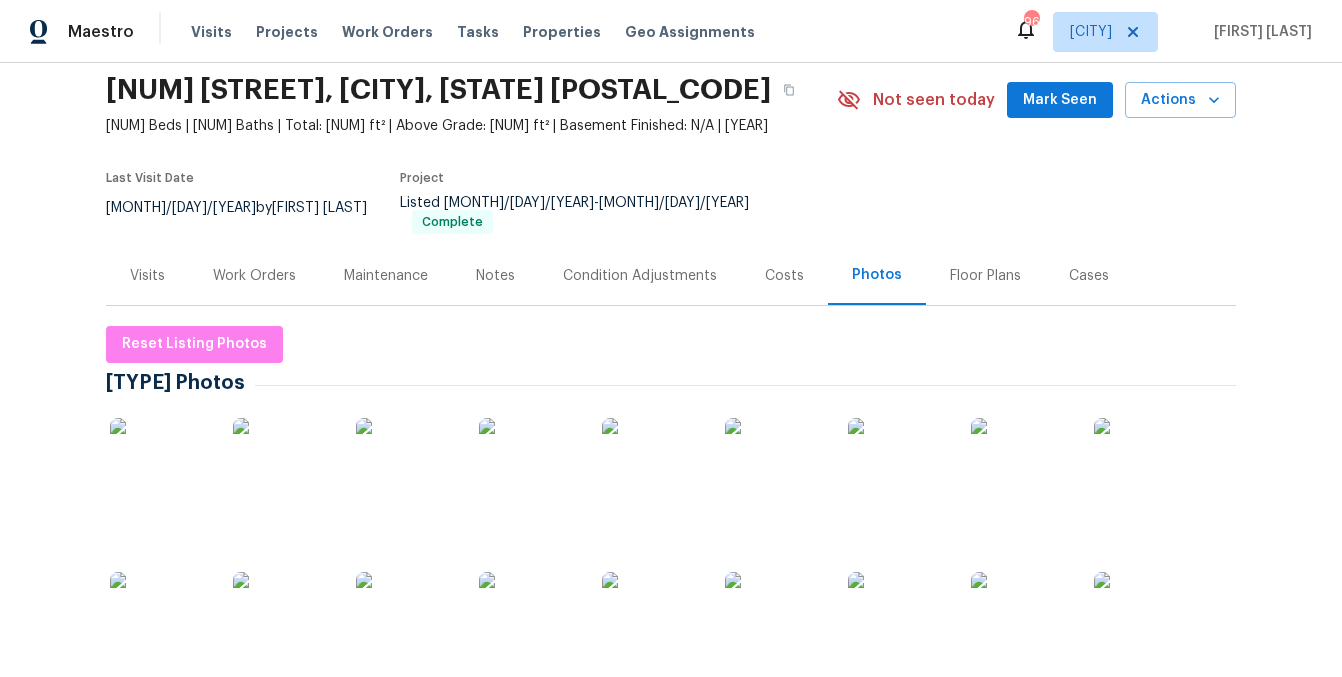 click at bounding box center (160, 468) 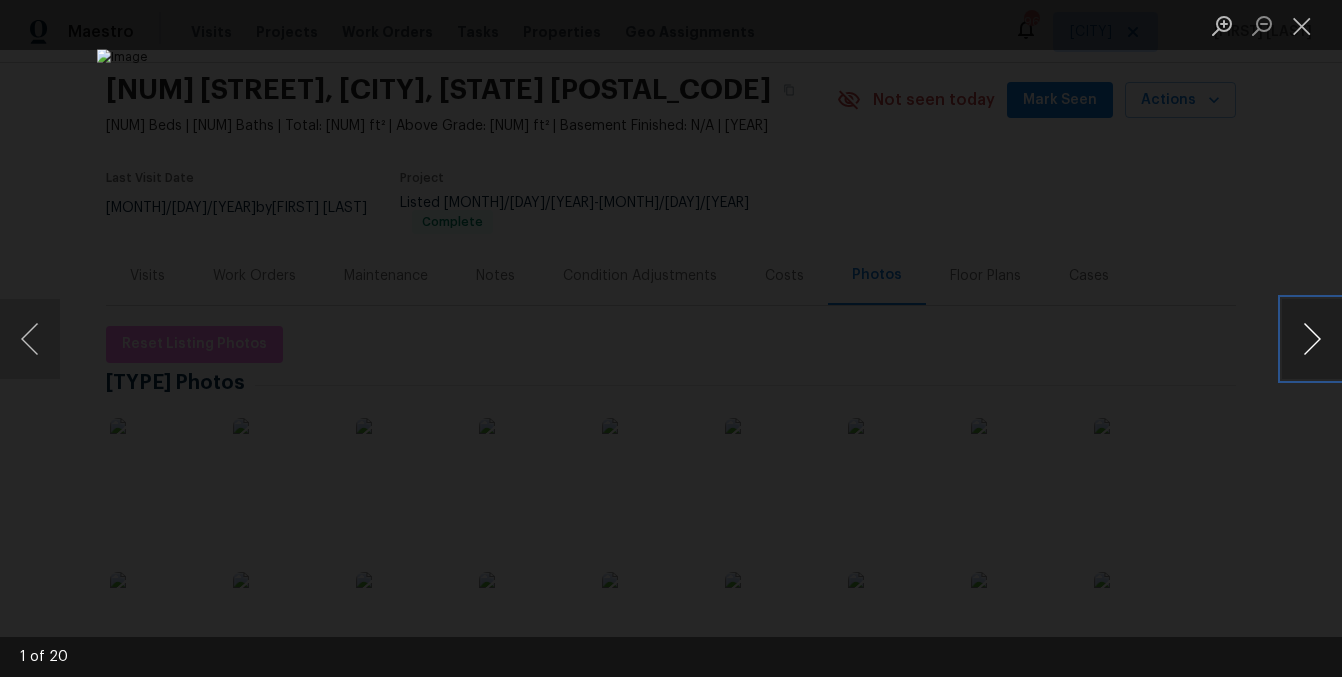click at bounding box center [1312, 339] 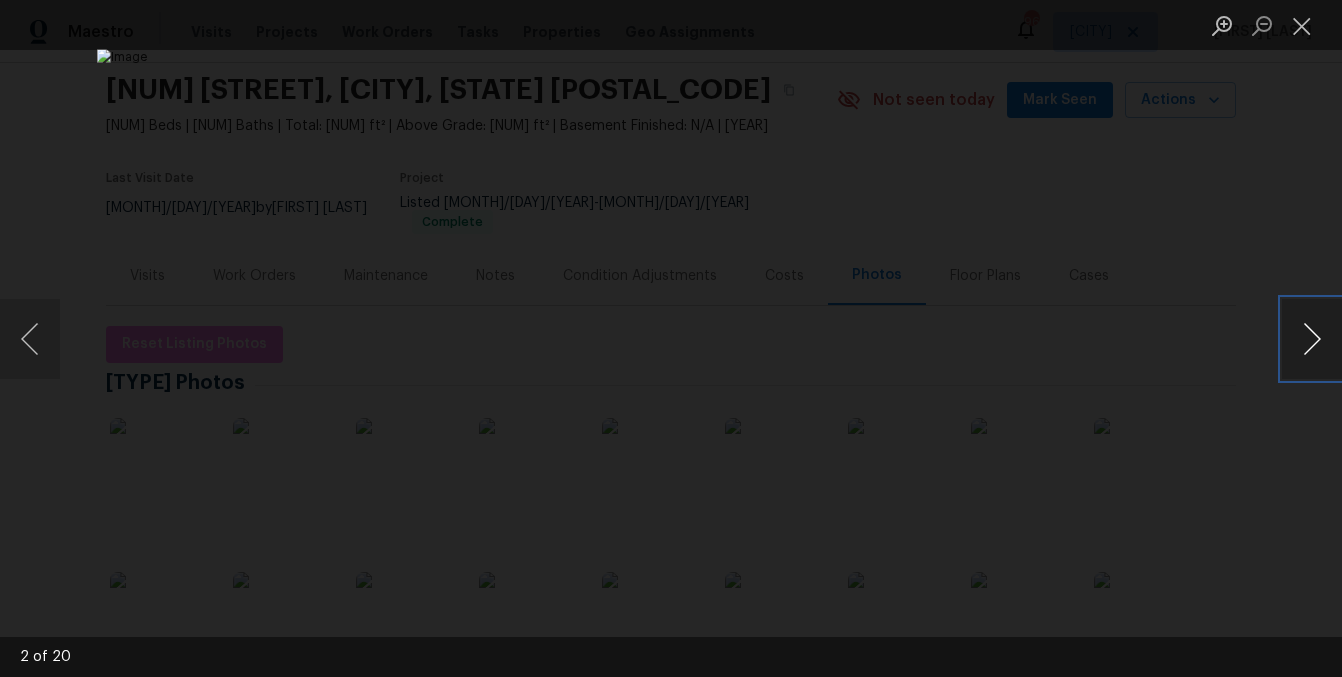 click at bounding box center (1312, 339) 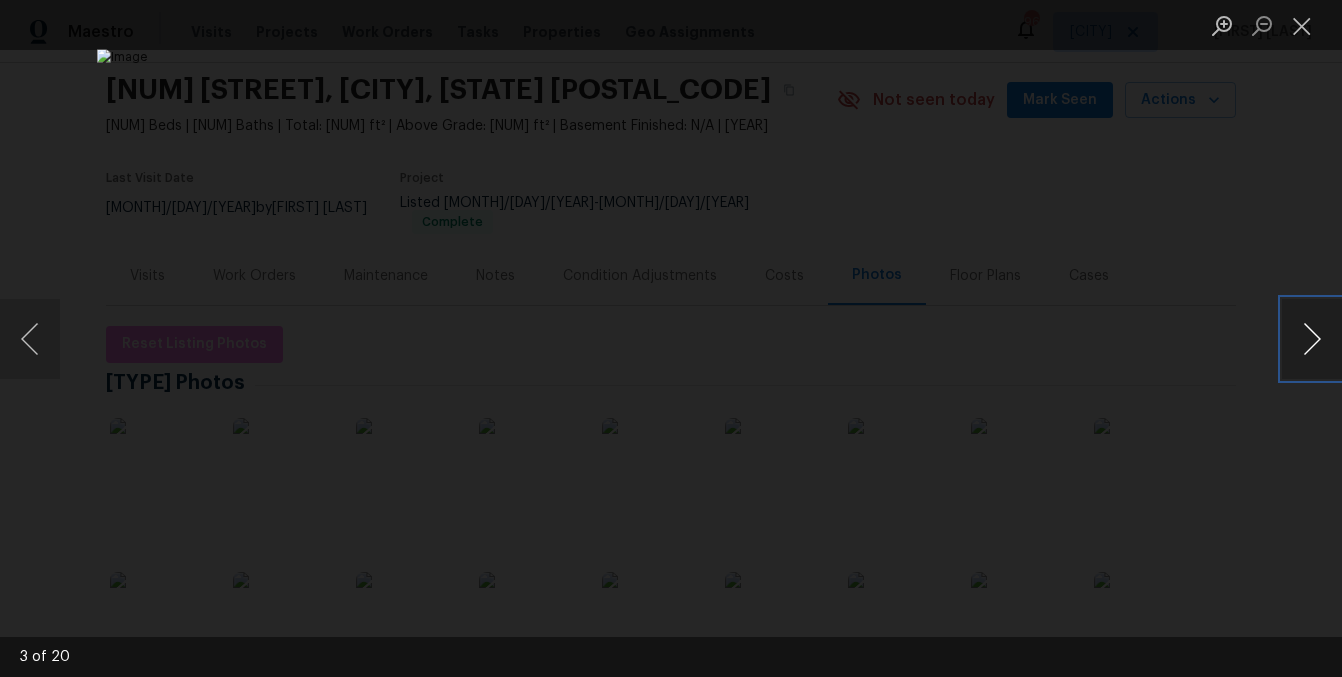 click at bounding box center (1312, 339) 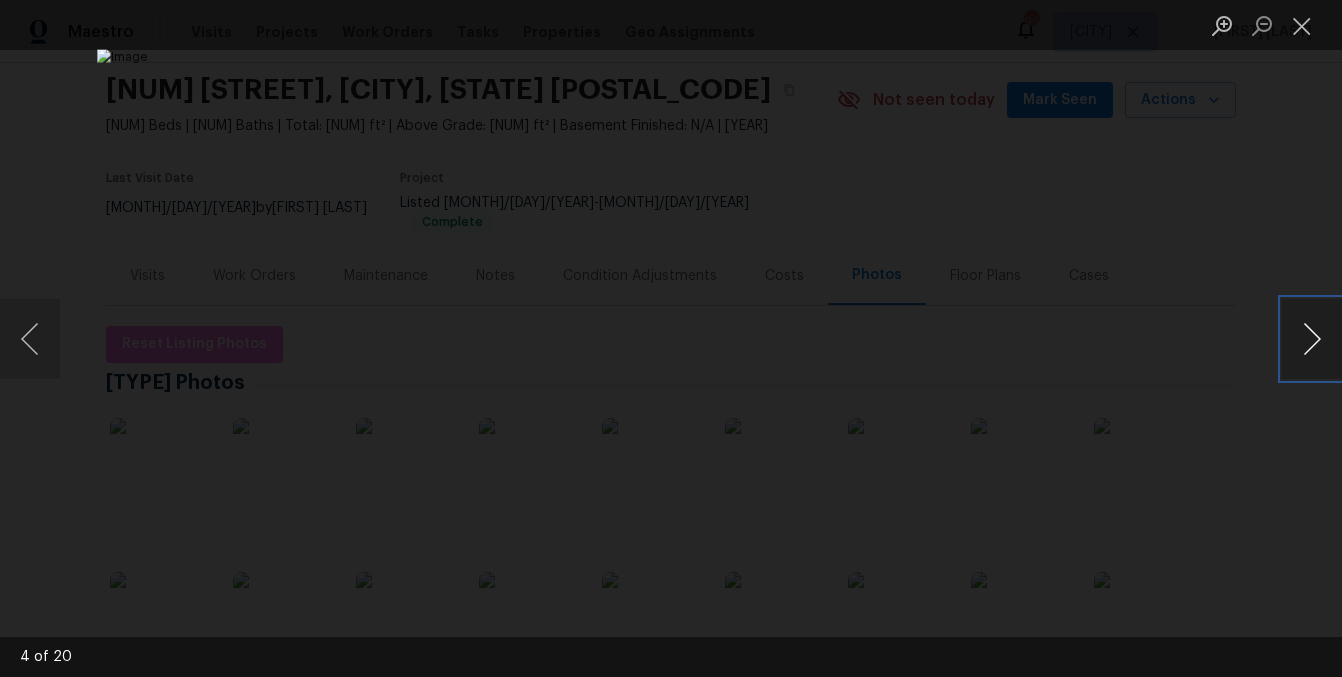 click at bounding box center (1312, 339) 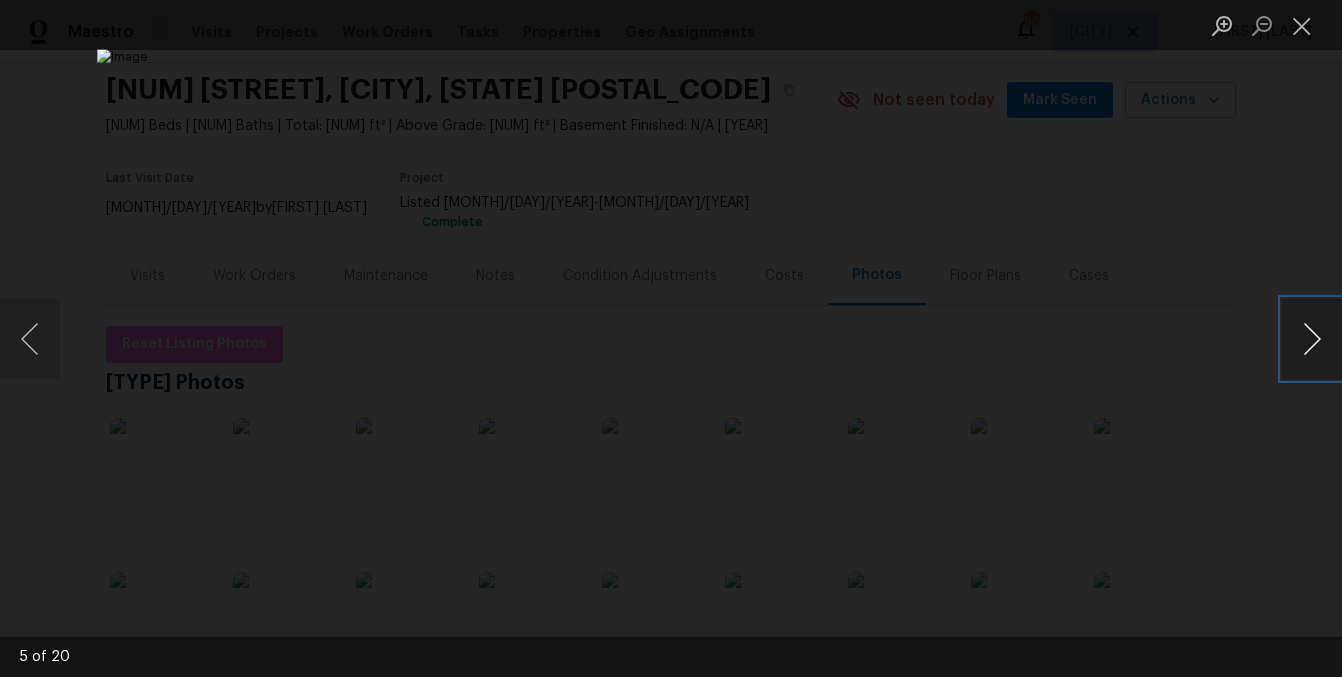 click at bounding box center [1312, 339] 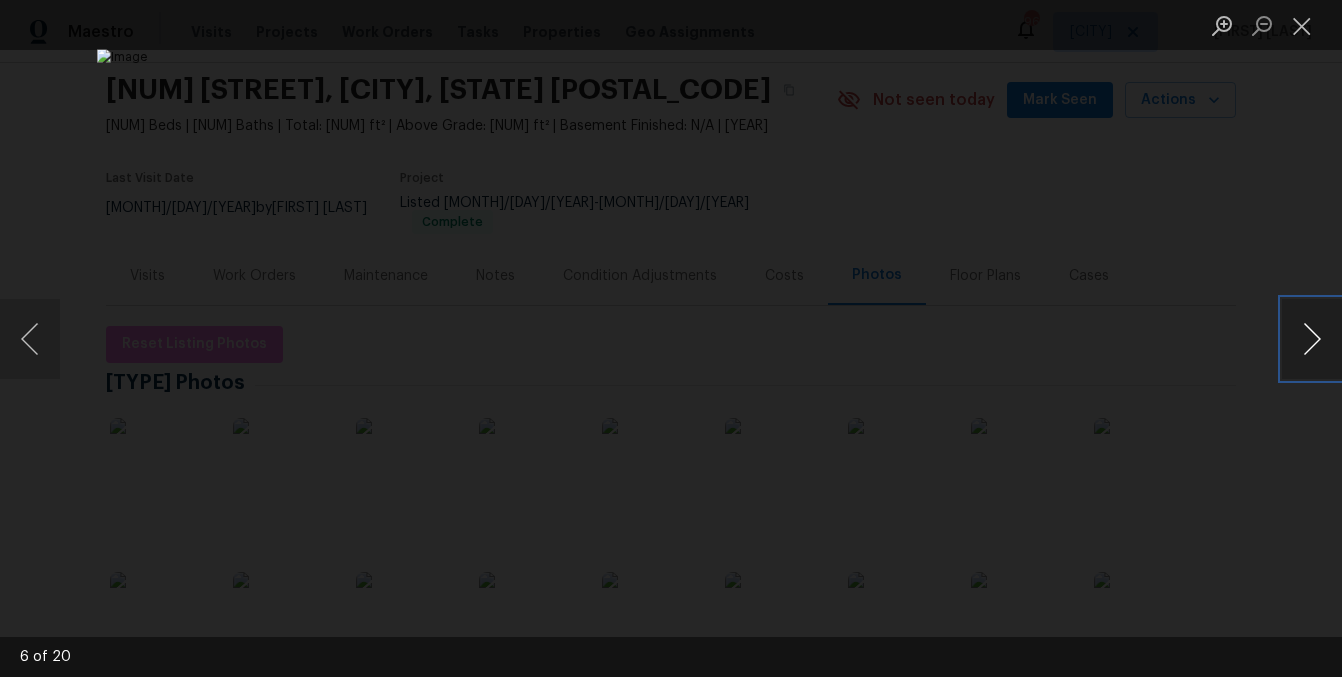click at bounding box center [1312, 339] 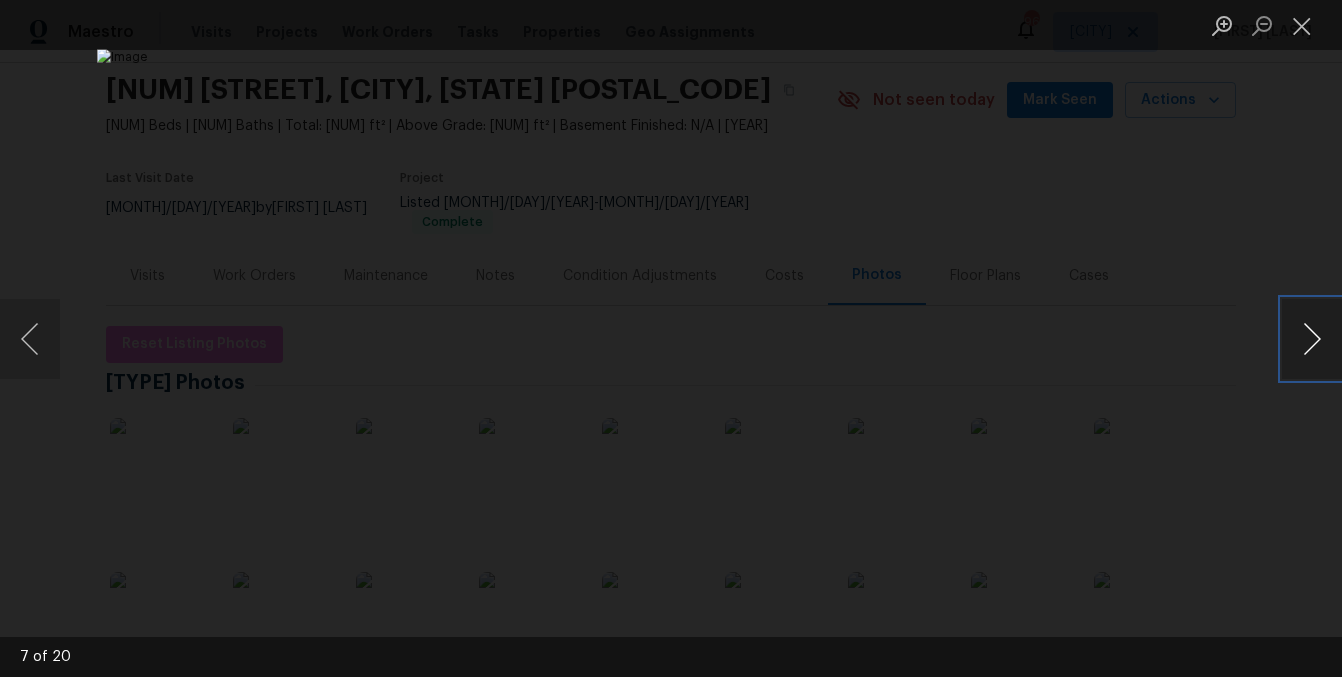 click at bounding box center [1312, 339] 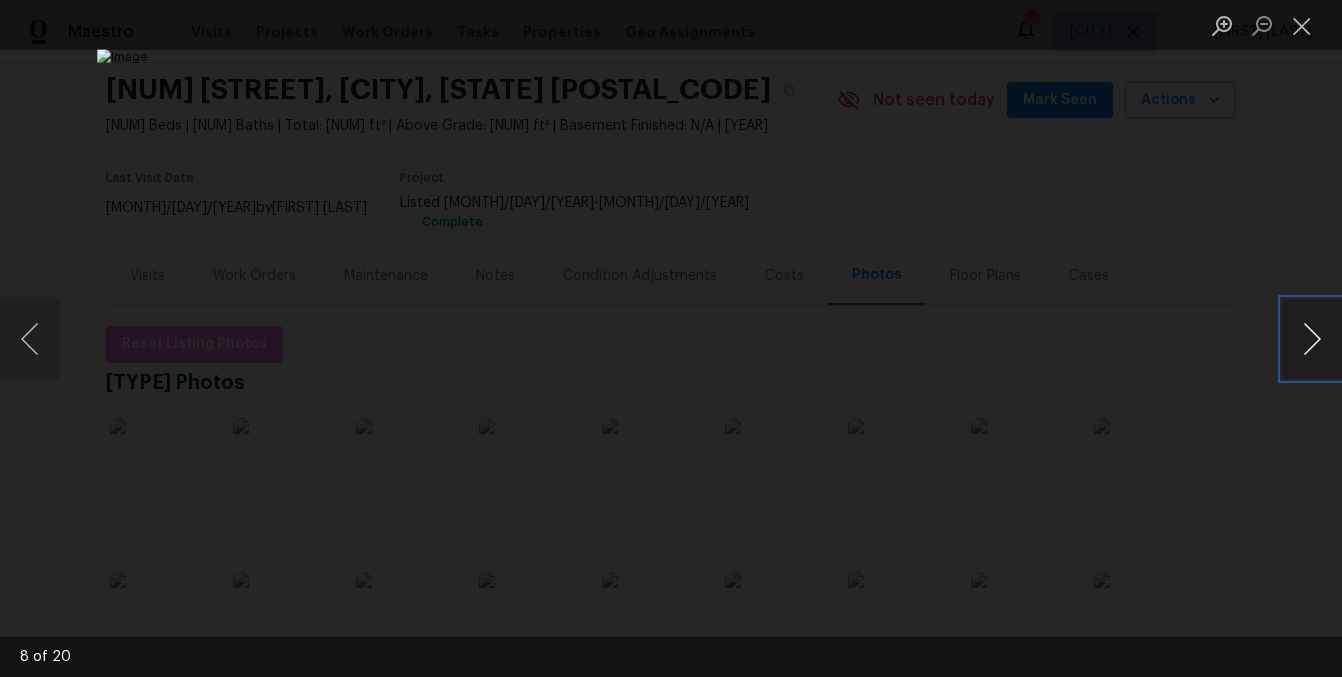 click at bounding box center (1312, 339) 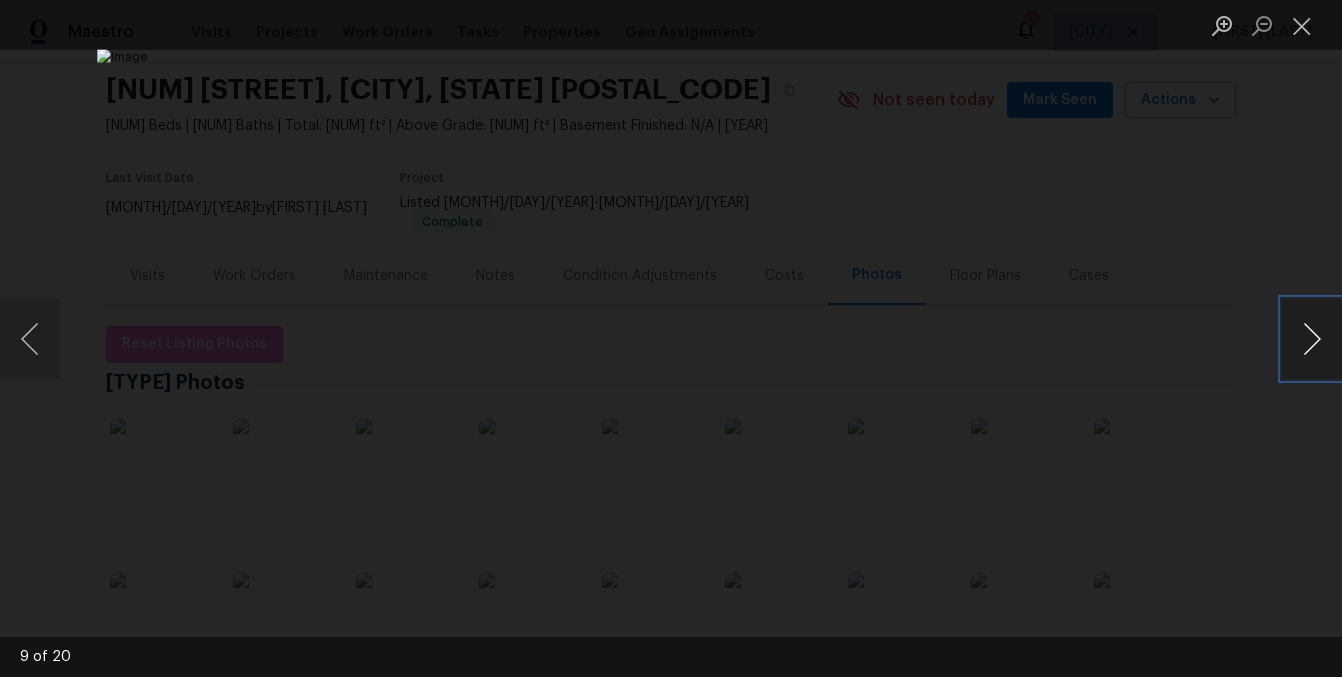 click at bounding box center (1312, 339) 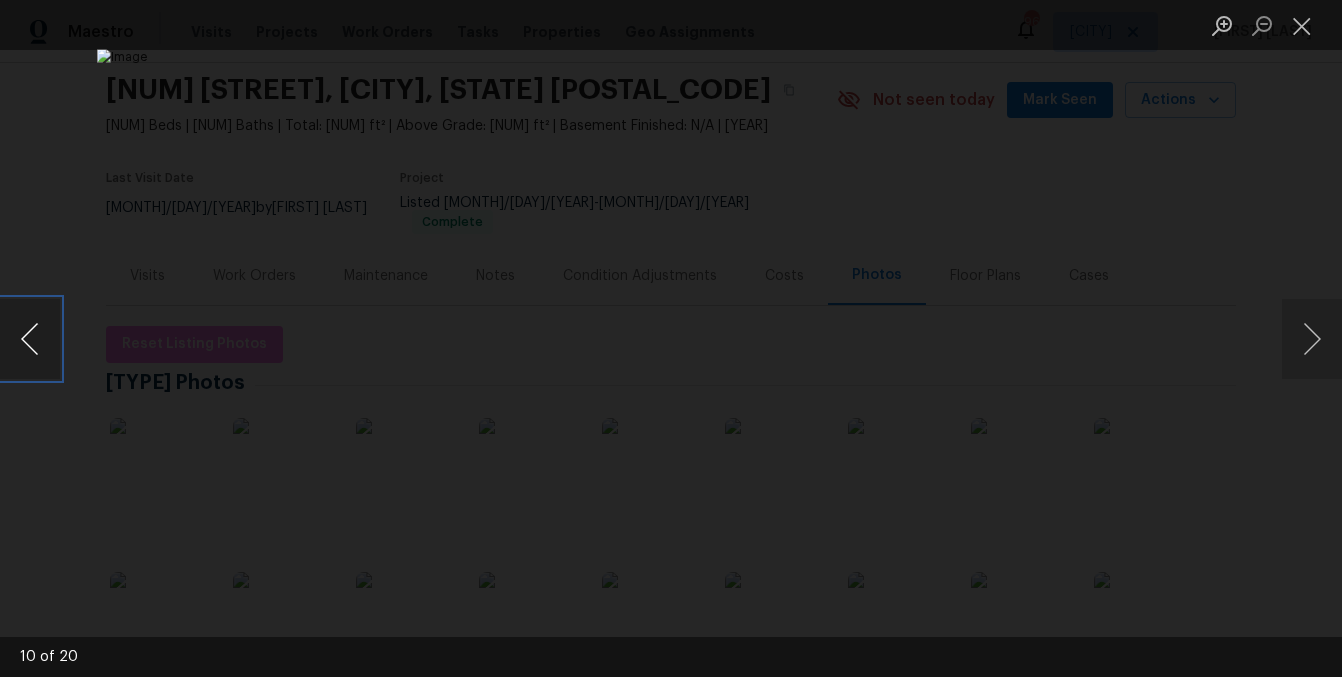 click at bounding box center (30, 339) 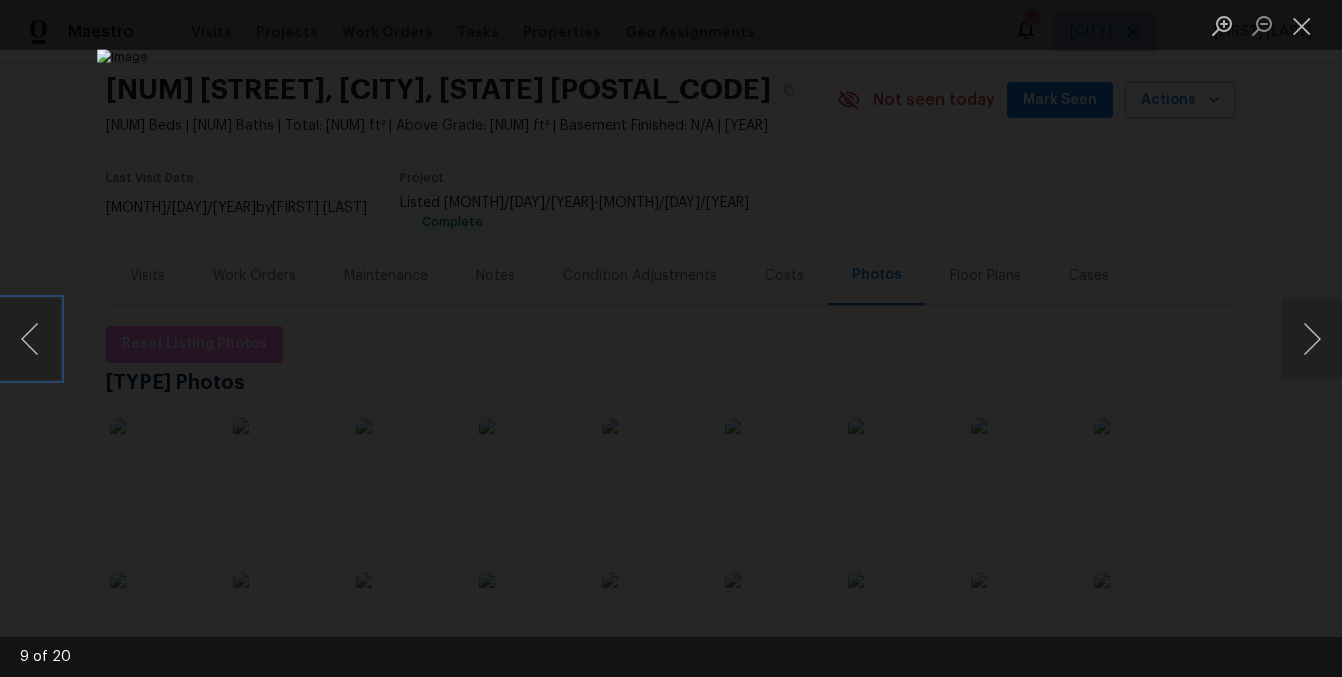 type 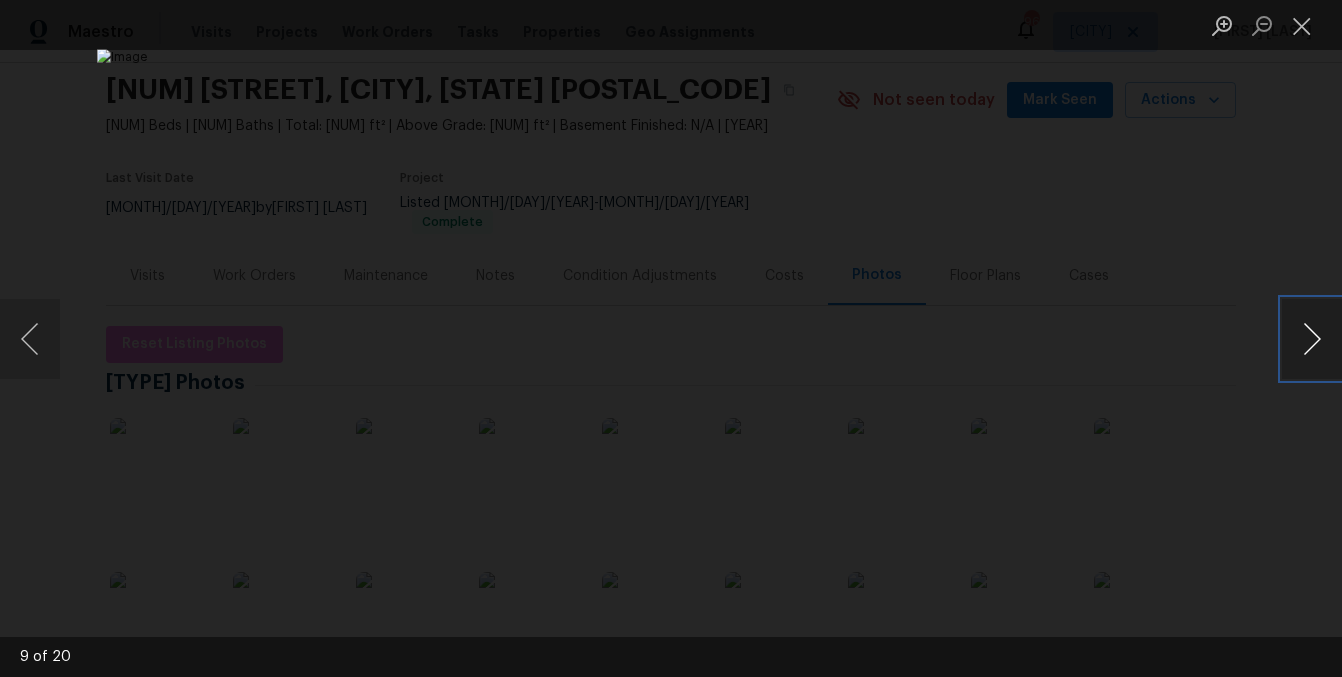 click at bounding box center (1312, 339) 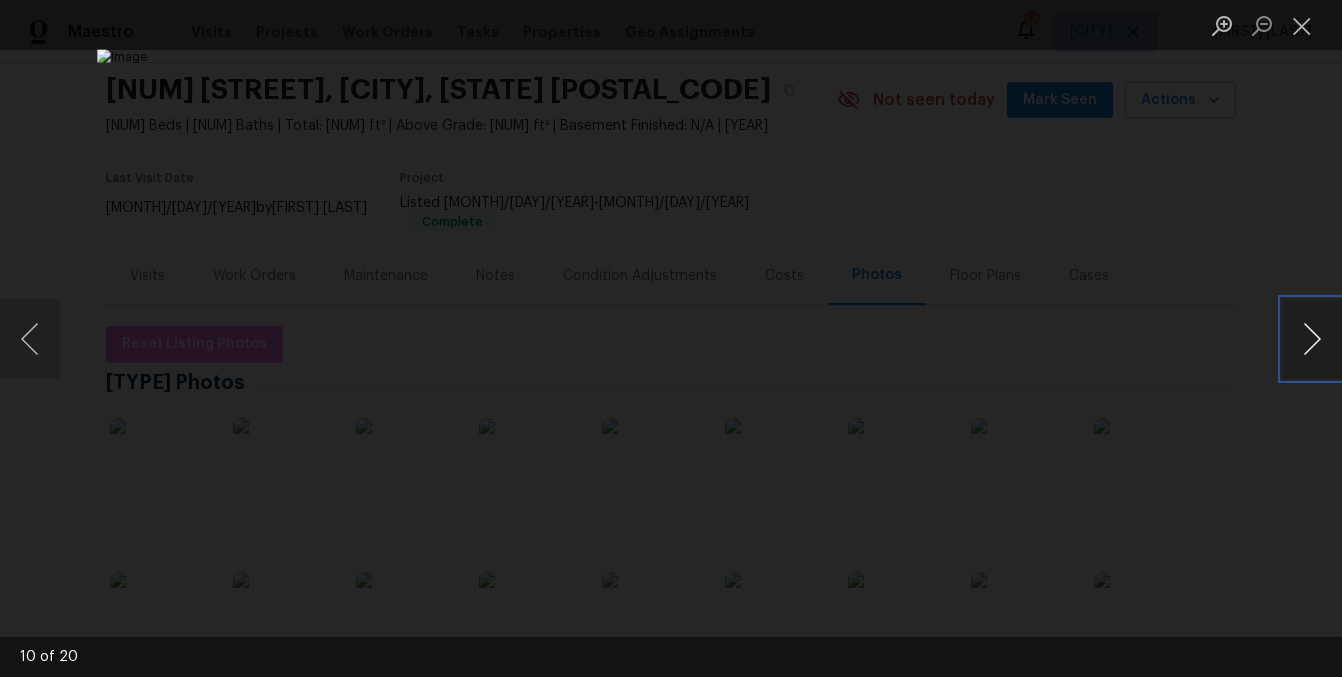 click at bounding box center (1312, 339) 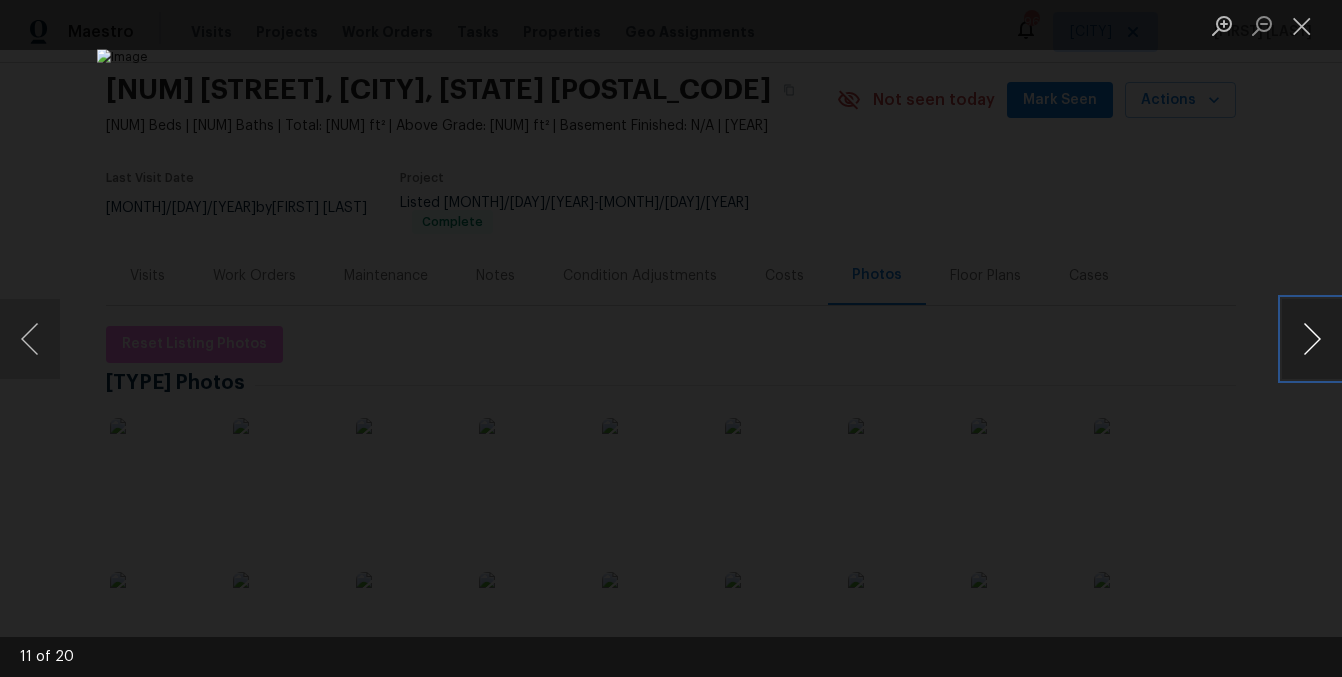click at bounding box center (1312, 339) 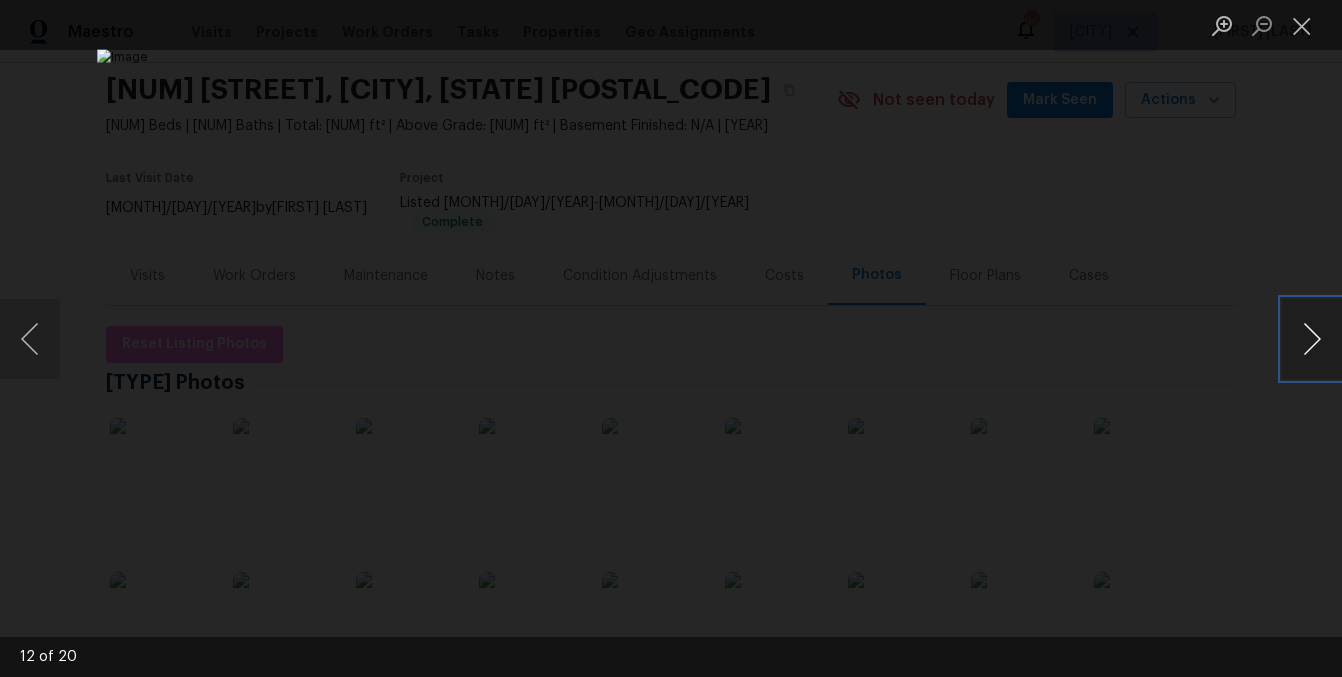 click at bounding box center (1312, 339) 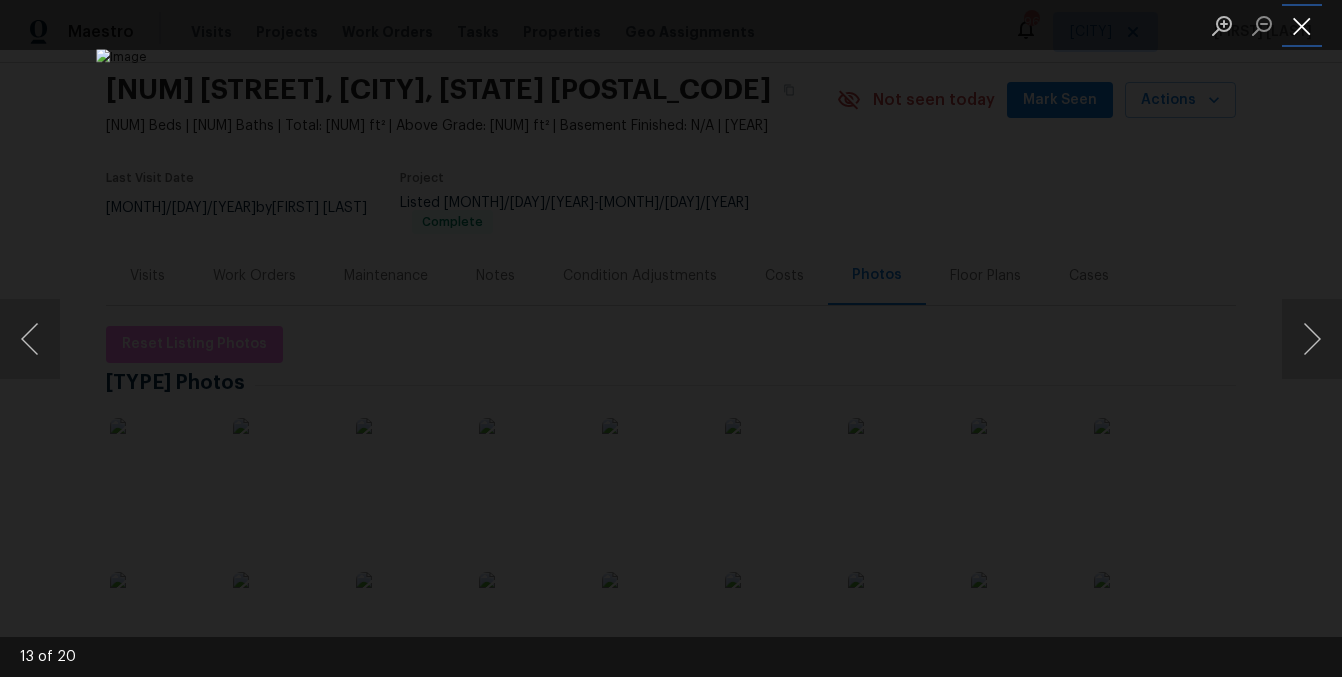 drag, startPoint x: 1294, startPoint y: 25, endPoint x: 1291, endPoint y: 35, distance: 10.440307 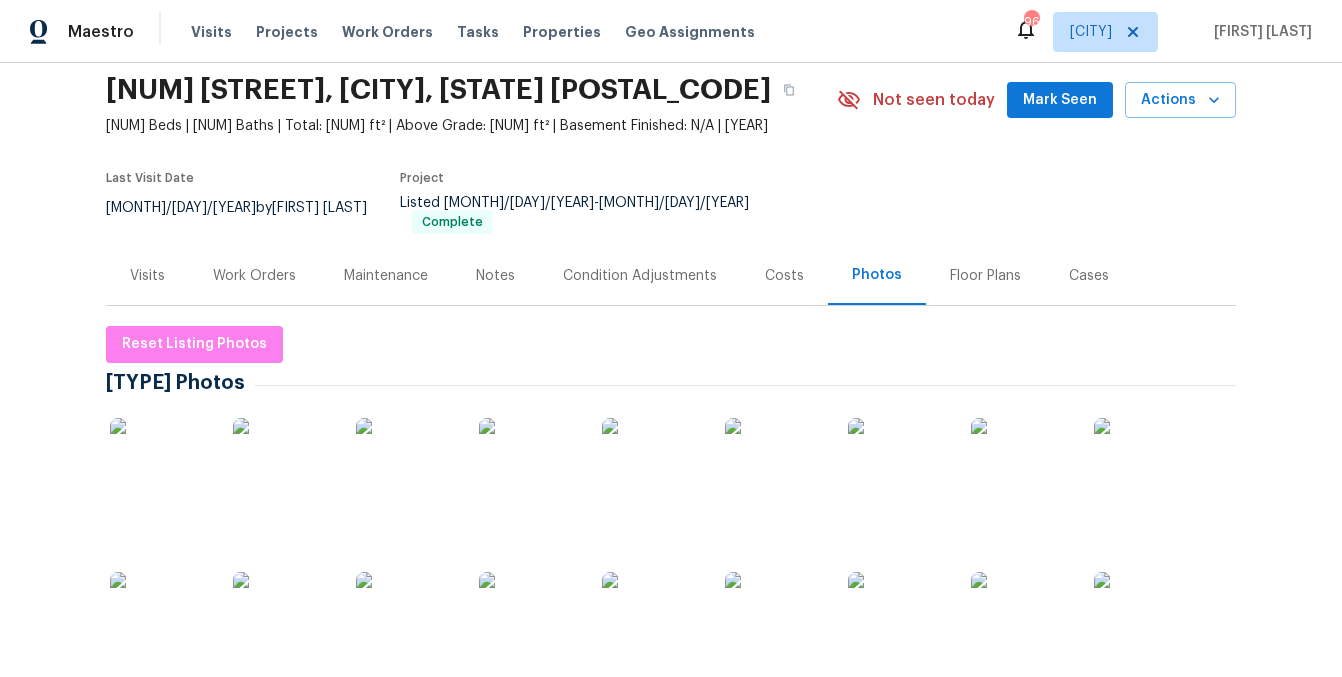 click on "Costs" at bounding box center (784, 275) 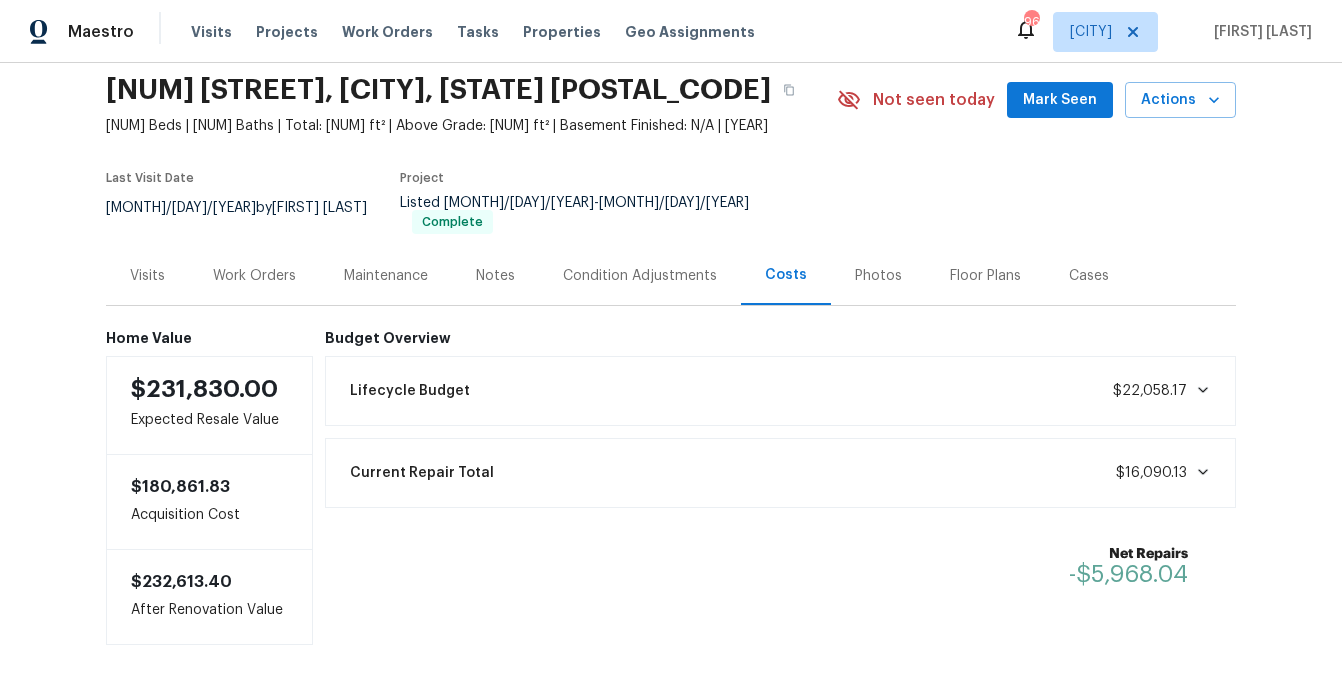 click on "Visits" at bounding box center (147, 276) 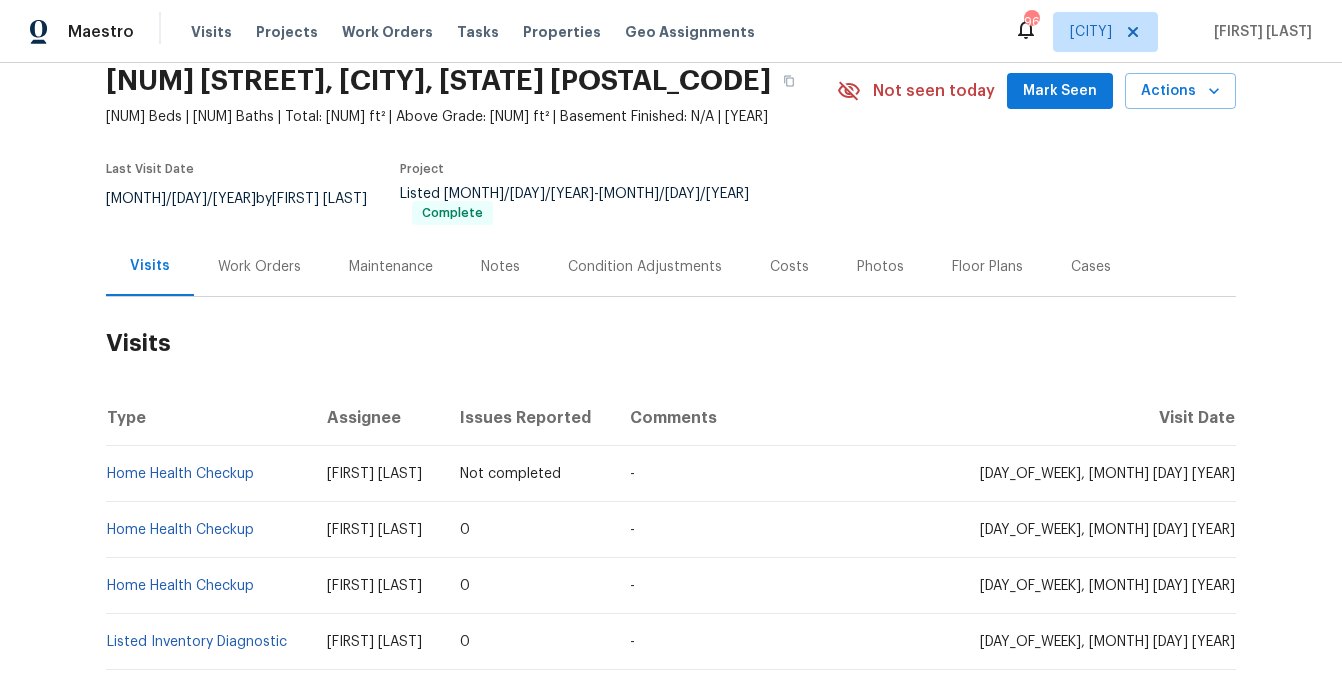 scroll, scrollTop: 78, scrollLeft: 0, axis: vertical 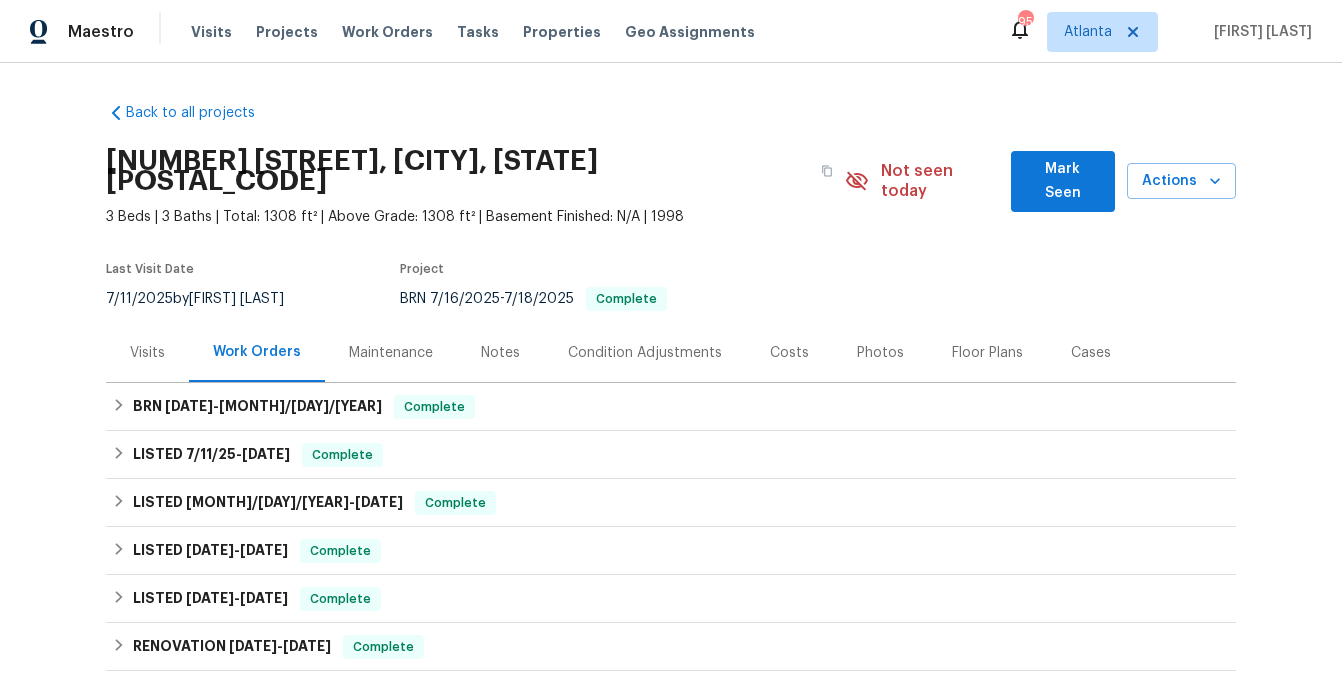 click on "Visits" at bounding box center (147, 353) 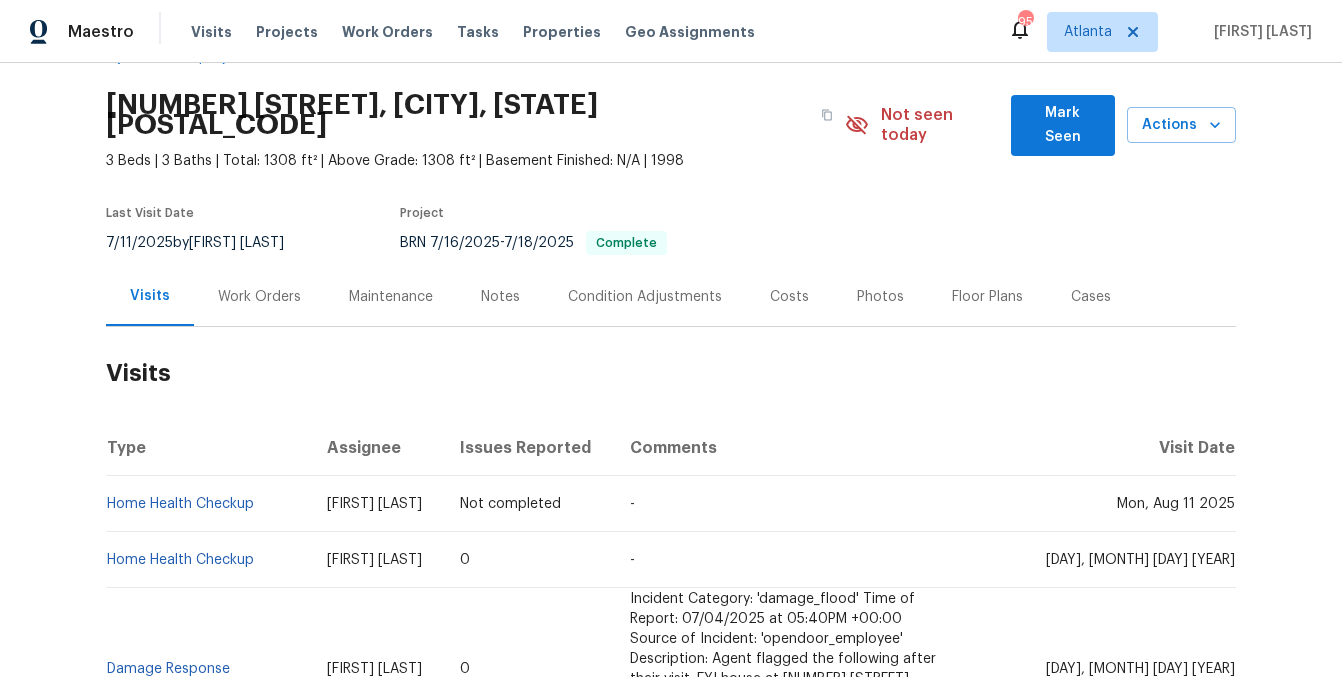 scroll, scrollTop: 53, scrollLeft: 0, axis: vertical 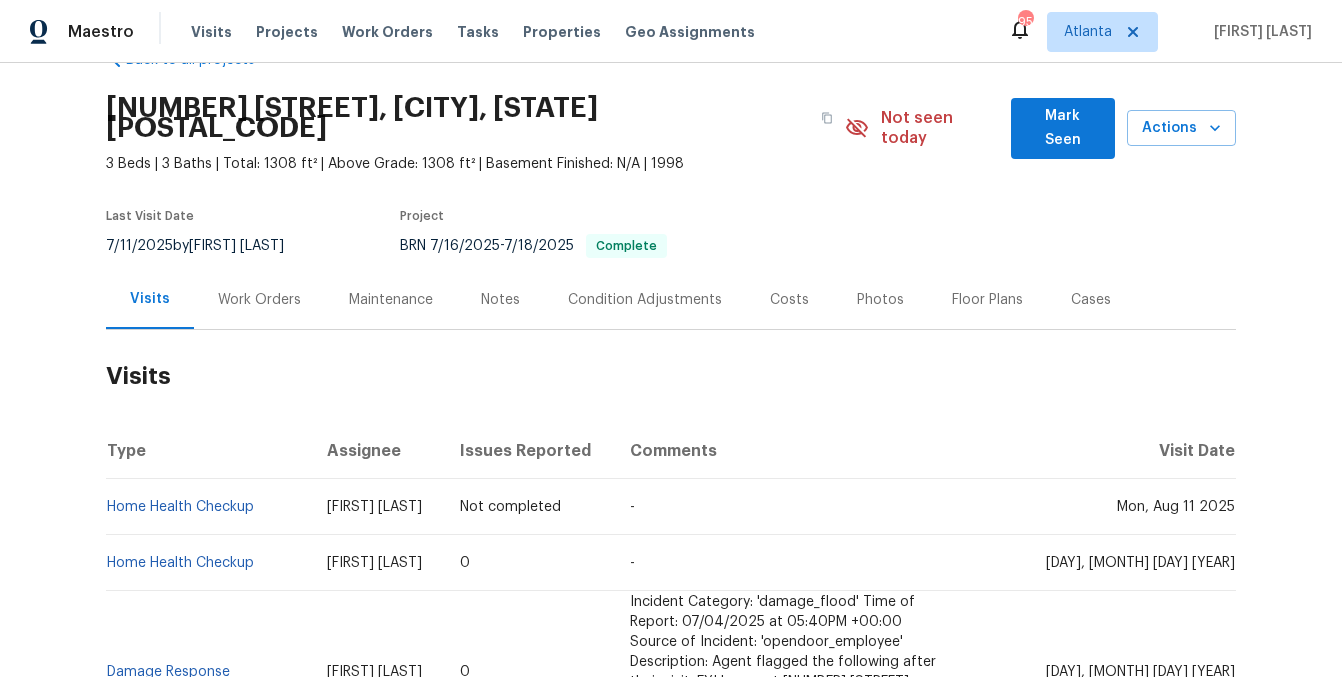 click on "Costs" at bounding box center [789, 300] 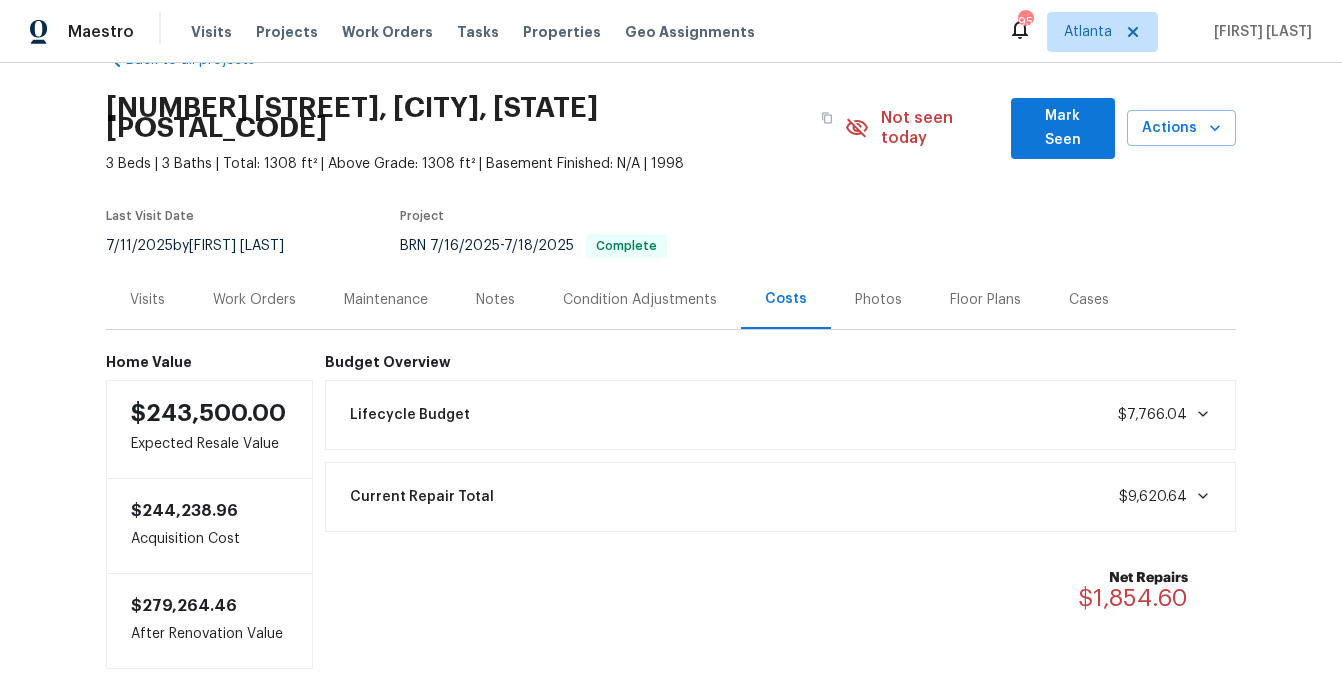 click on "Work Orders" at bounding box center (254, 300) 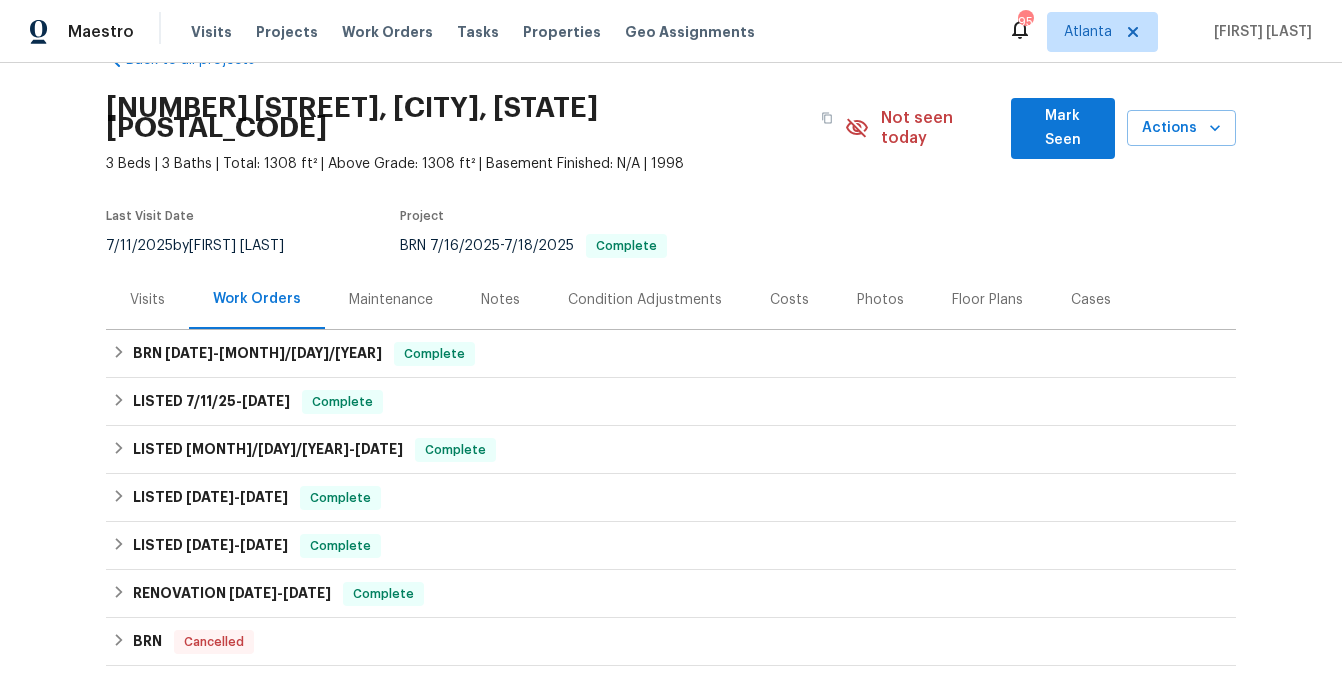 click on "Visits" at bounding box center [147, 300] 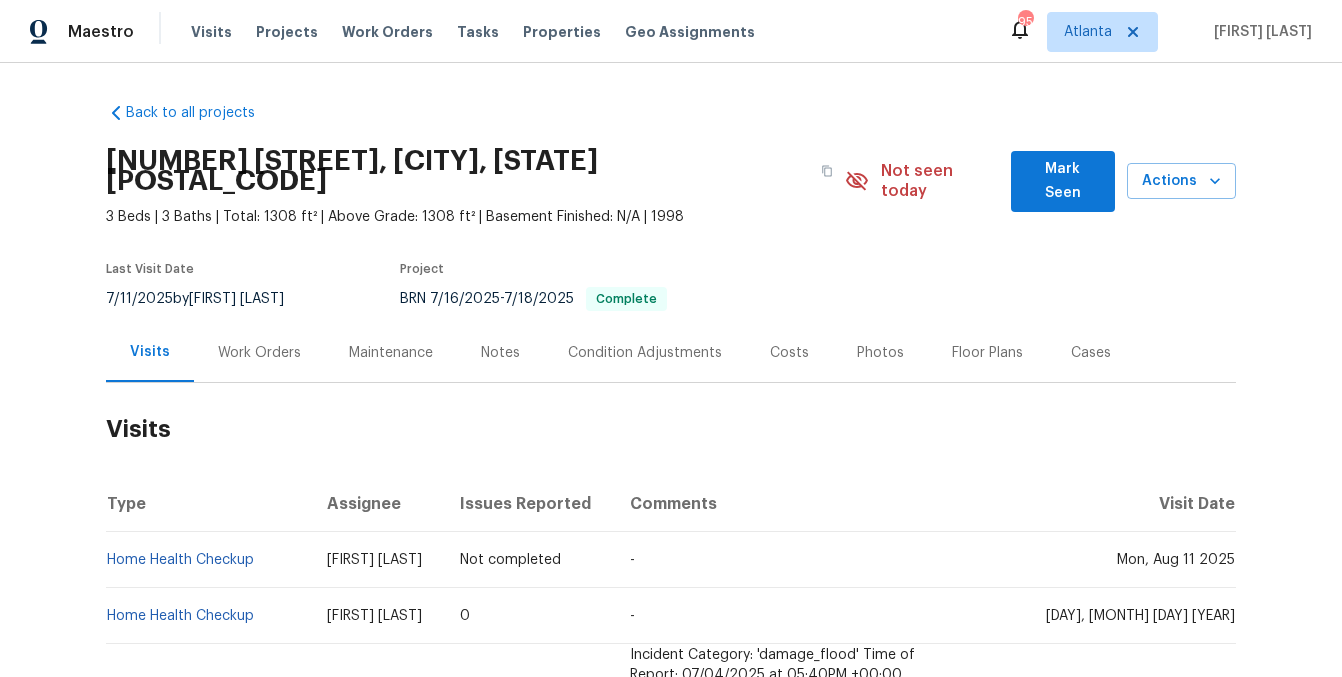 scroll, scrollTop: 3, scrollLeft: 0, axis: vertical 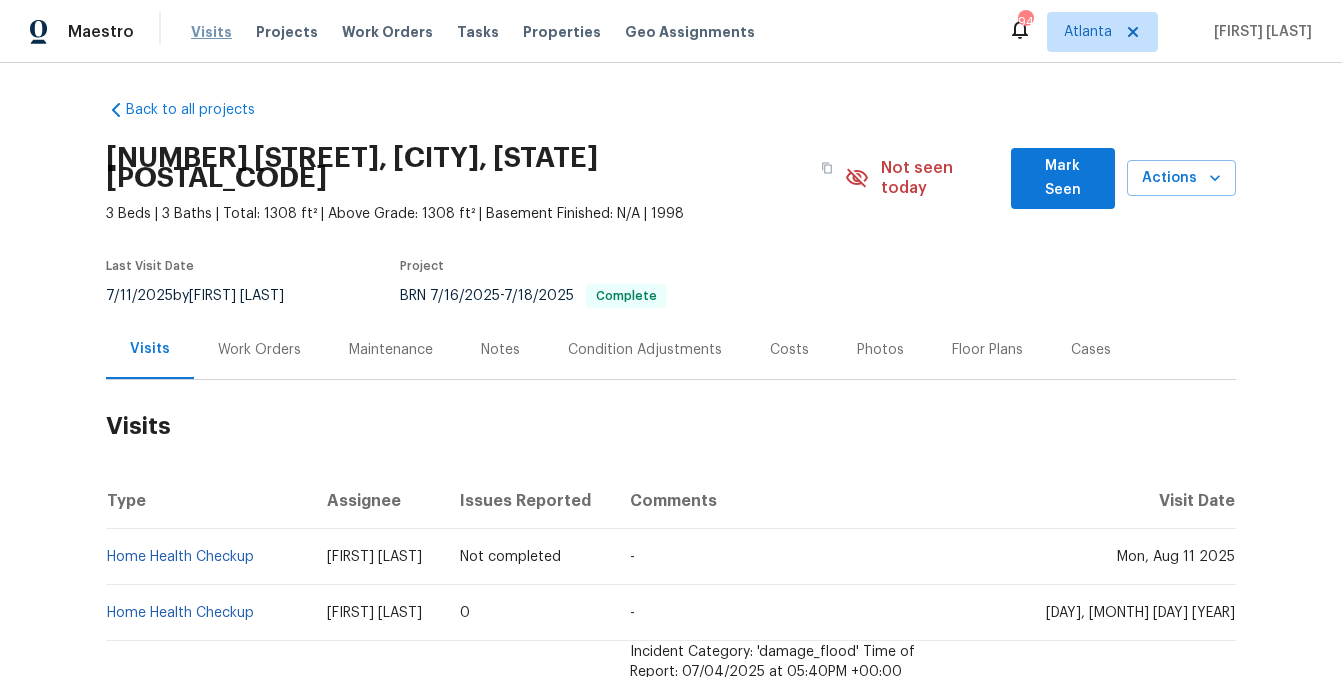 click on "Visits" at bounding box center [211, 32] 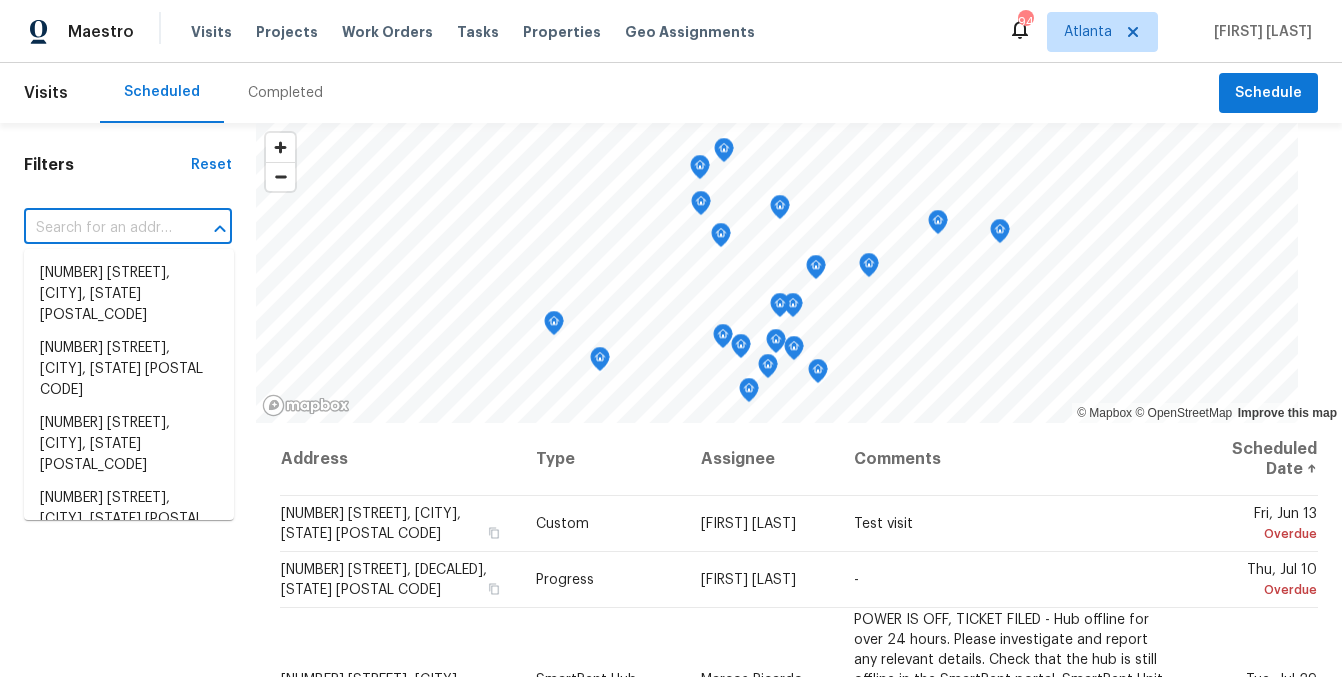click at bounding box center [100, 228] 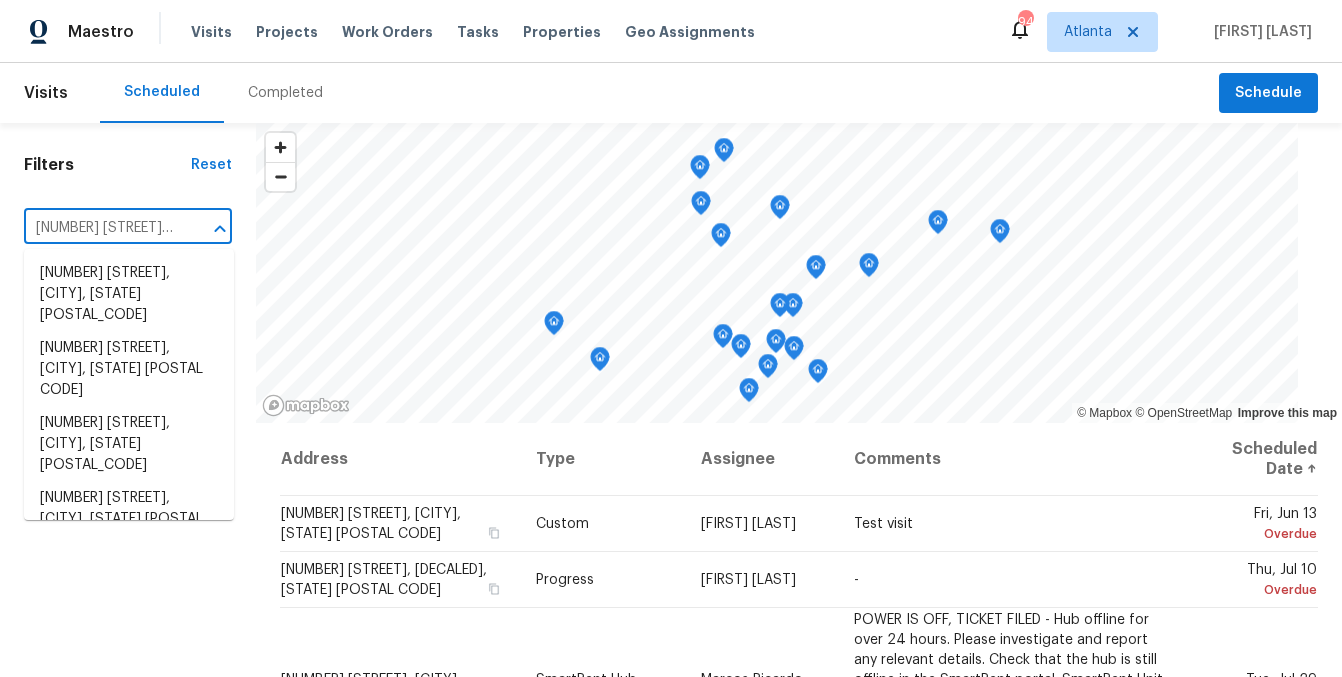 scroll, scrollTop: 0, scrollLeft: 109, axis: horizontal 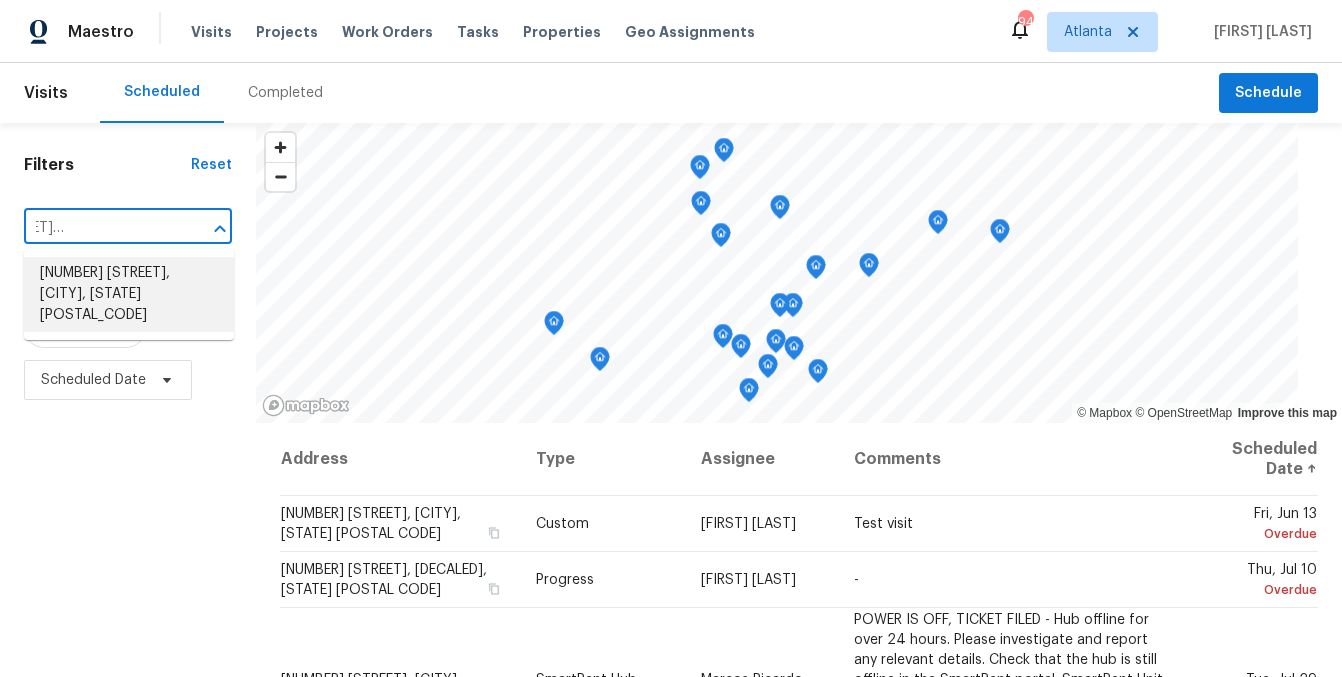 click on "[NUMBER] [STREET], [CITY], [STATE] [POSTAL_CODE]" at bounding box center [129, 294] 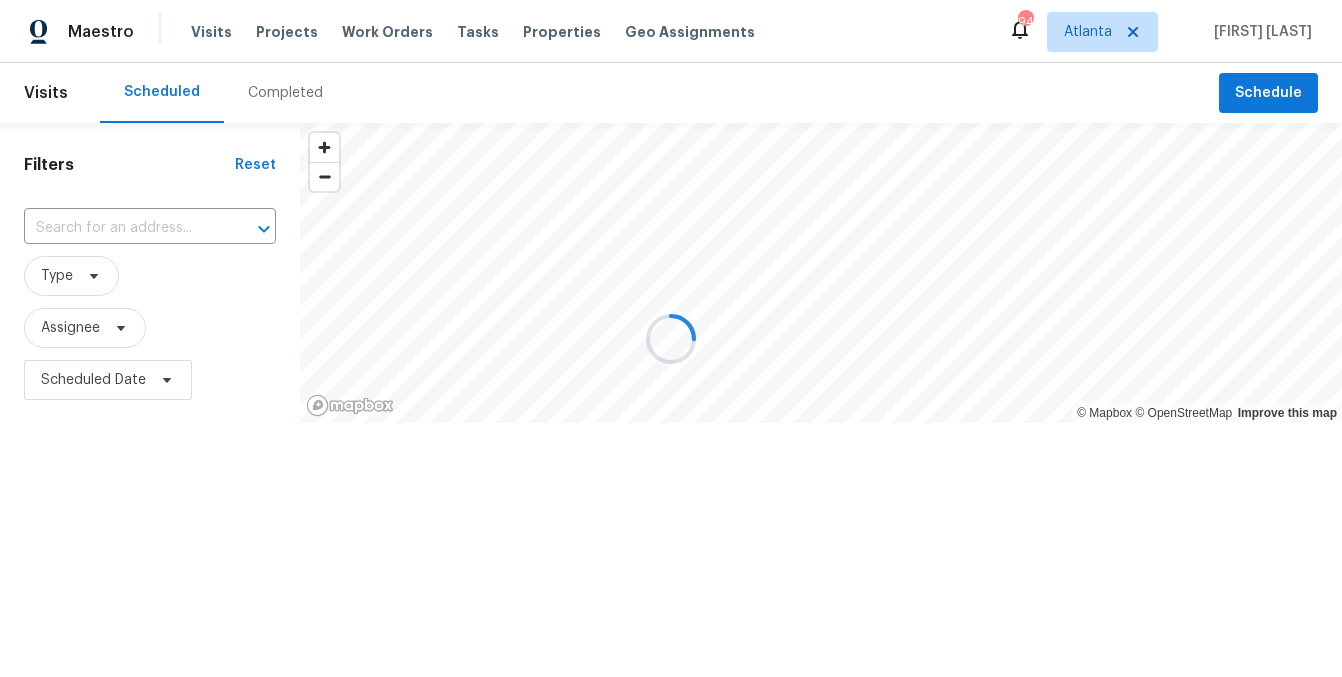 type on "[NUMBER] [STREET], [CITY], [STATE] [POSTAL_CODE]" 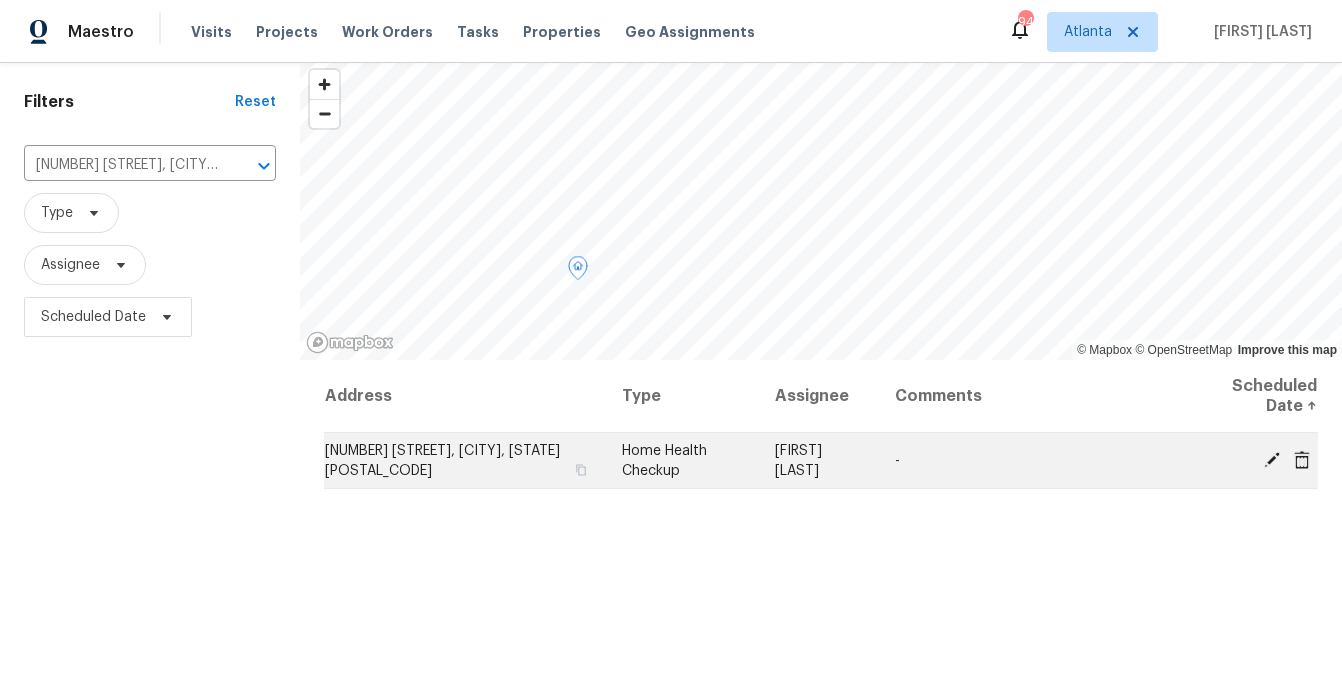 scroll, scrollTop: 0, scrollLeft: 0, axis: both 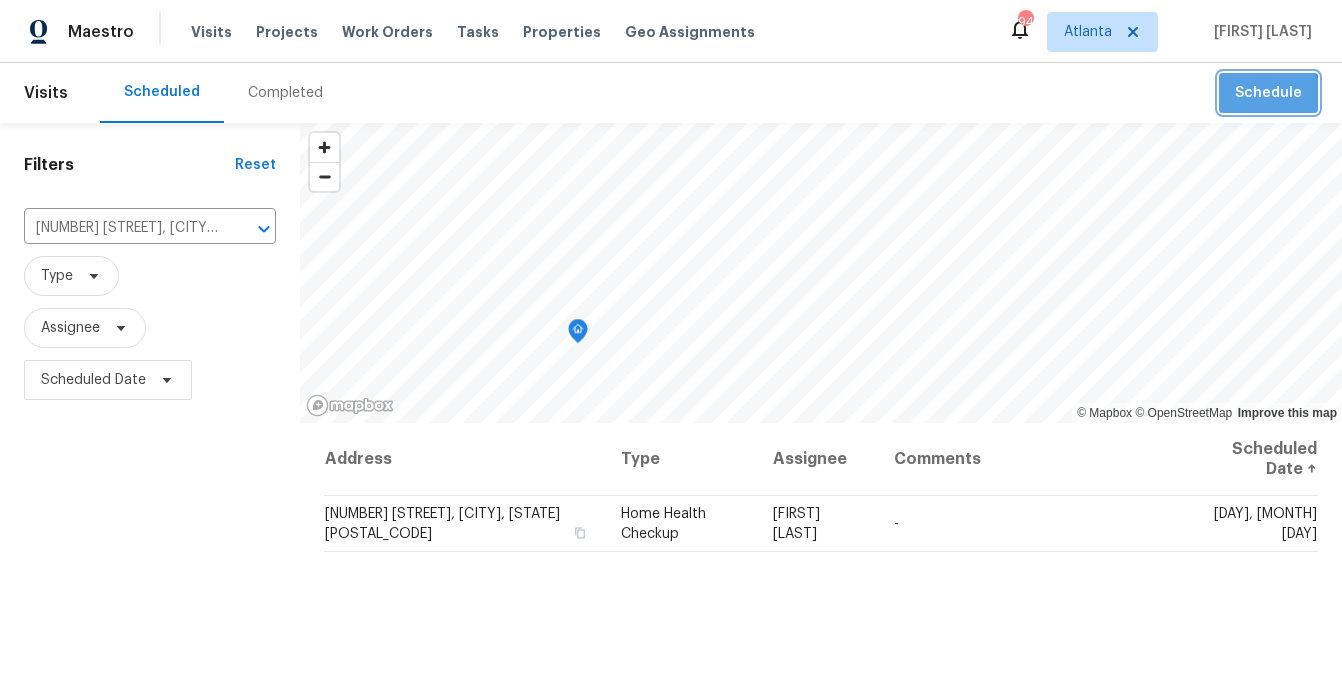 click on "Schedule" at bounding box center [1268, 93] 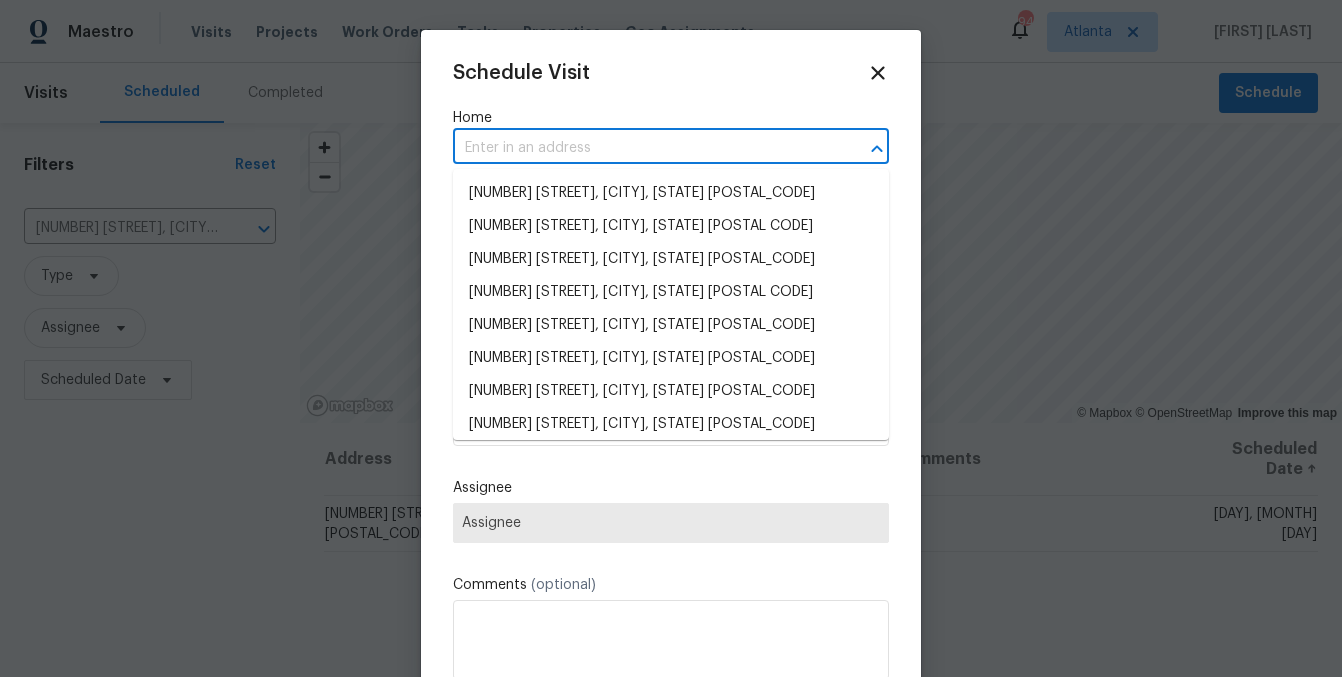 click at bounding box center (643, 148) 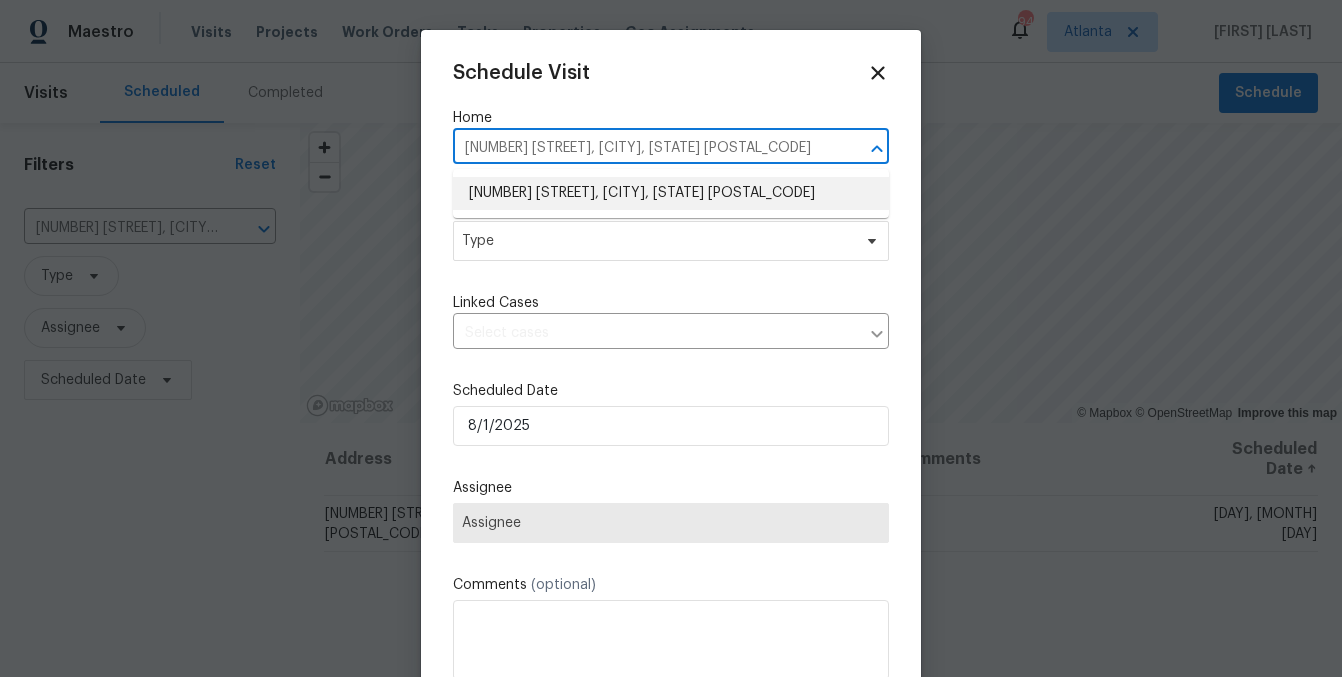click on "[NUMBER] [STREET], [CITY], [STATE] [POSTAL_CODE]" at bounding box center [671, 193] 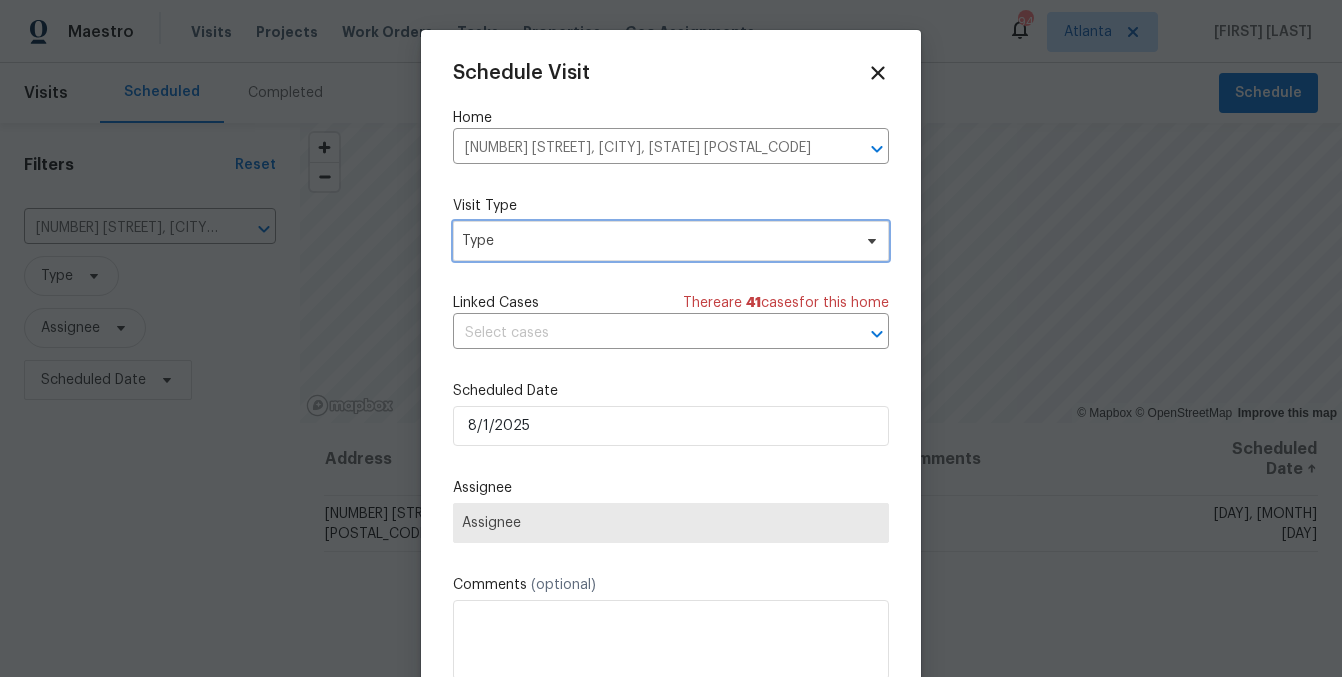 click on "Type" at bounding box center (656, 241) 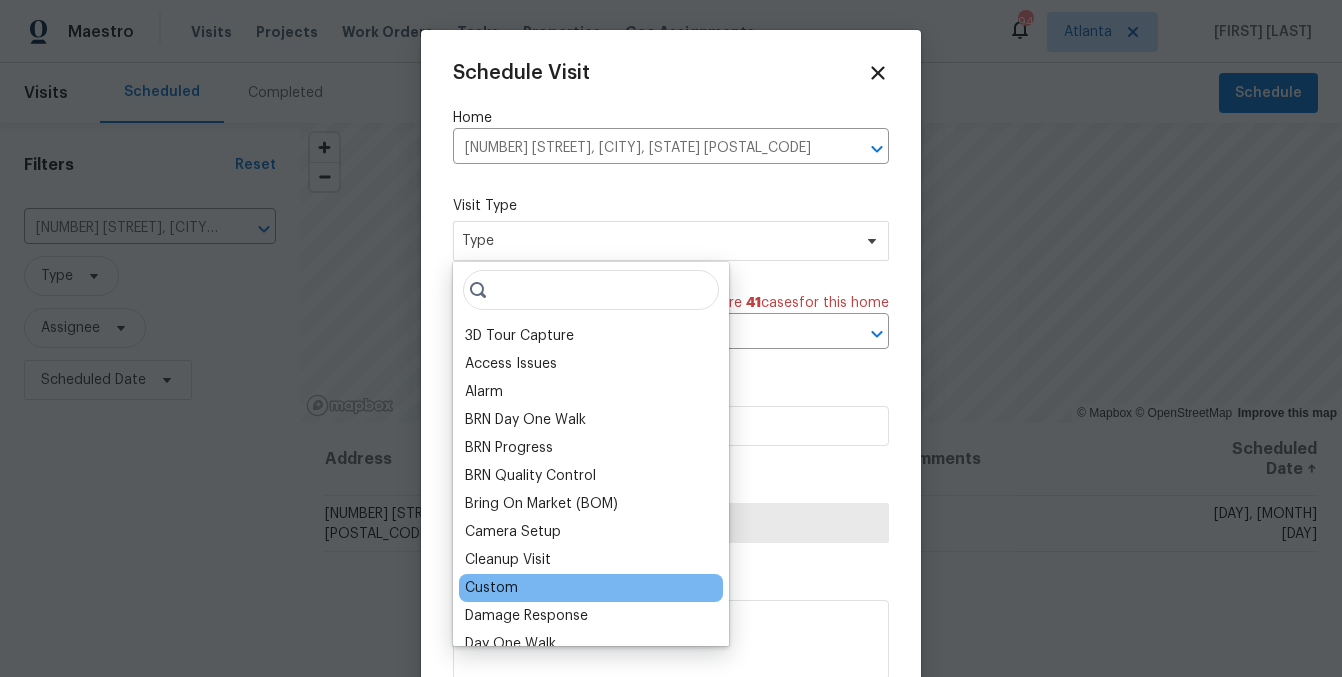 click on "Custom" at bounding box center [491, 588] 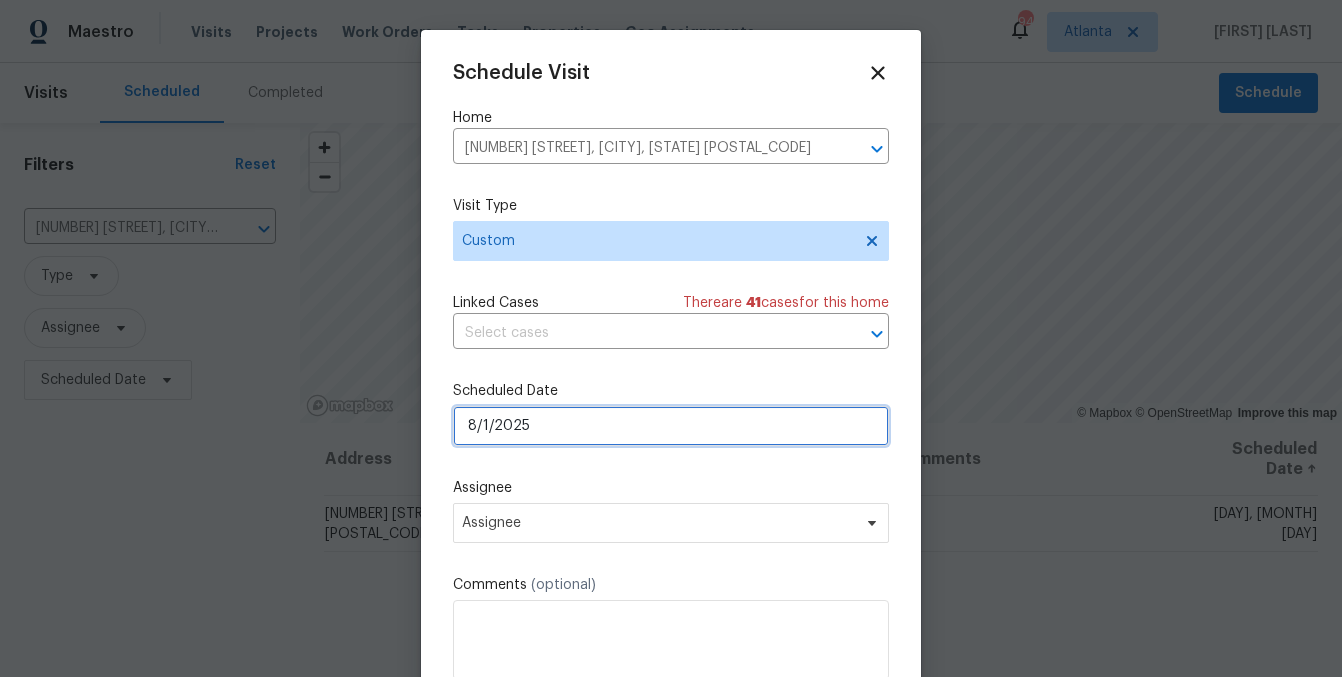 click on "8/1/2025" at bounding box center (671, 426) 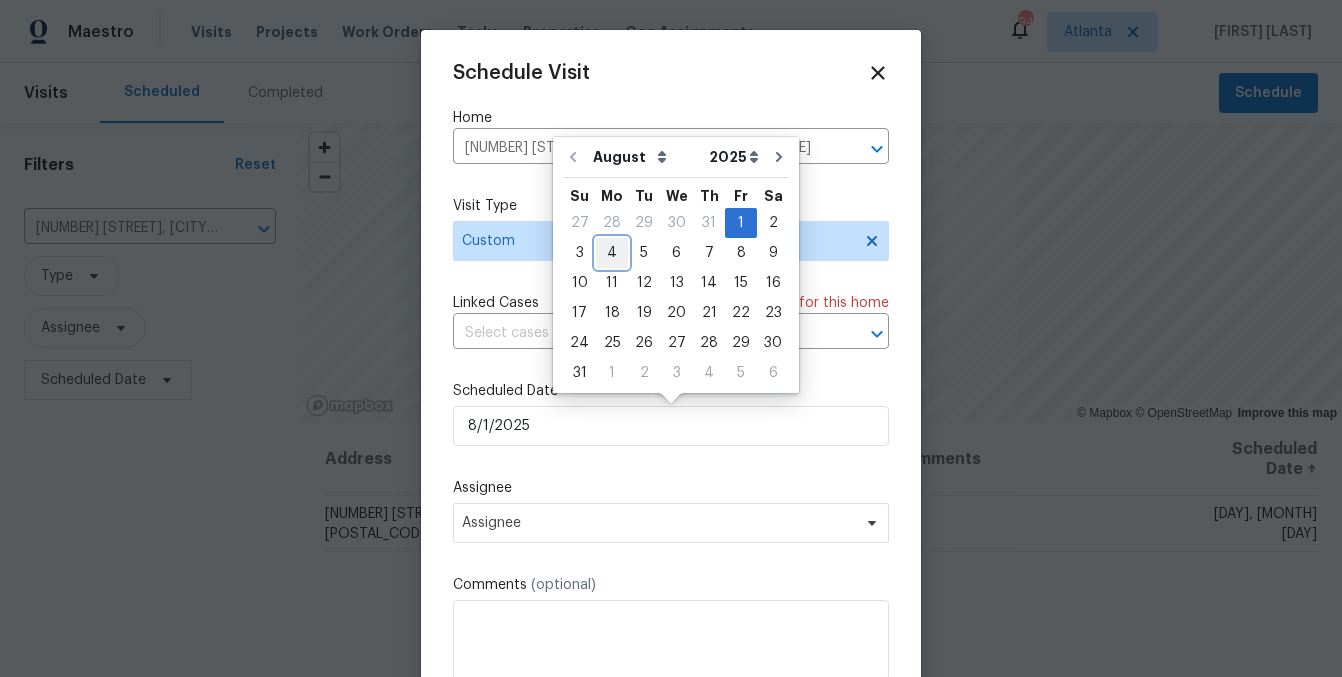 click on "4" at bounding box center (612, 253) 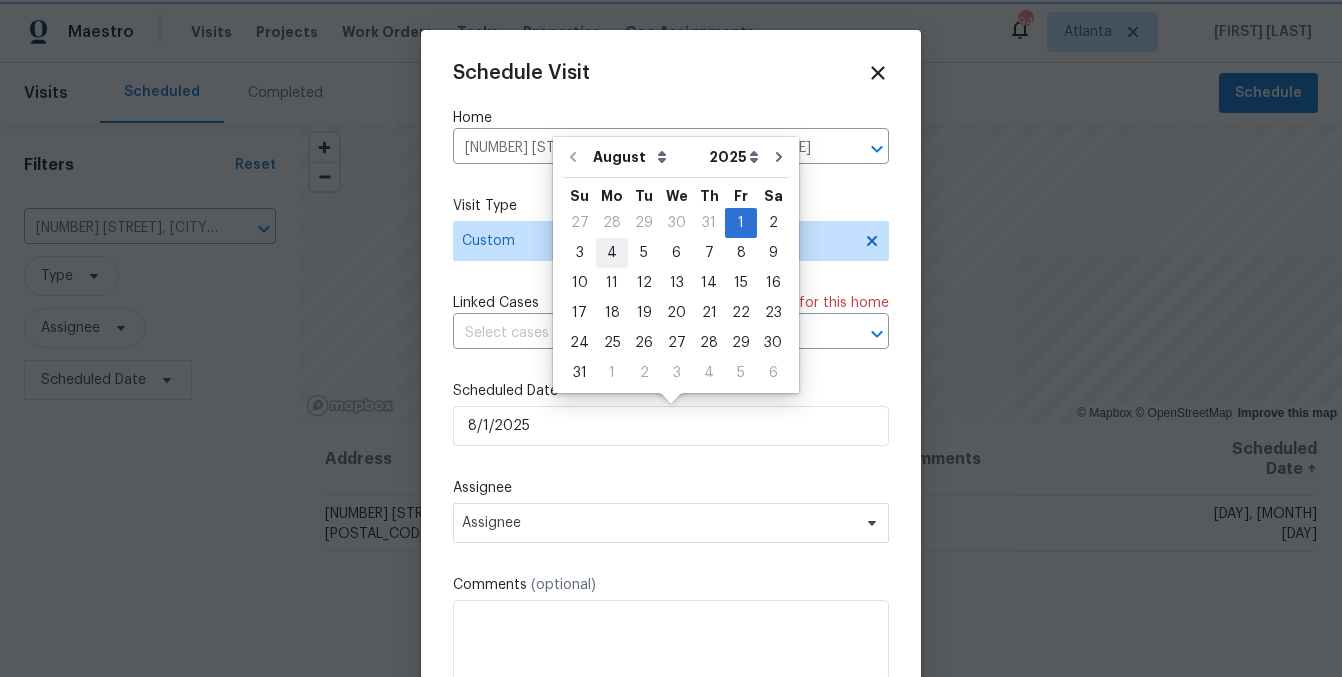 type on "8/4/2025" 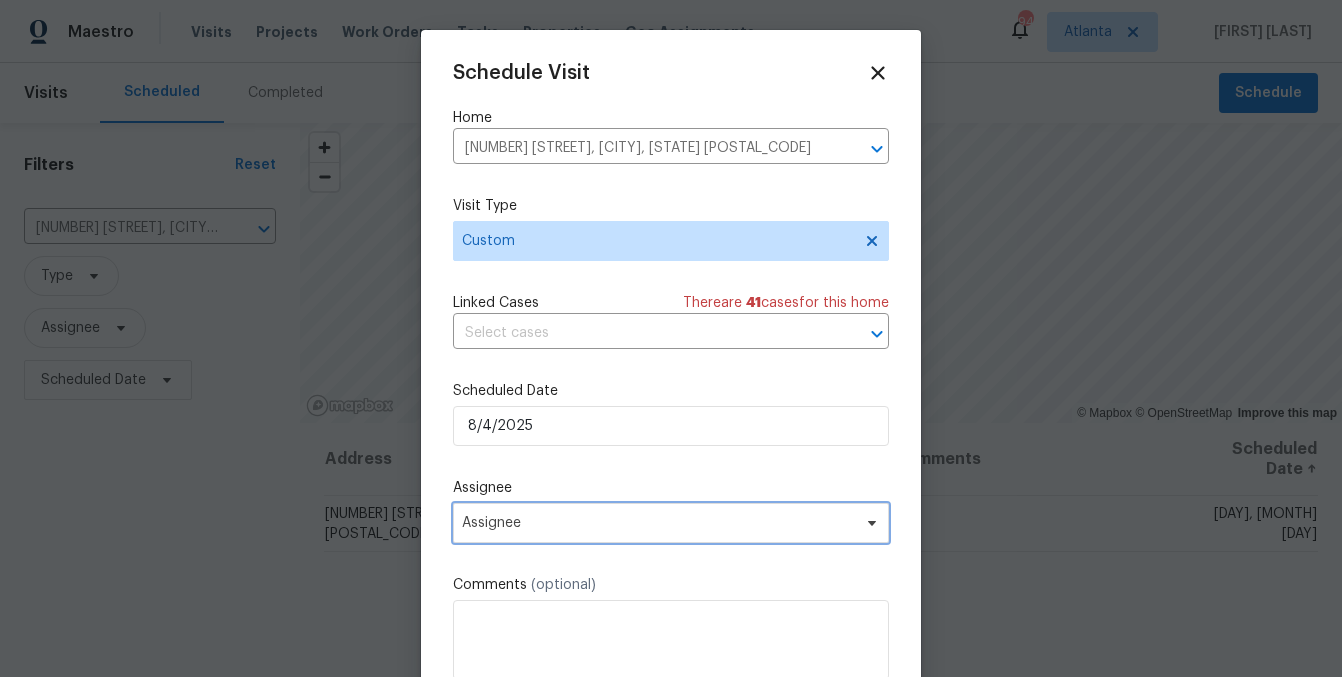 click on "Assignee" at bounding box center [658, 523] 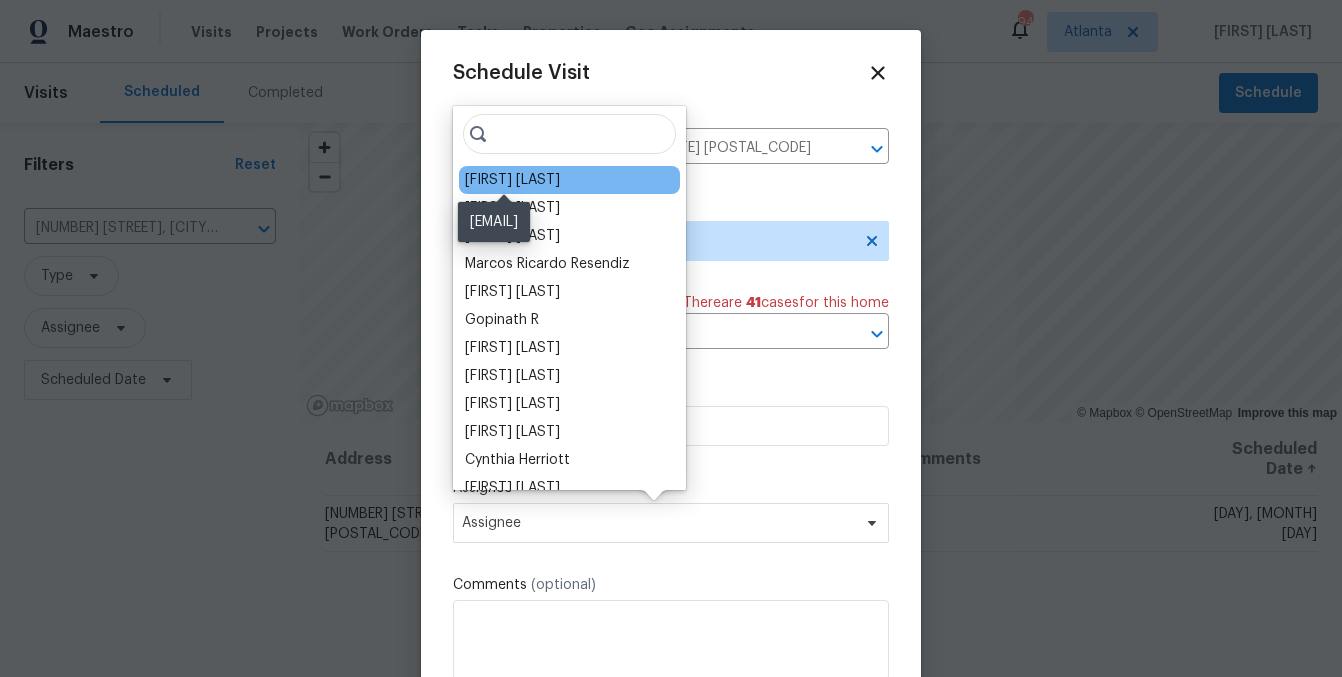 click on "[FIRST] [LAST]" at bounding box center [512, 180] 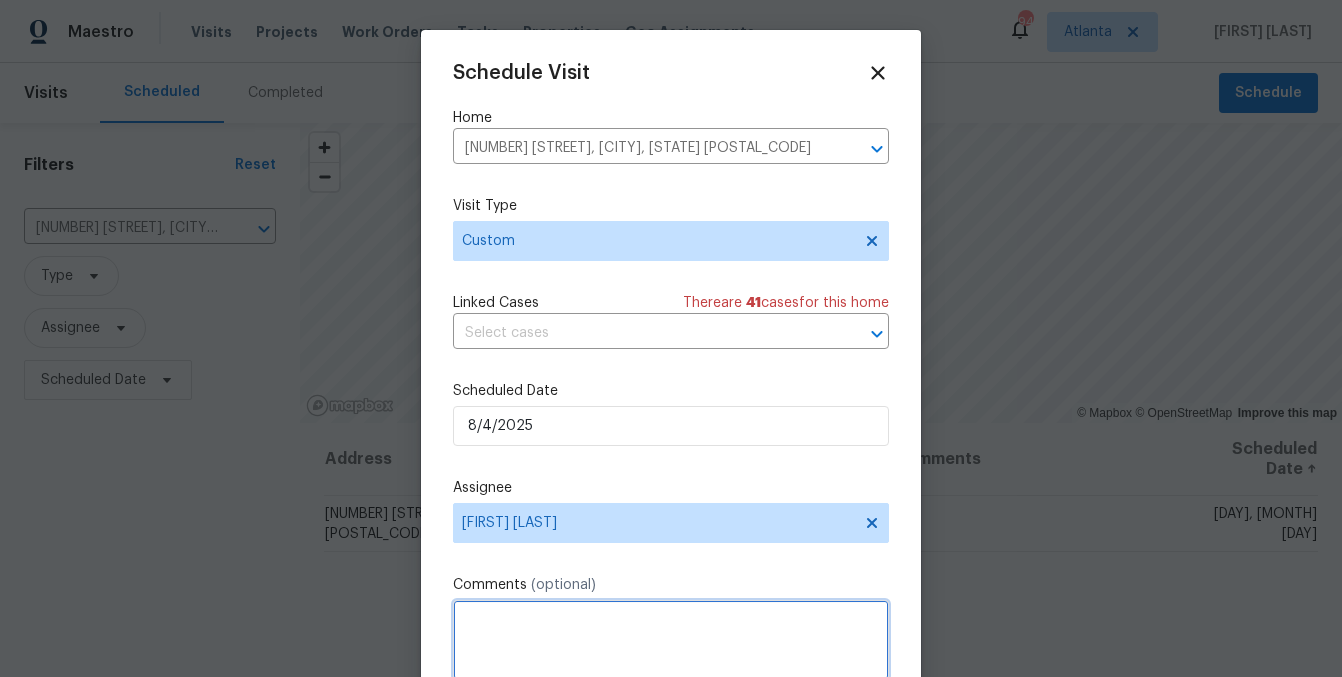 click at bounding box center [671, 640] 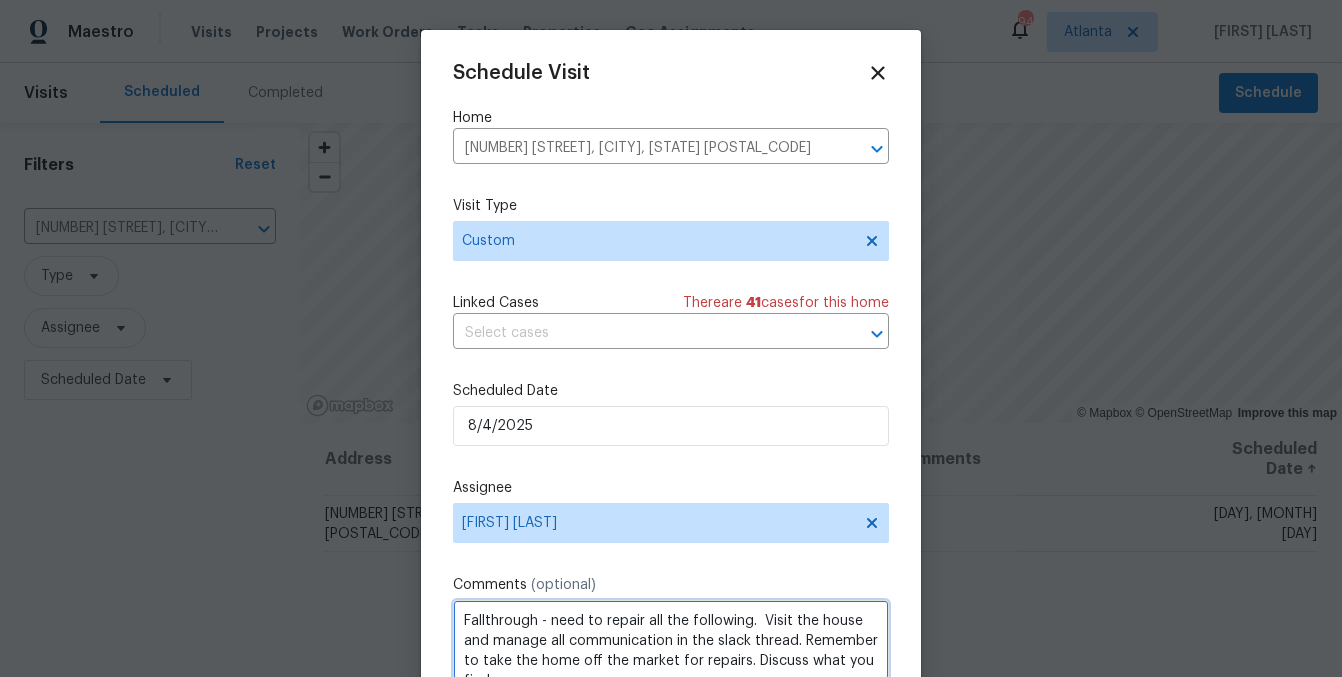 scroll, scrollTop: 9, scrollLeft: 0, axis: vertical 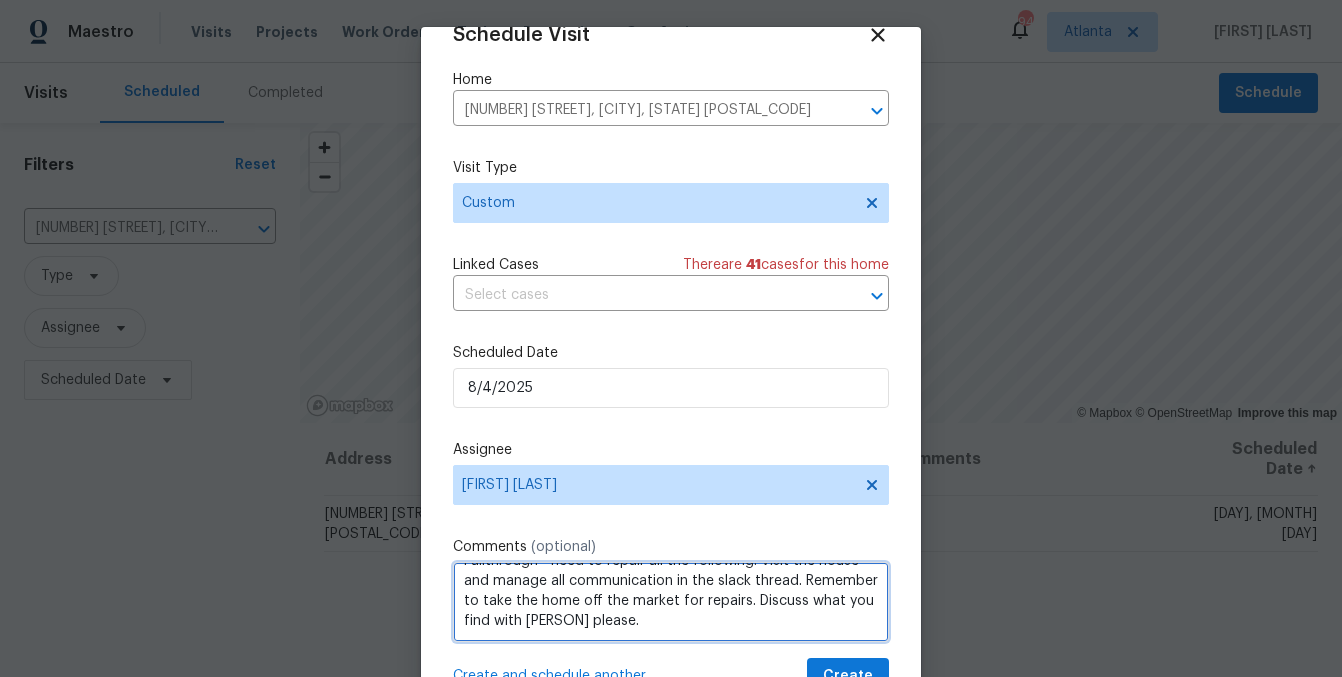 paste on "https://opendoor.slack.com/archives/C64H7Q6E8/p1753303855205359" 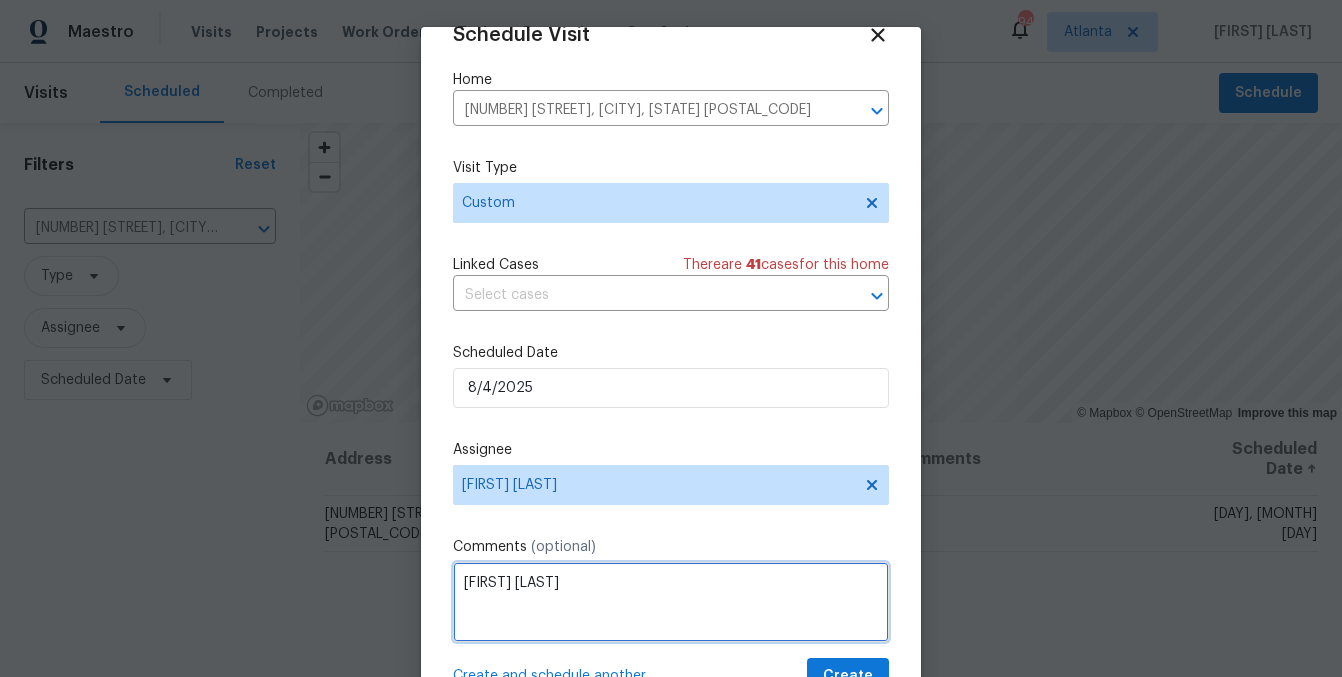 scroll, scrollTop: 49, scrollLeft: 0, axis: vertical 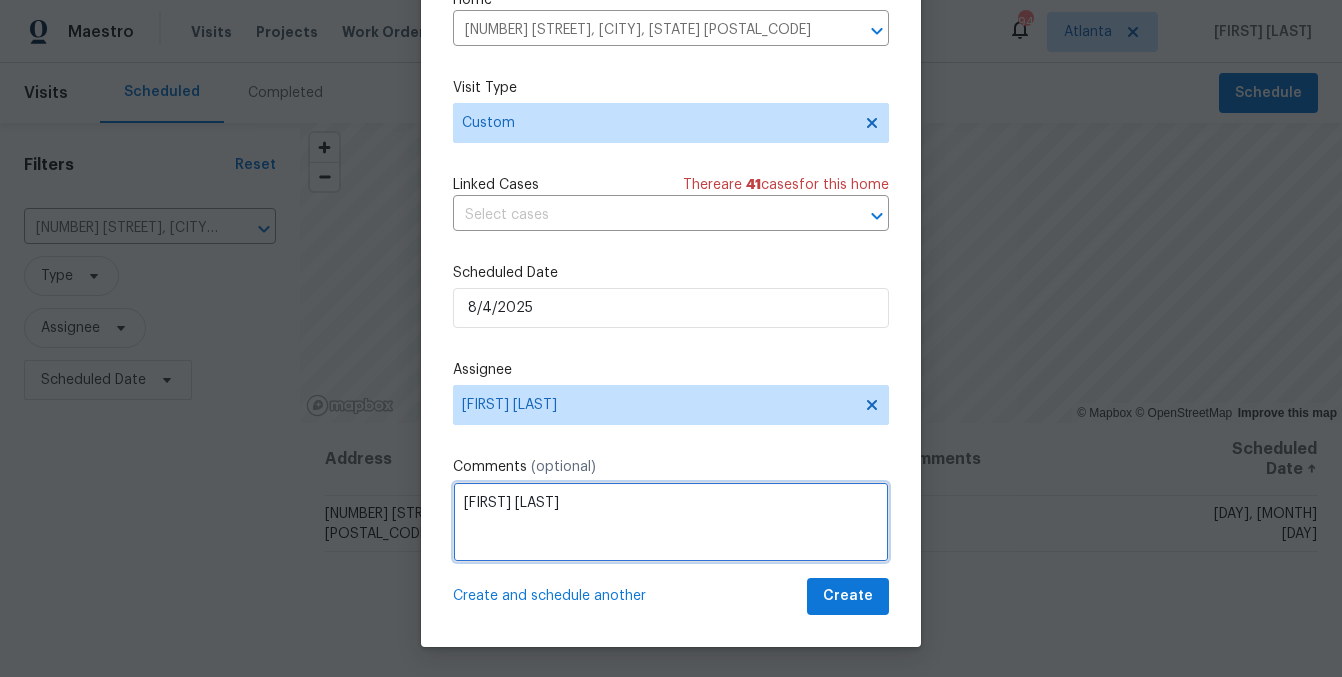 type on "[FIRST] [LAST]" 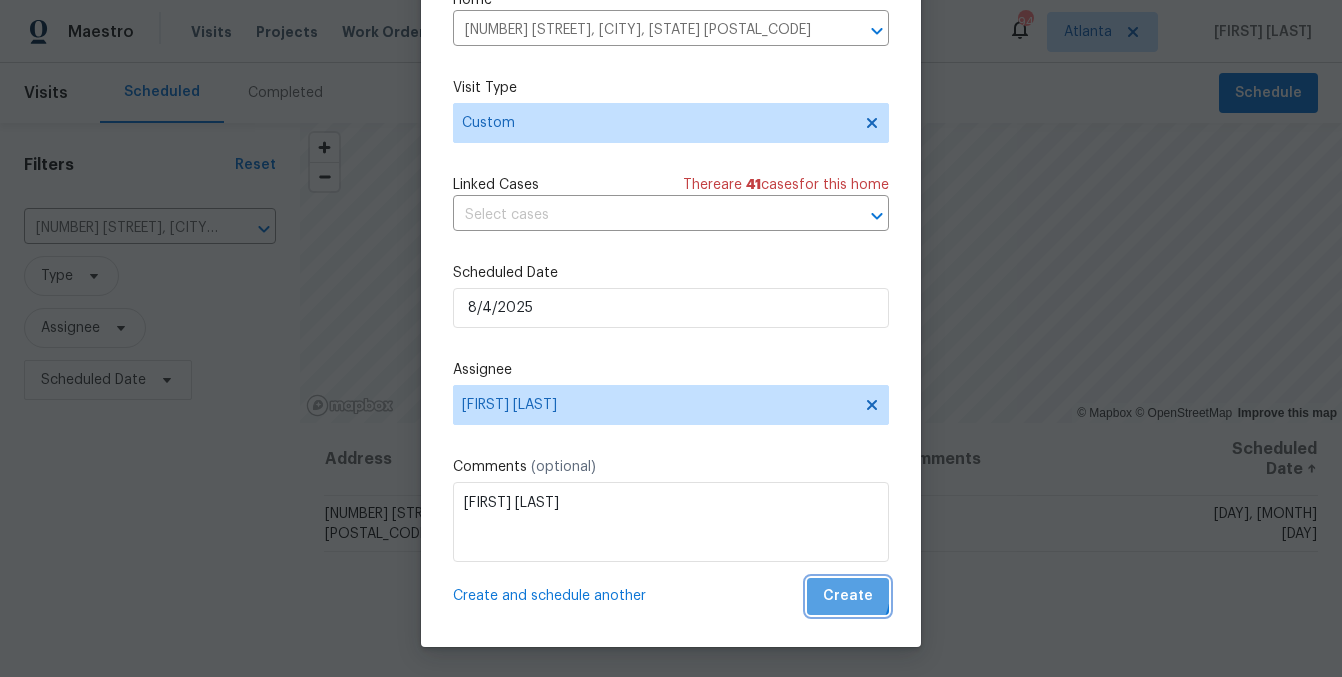 click on "Create" at bounding box center (848, 596) 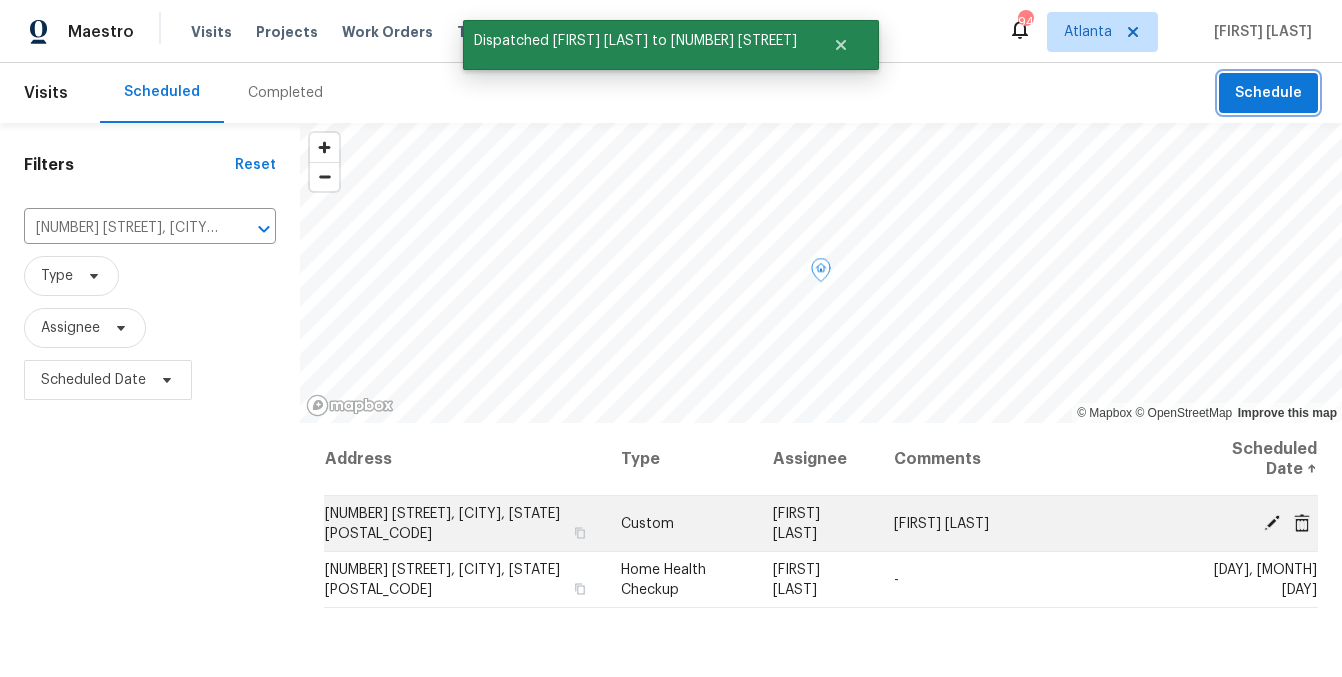 scroll, scrollTop: 0, scrollLeft: 0, axis: both 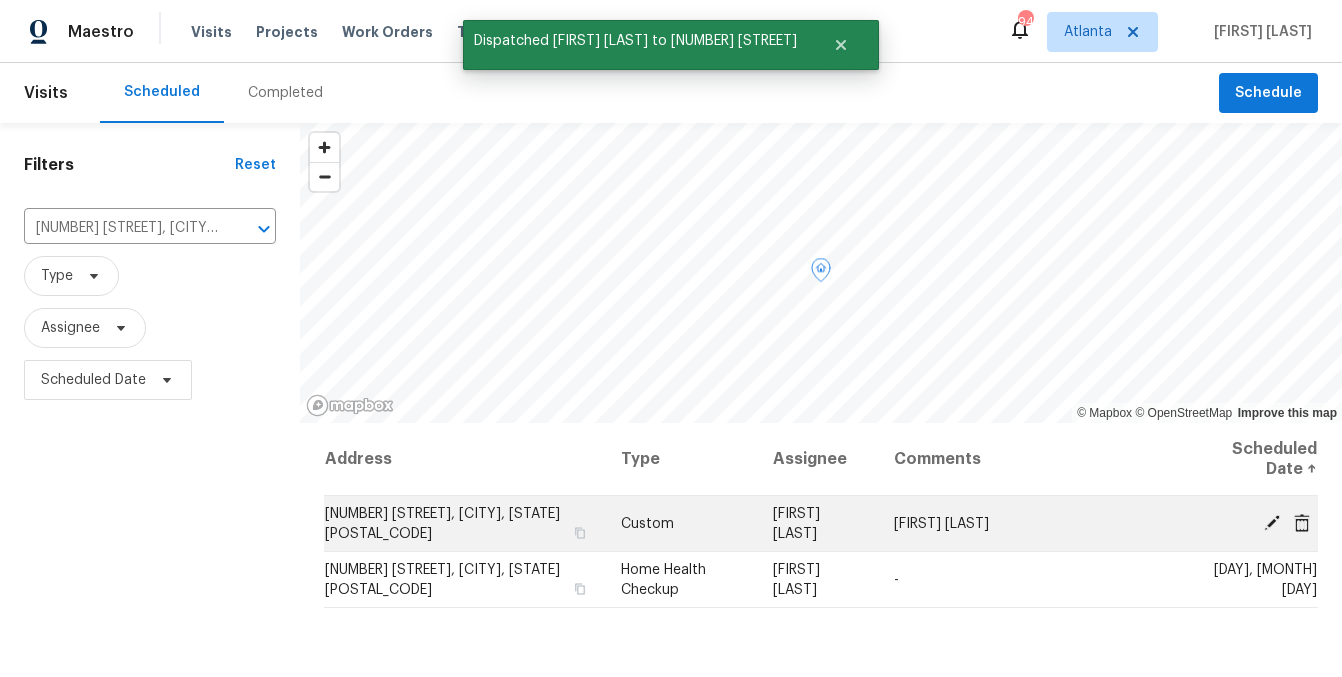 click 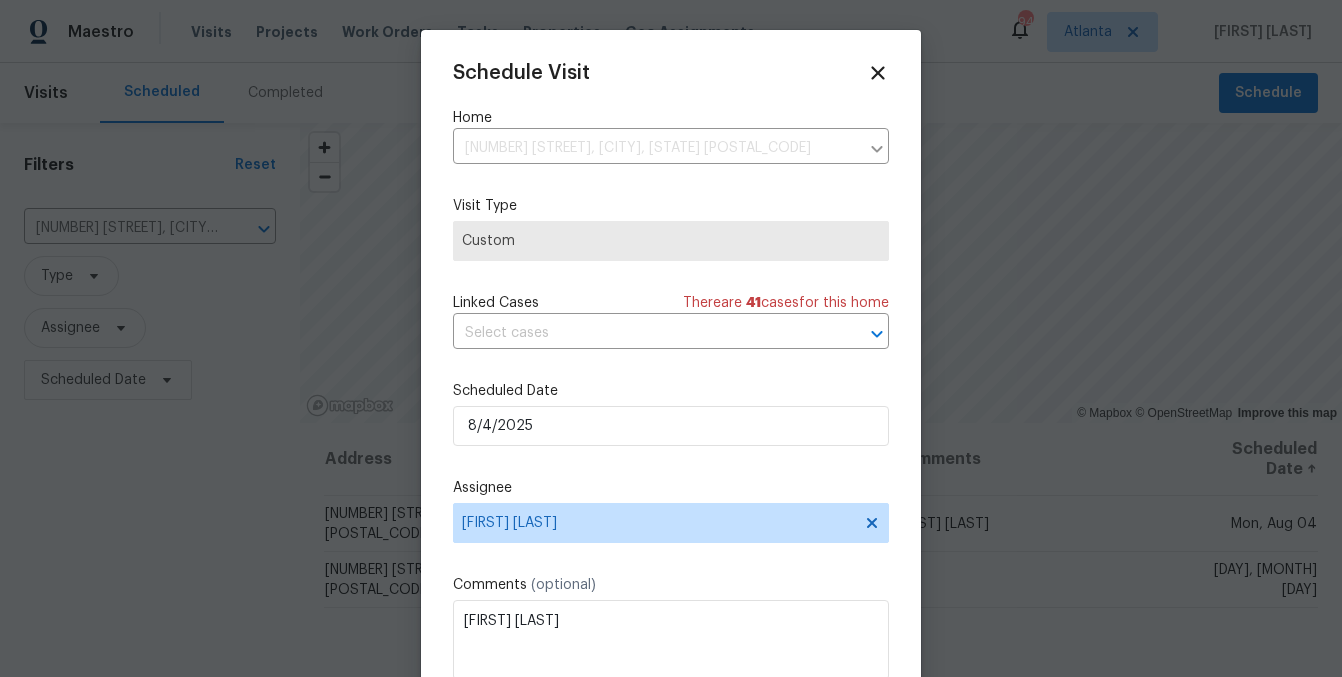 scroll, scrollTop: 62, scrollLeft: 0, axis: vertical 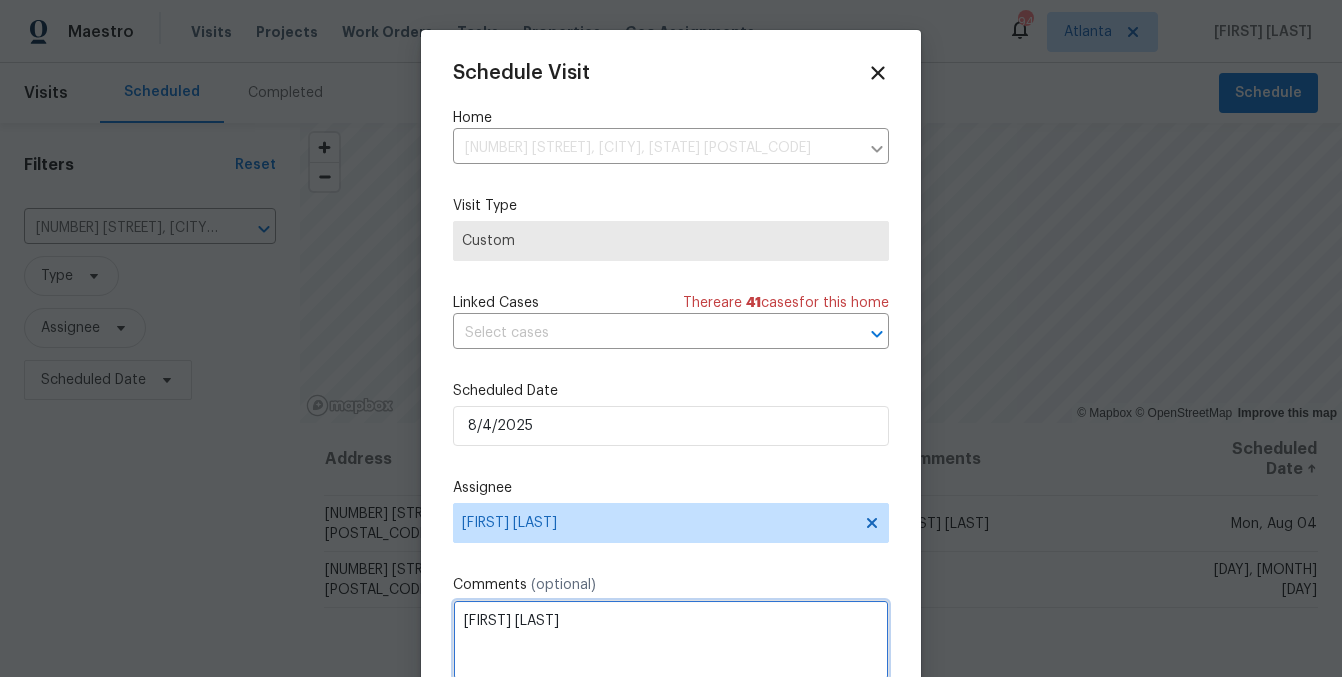 click on "[FIRST] [LAST]" at bounding box center [671, 640] 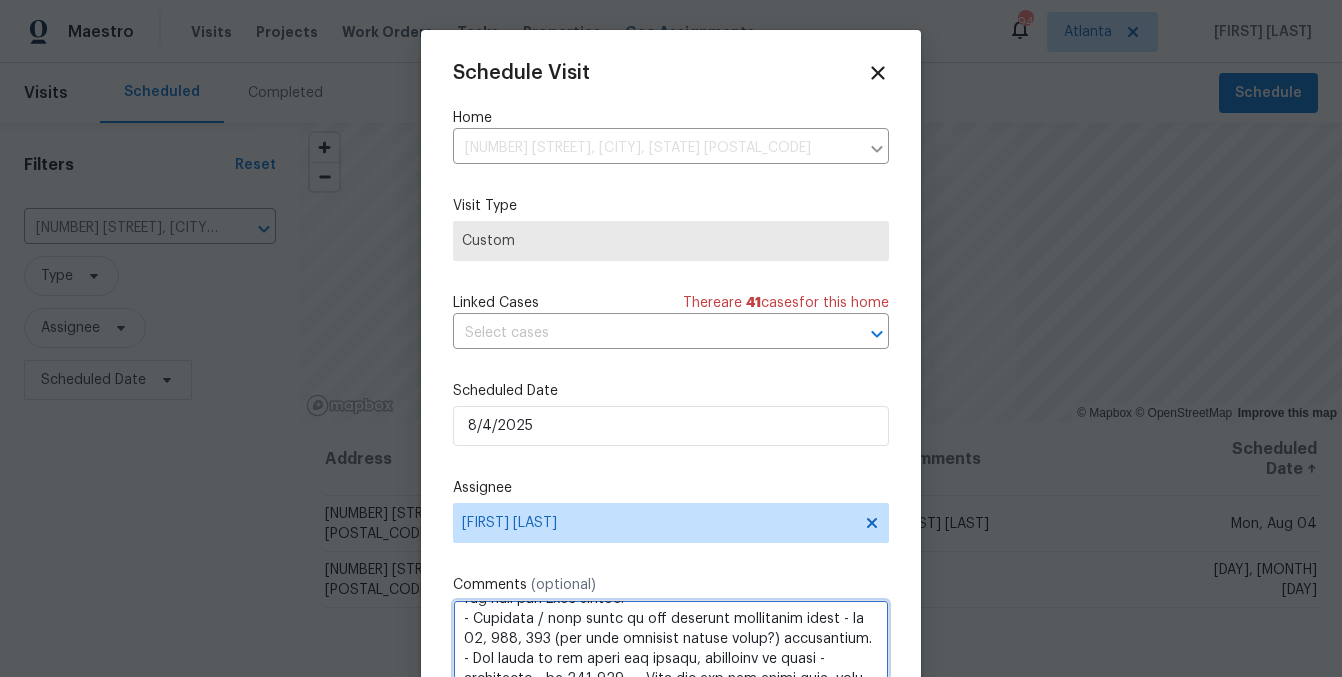 scroll, scrollTop: 402, scrollLeft: 0, axis: vertical 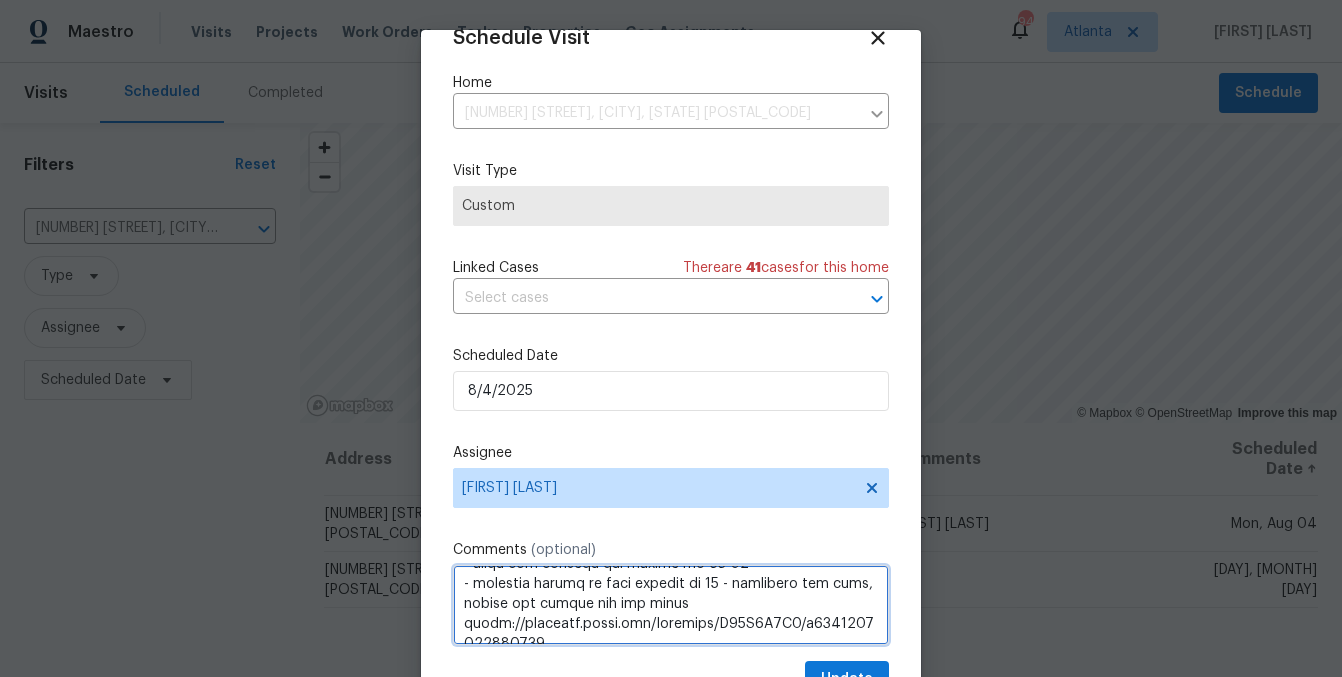 type on "Fallthrough - need to repair all the following.  Visit the house and manage all communication in the slack thread. Remember to take the home off the market for repairs. Discuss what you find with [NAME] please.
- Moisture / mold found in the basement foundation walls - pg 42, 104, 105 (may need interior french drain?) remediation.
- Rat feces in the attic and garage, tunneling in attic - remedation - pg 107-109.     Also cap off the dryer duct, that is how they are entering (nest in the dryer duct)
- holes in the siding - pg 12,13,15
- Broken deck joist - pg 25
- Loose handrail - pg 26
- non working recepticles - pg 59,60
- electrical taped wire connection in attic, safety hazard - pg 62
- exterior porch light not functioning - pg 66
- rusted air supply register - change out - pg 77
- dryer duct full of debris (clogged) - pg 85
- Leak under bathroom sink - pg 89
- loose tub faucets and toilet pg 90-92
- moisture stains on drop ceiling pg 99 - identifty the leak, repair and change out bad tiles
https://opend..." 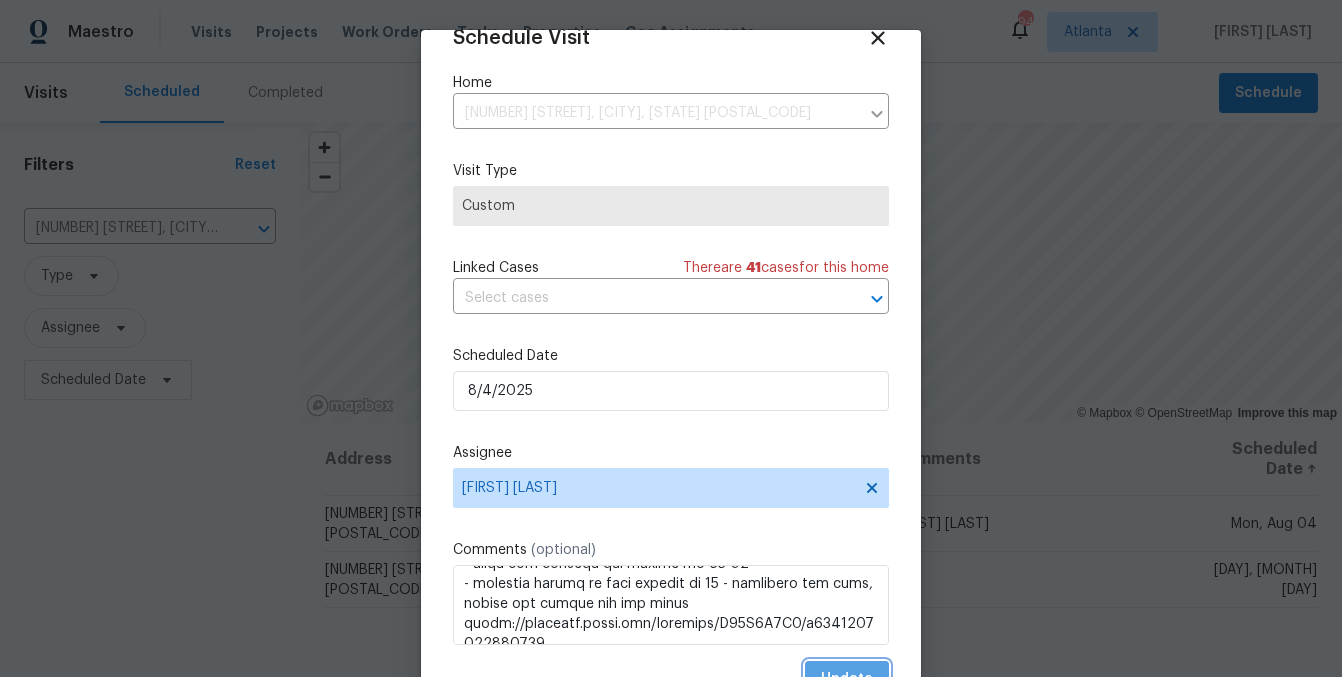 click on "Update" at bounding box center [847, 679] 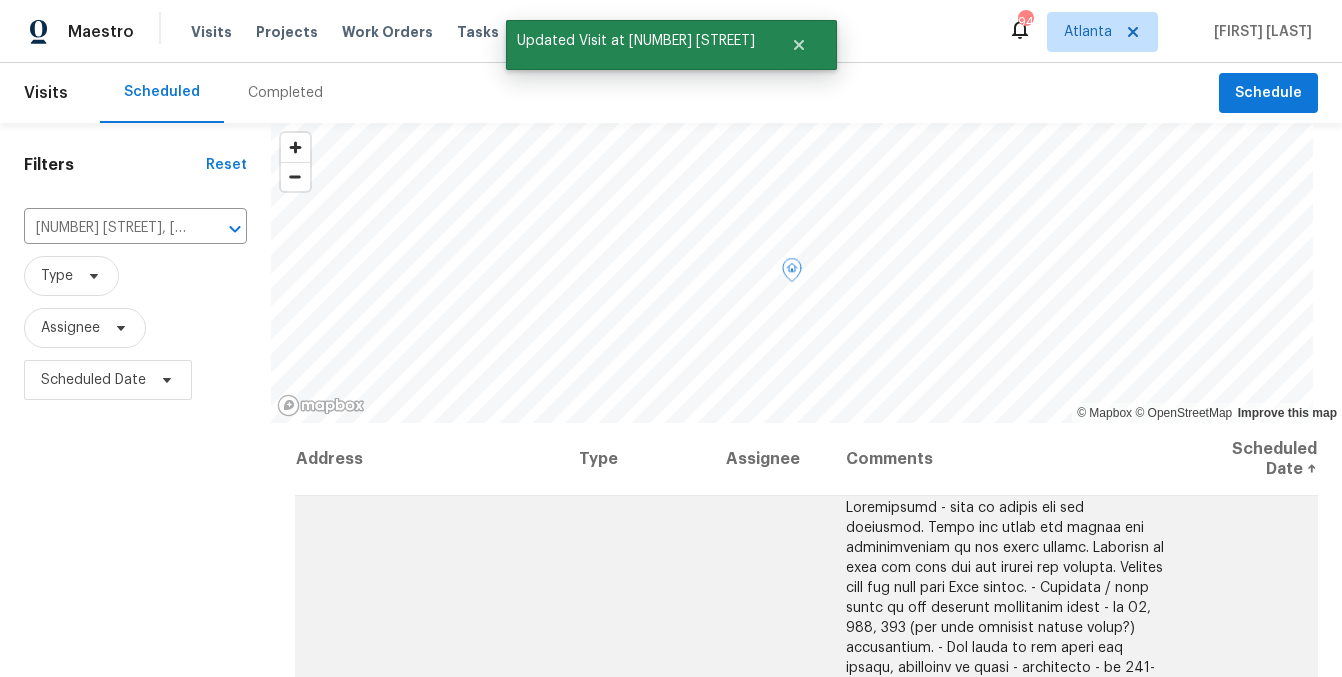 scroll, scrollTop: 46, scrollLeft: 0, axis: vertical 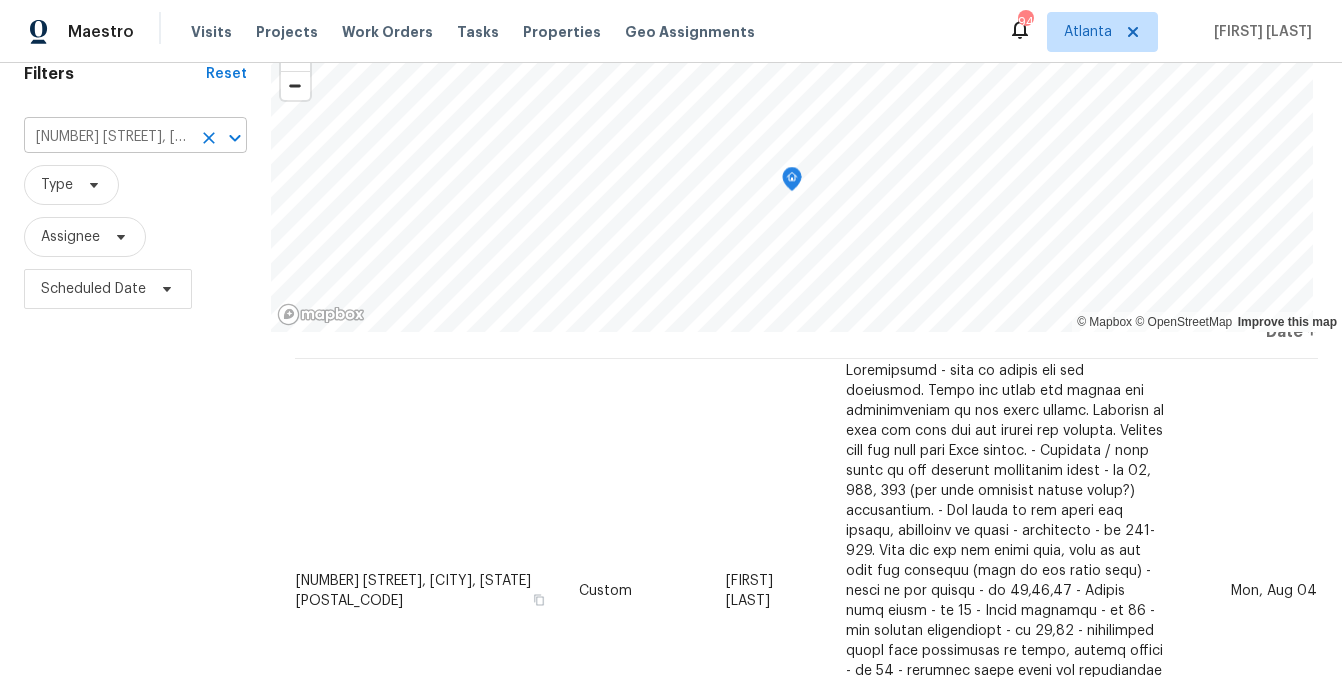 click on "[NUMBER] [STREET], [CITY], [STATE] [POSTAL_CODE]" at bounding box center (107, 137) 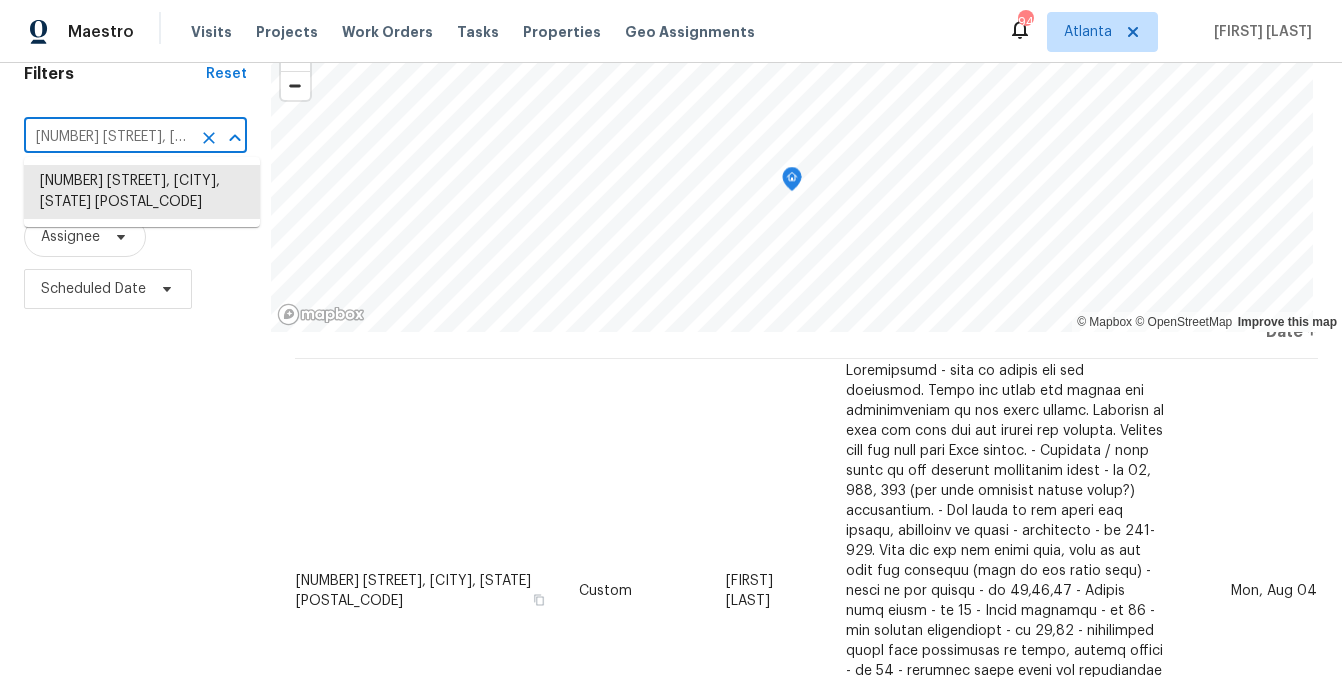 paste on "[NUMBER] [STREET], [CITY], [STATE] [POSTAL CODE]" 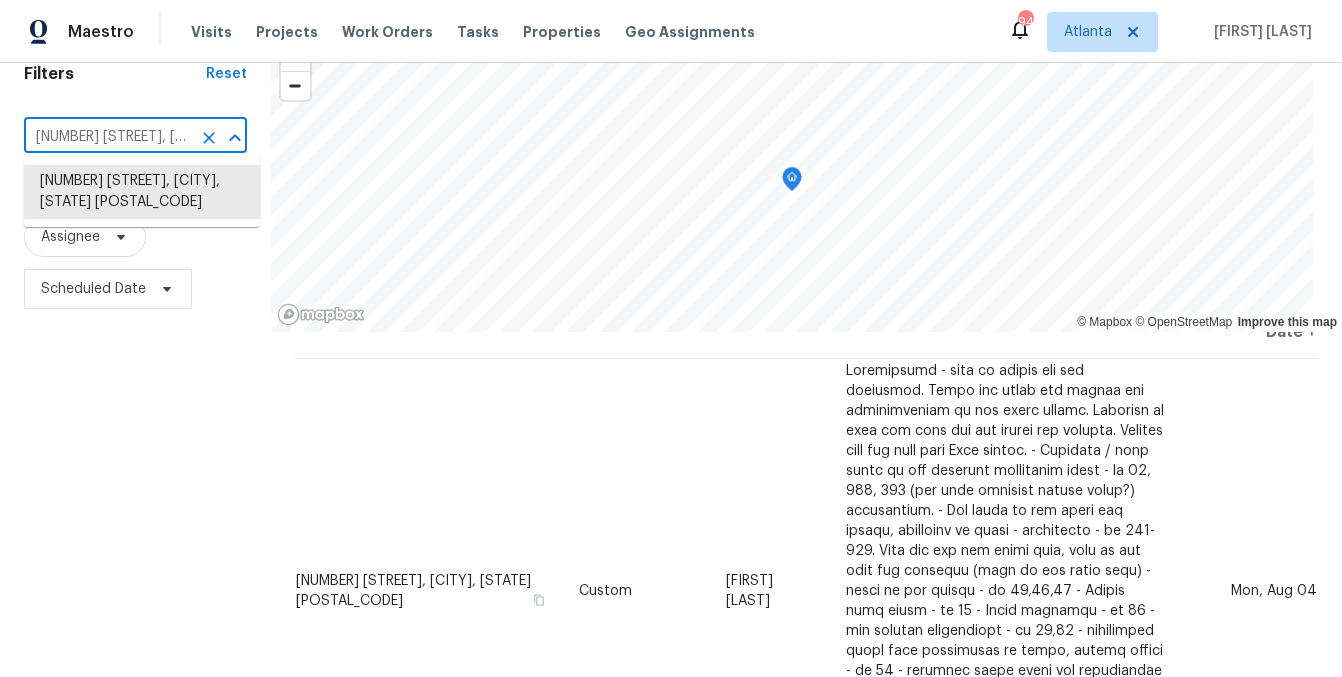 scroll, scrollTop: 0, scrollLeft: 129, axis: horizontal 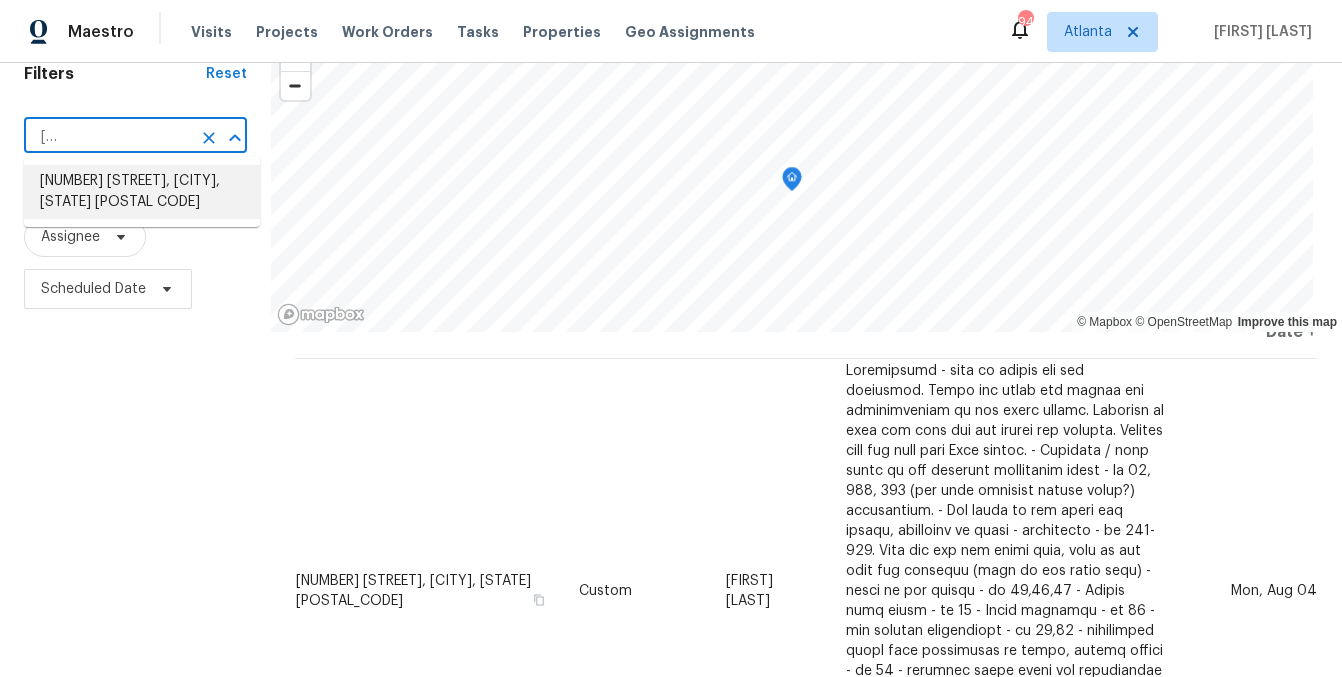 click on "[NUMBER] [STREET], [CITY], [STATE] [POSTAL CODE]" at bounding box center [142, 192] 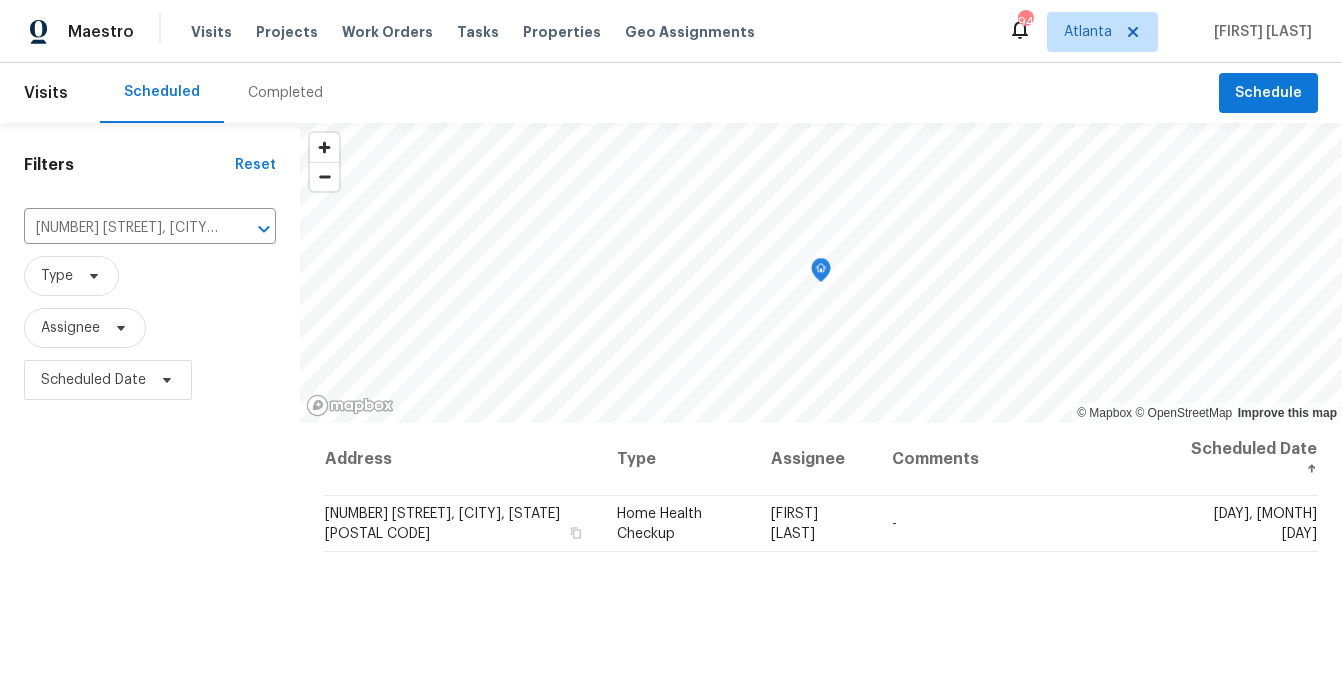 scroll, scrollTop: 0, scrollLeft: 0, axis: both 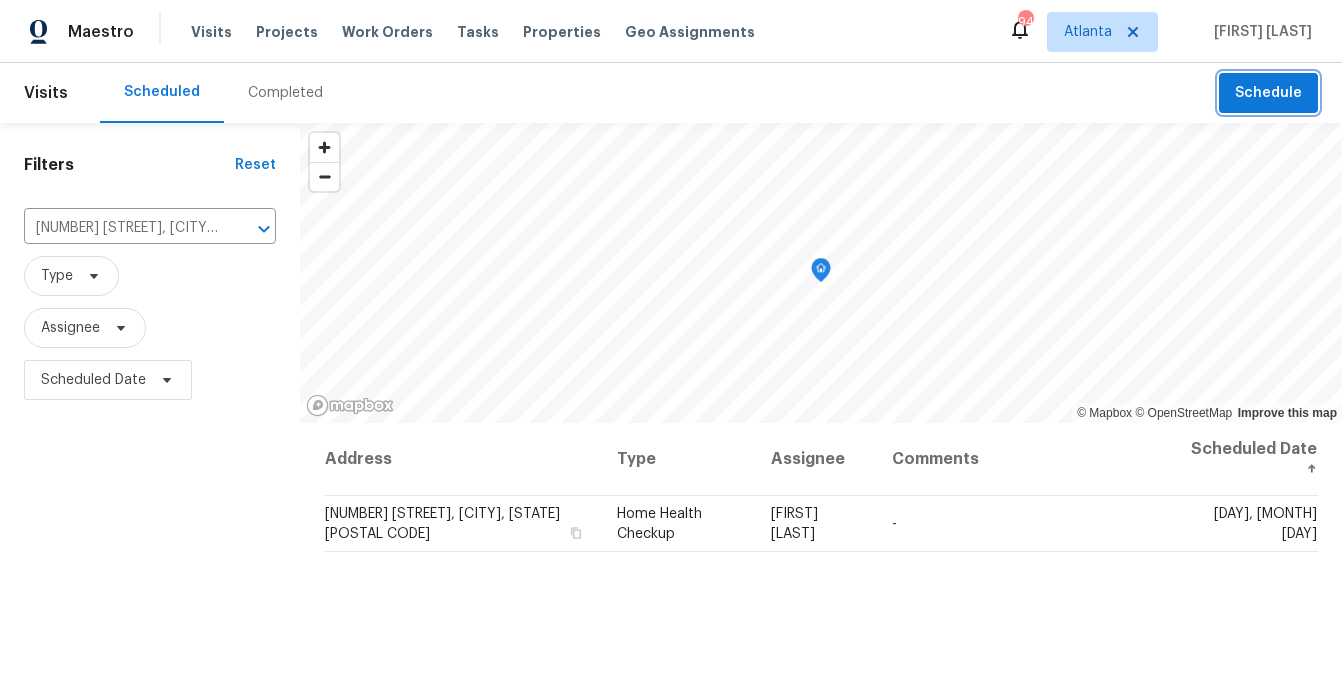 click on "Schedule" at bounding box center [1268, 93] 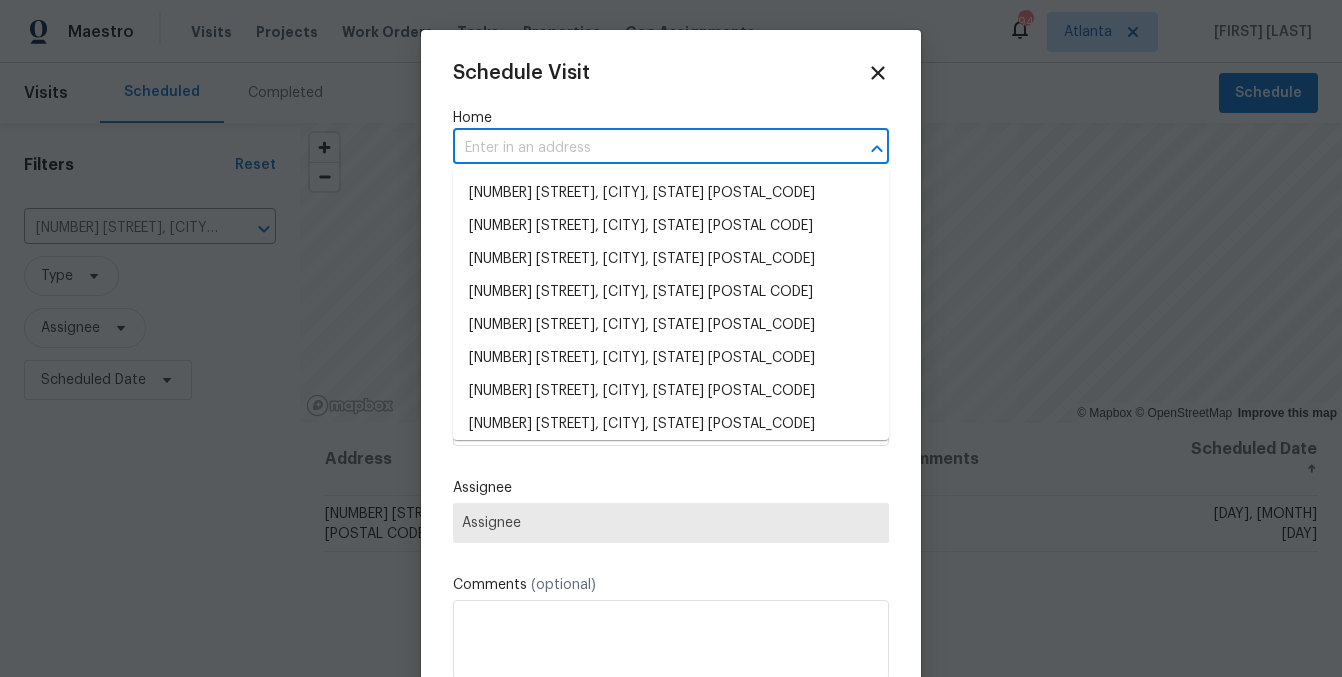 click at bounding box center [643, 148] 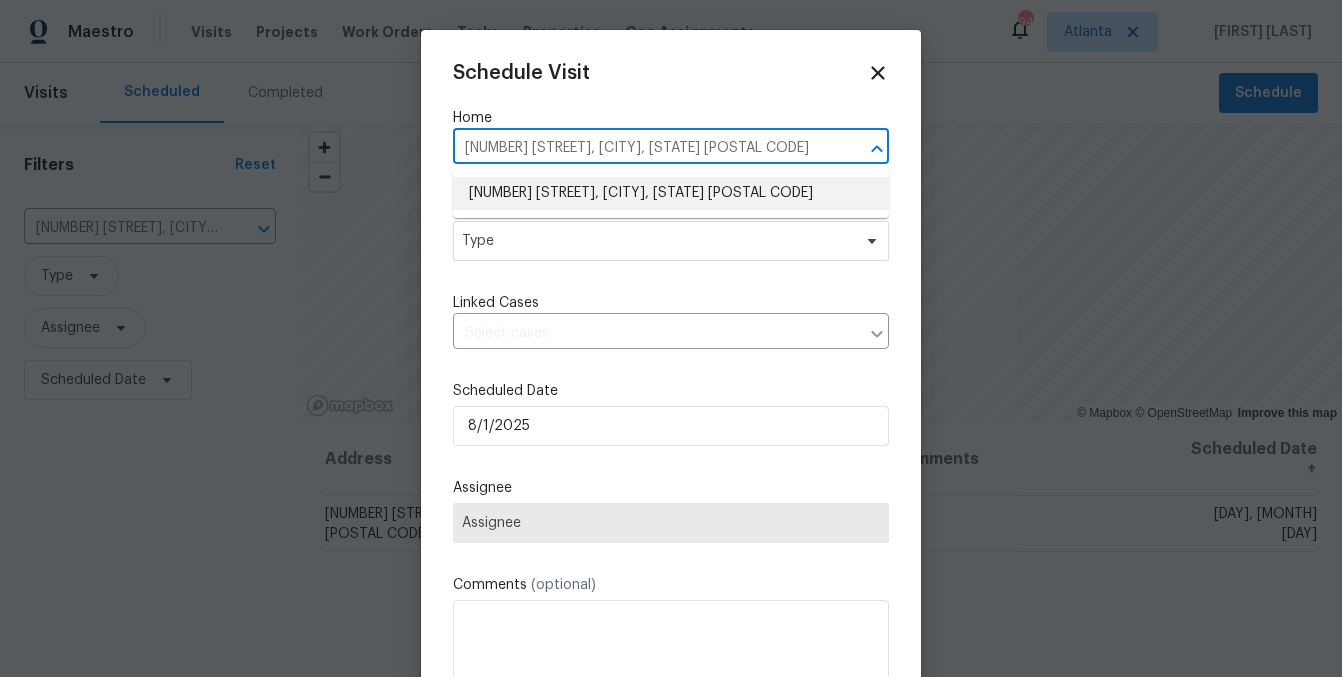 click on "[NUMBER] [STREET], [CITY], [STATE] [POSTAL CODE]" at bounding box center [671, 193] 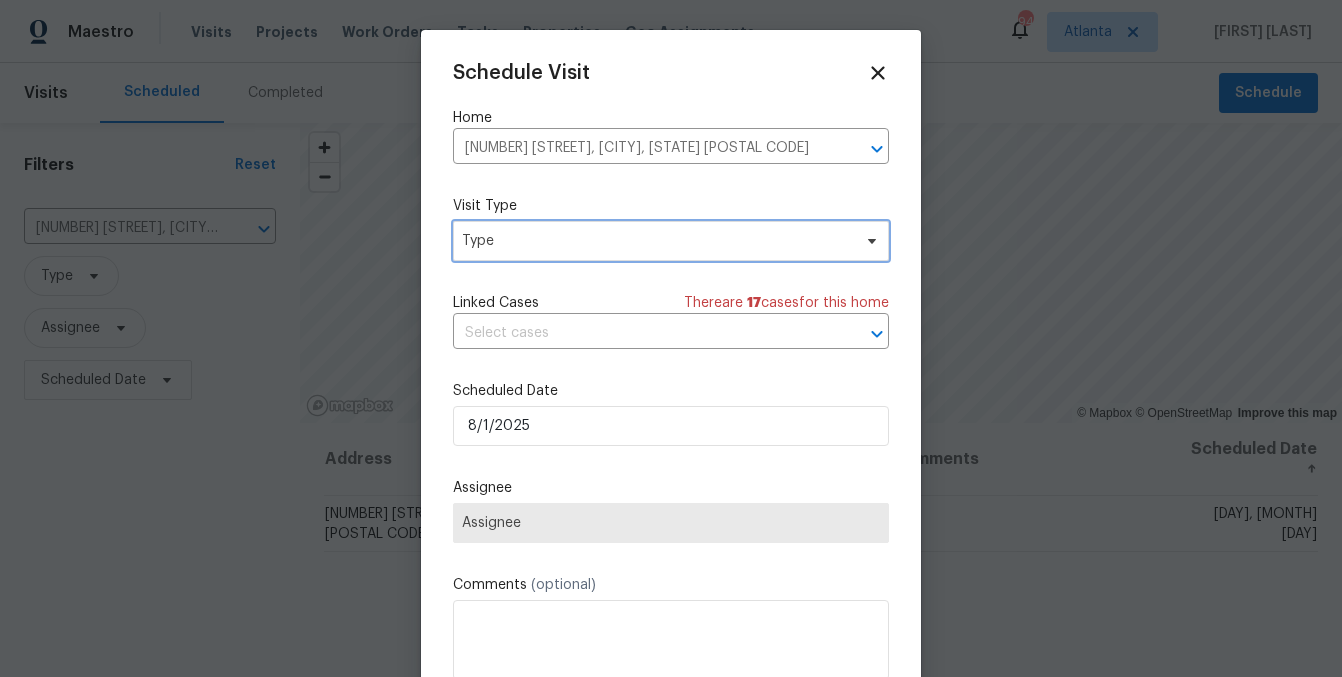 click on "Type" at bounding box center [656, 241] 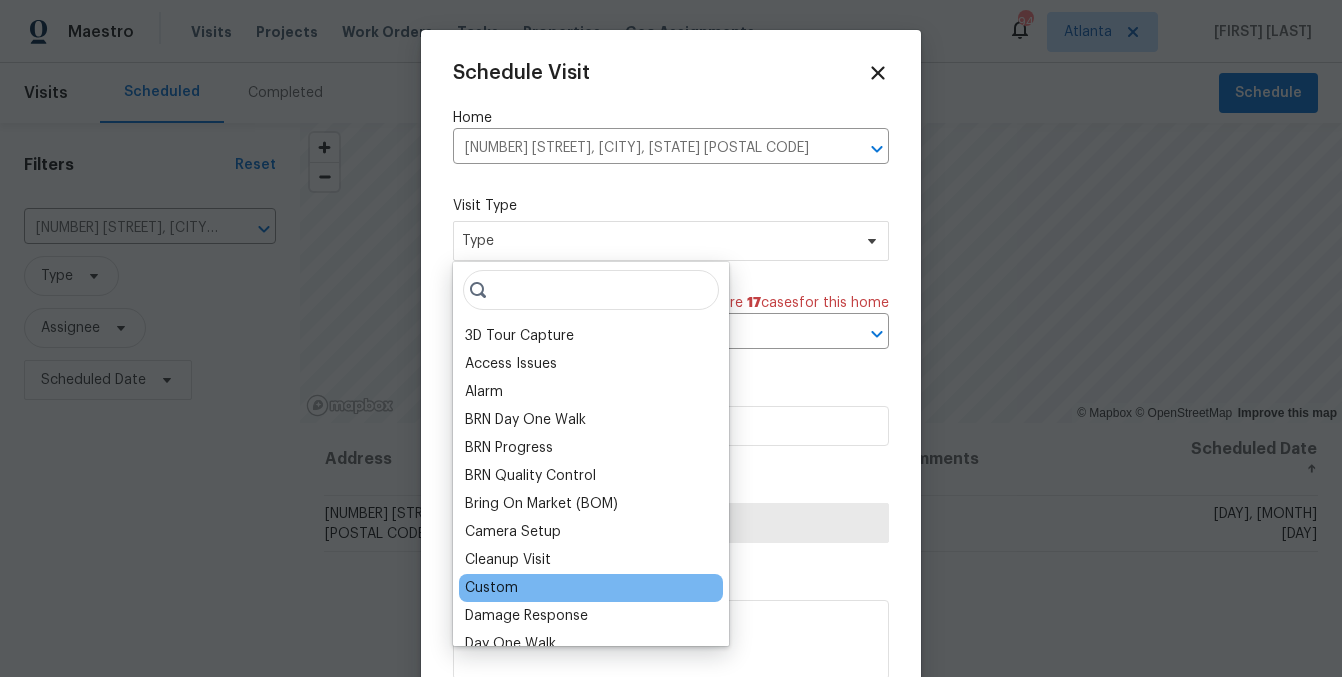 click on "Custom" at bounding box center (591, 588) 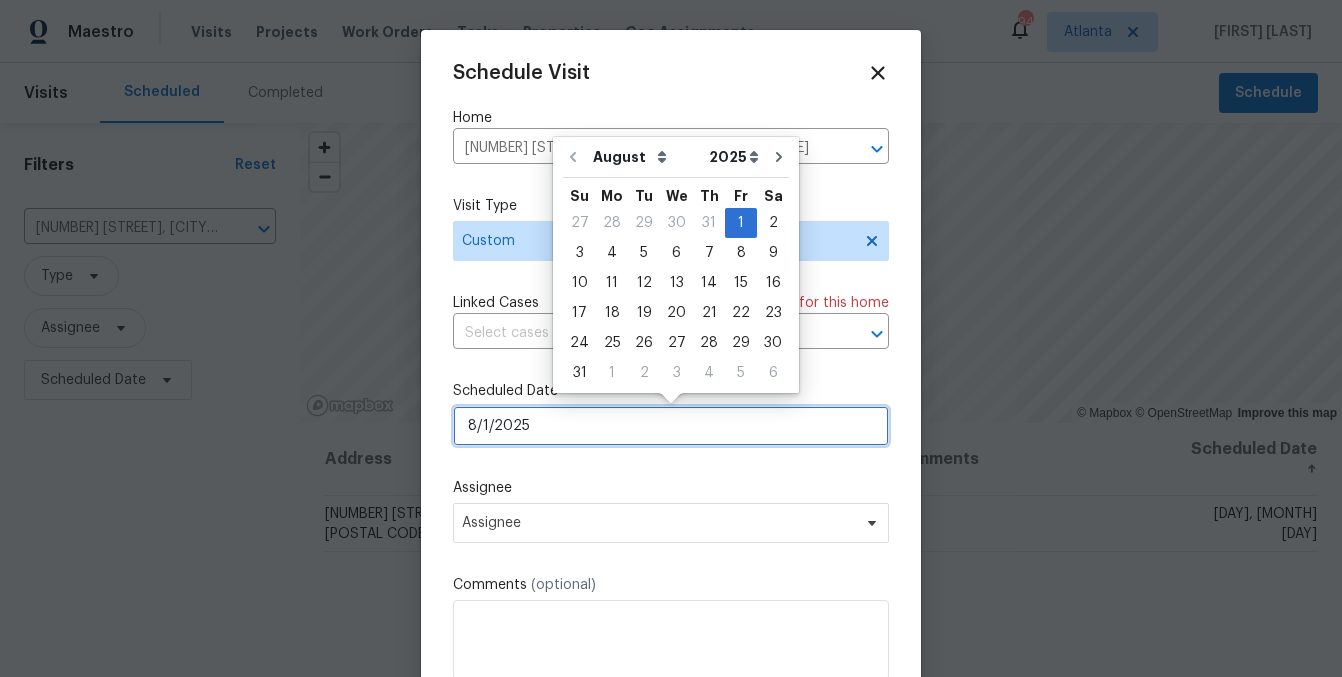 click on "8/1/2025" at bounding box center (671, 426) 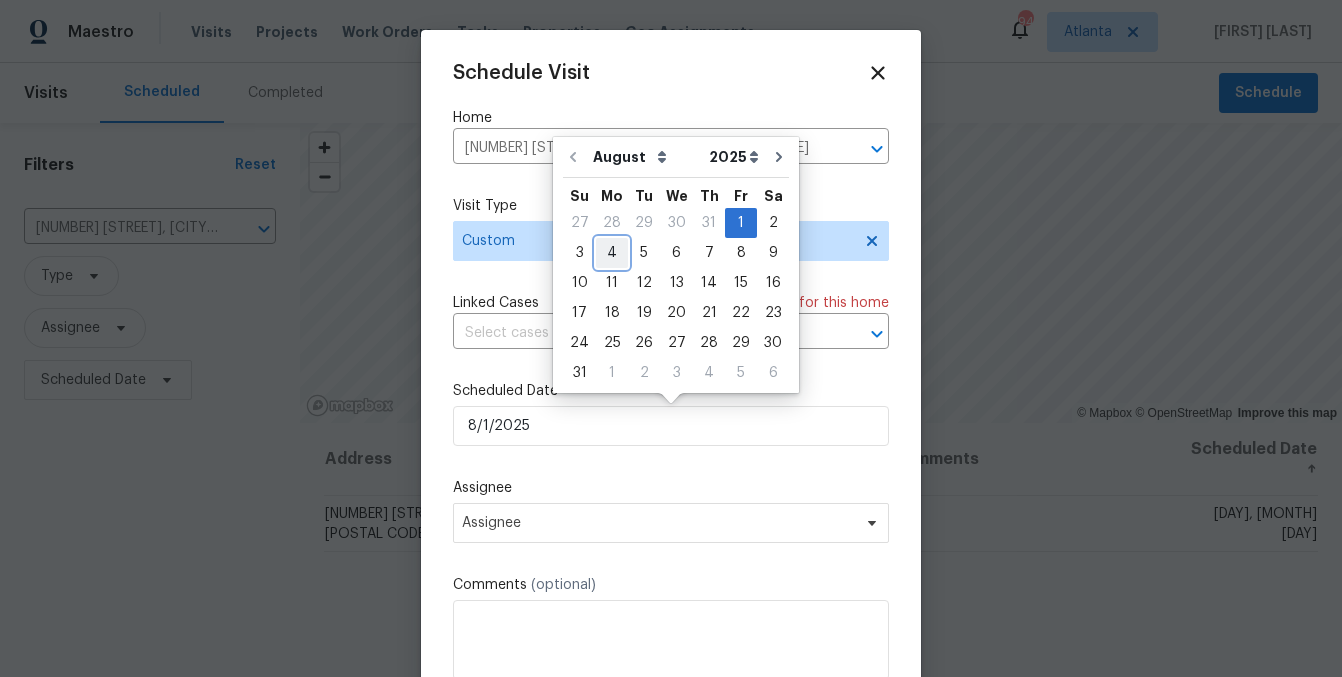 click on "4" at bounding box center [612, 253] 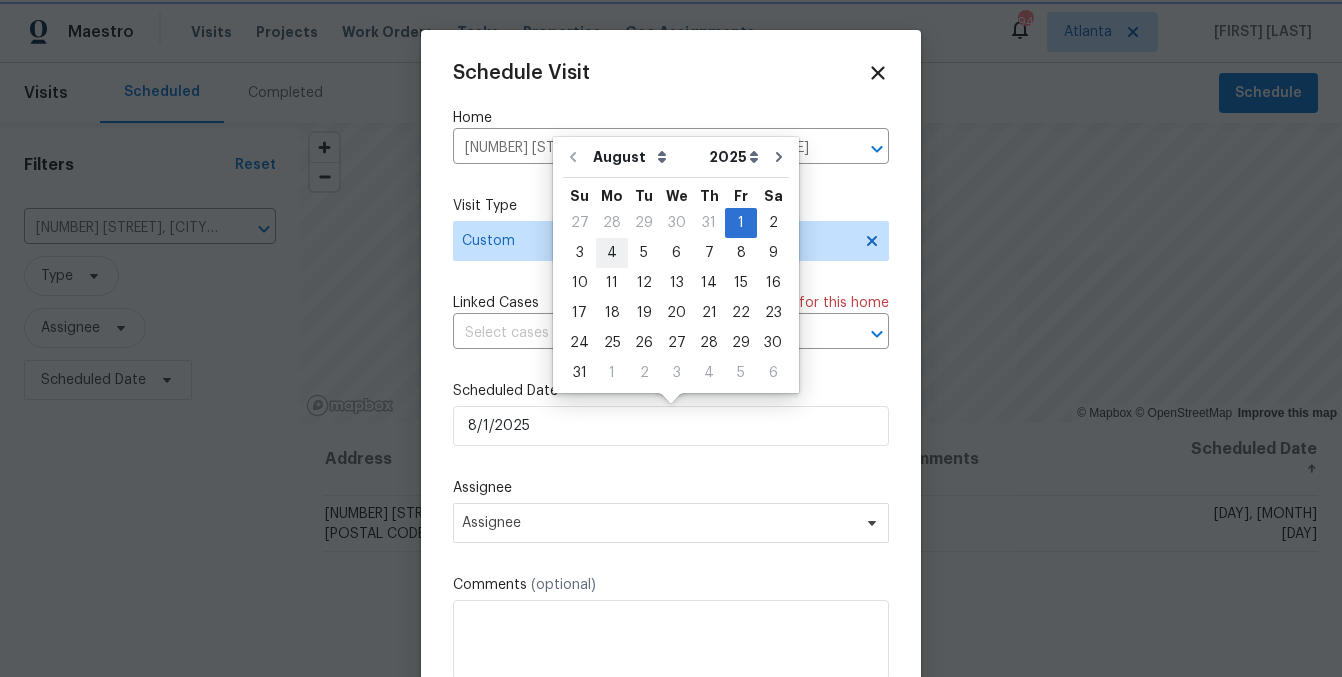 type on "8/4/2025" 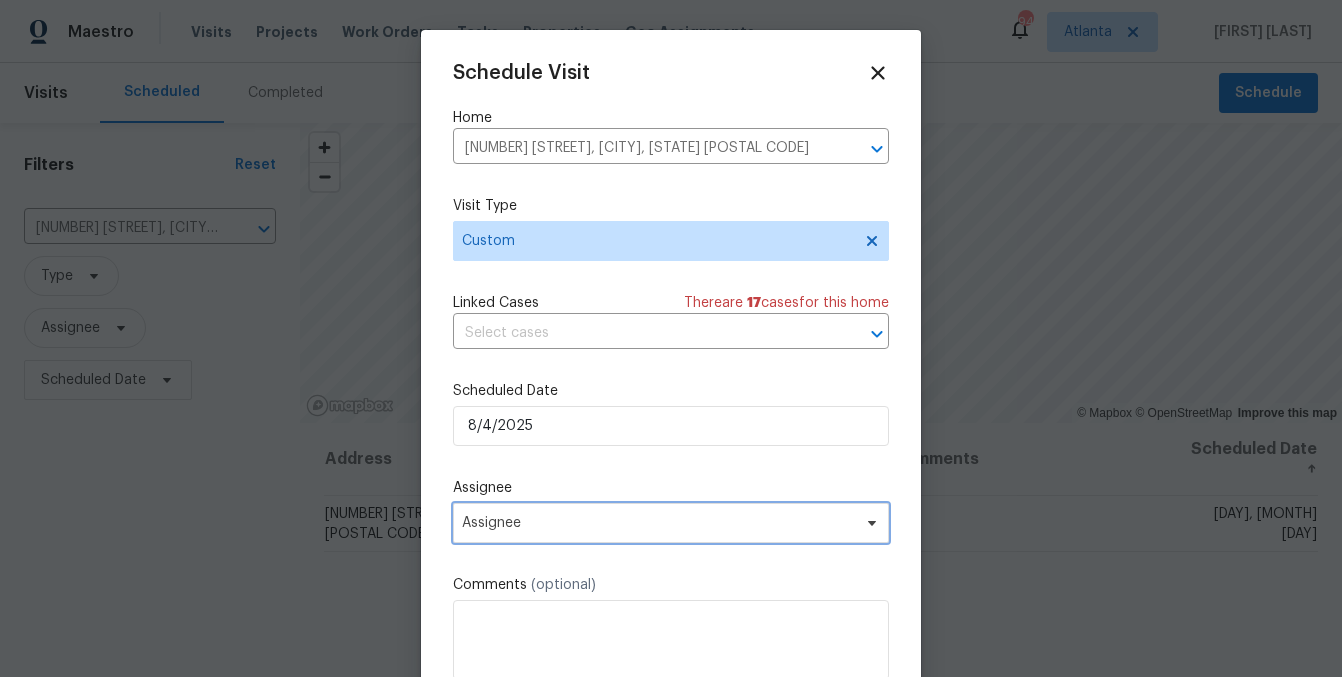 click on "Assignee" at bounding box center [671, 523] 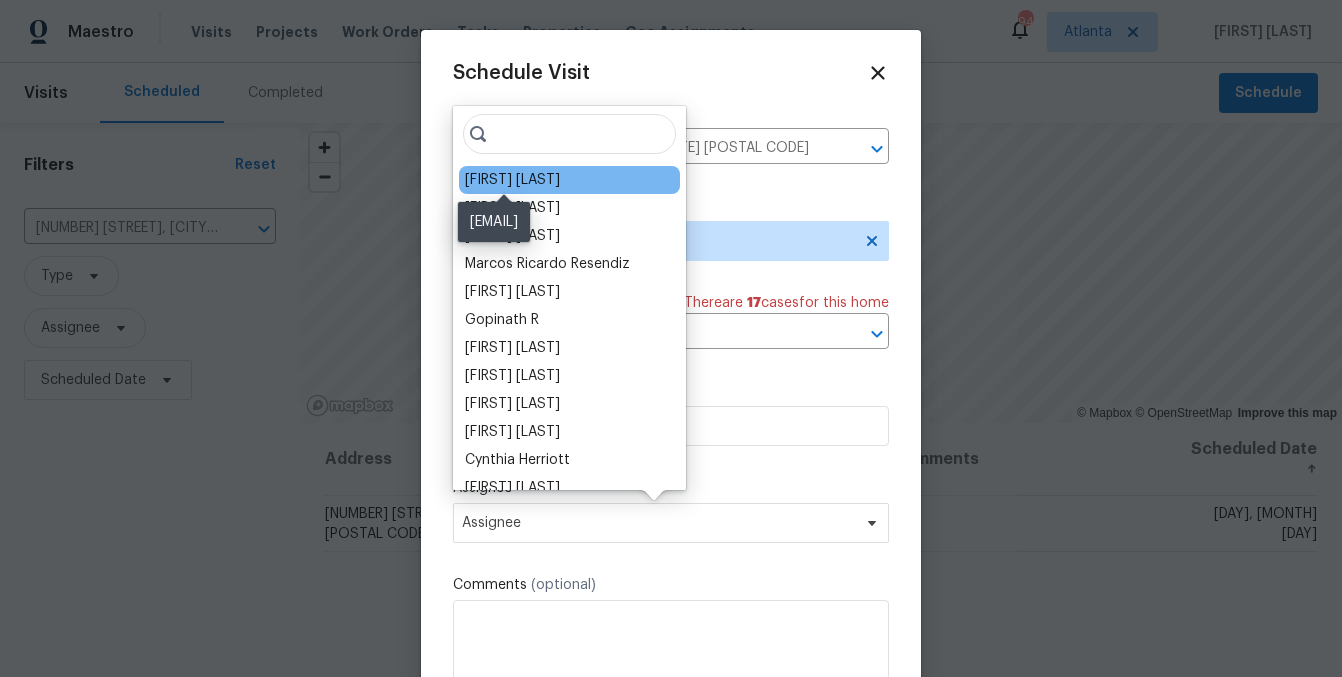 click on "[FIRST] [LAST]" at bounding box center [512, 180] 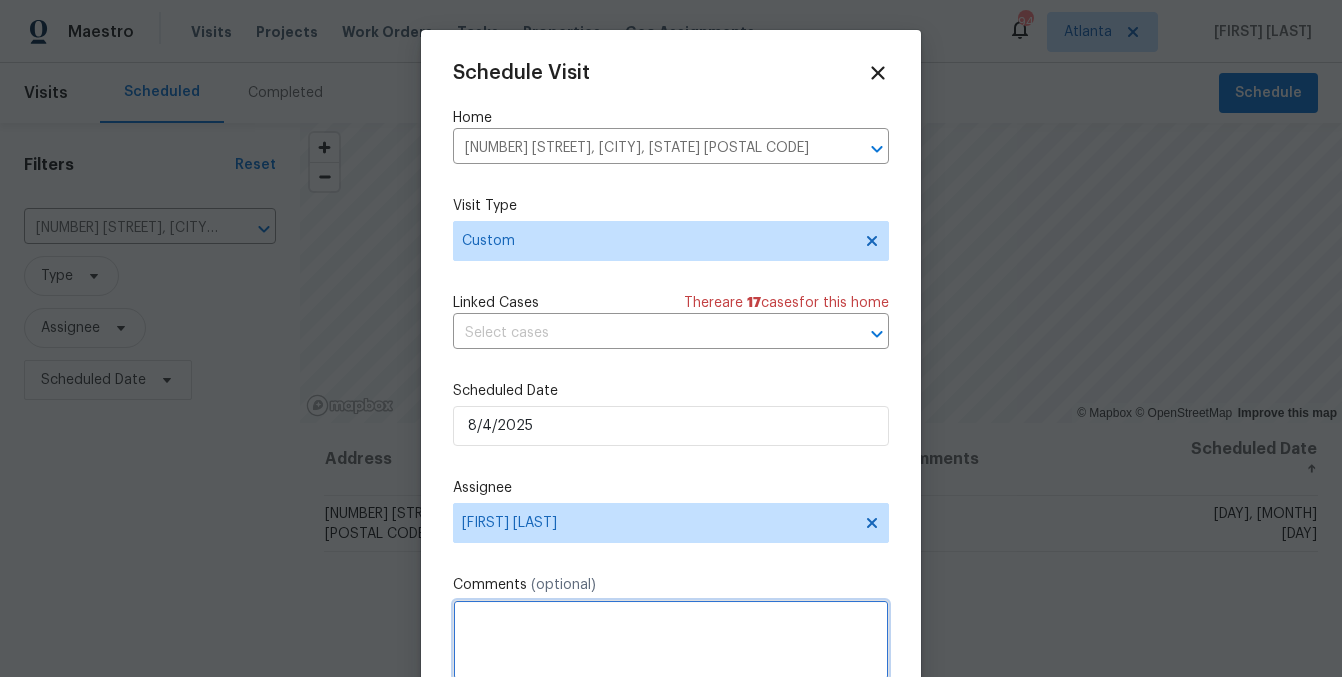 drag, startPoint x: 524, startPoint y: 639, endPoint x: 531, endPoint y: 626, distance: 14.764823 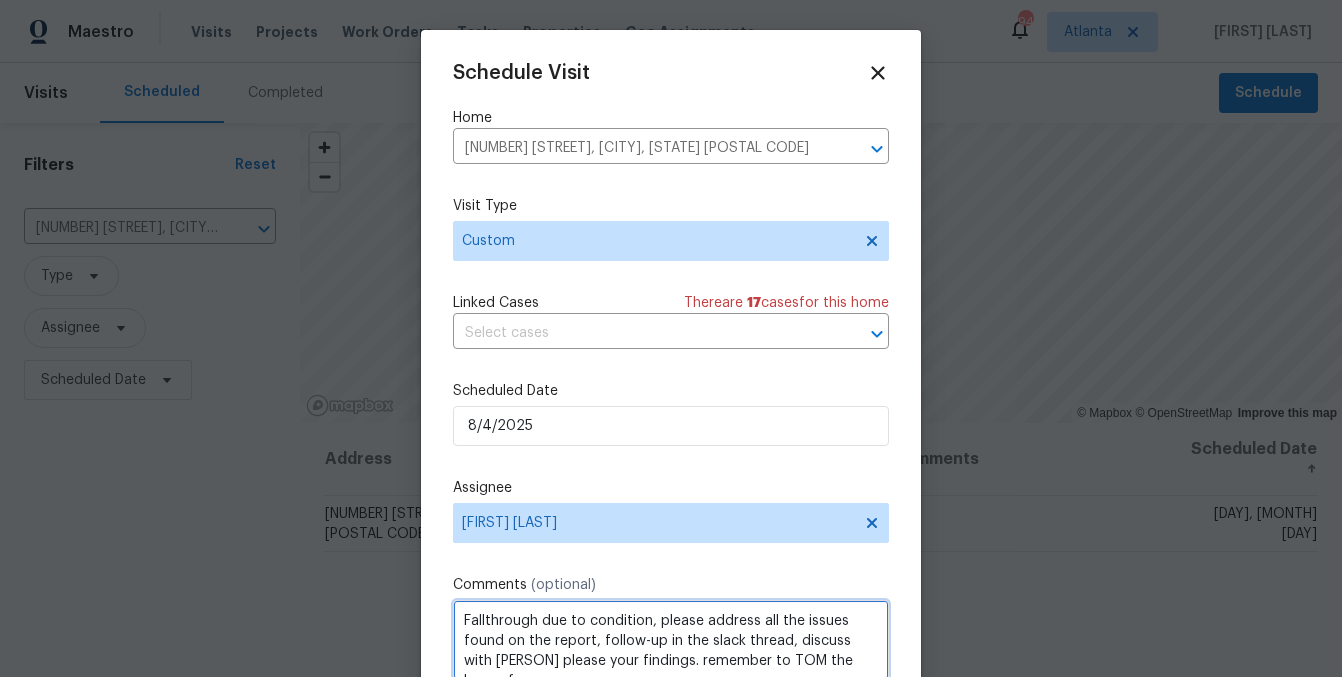 scroll, scrollTop: 9, scrollLeft: 0, axis: vertical 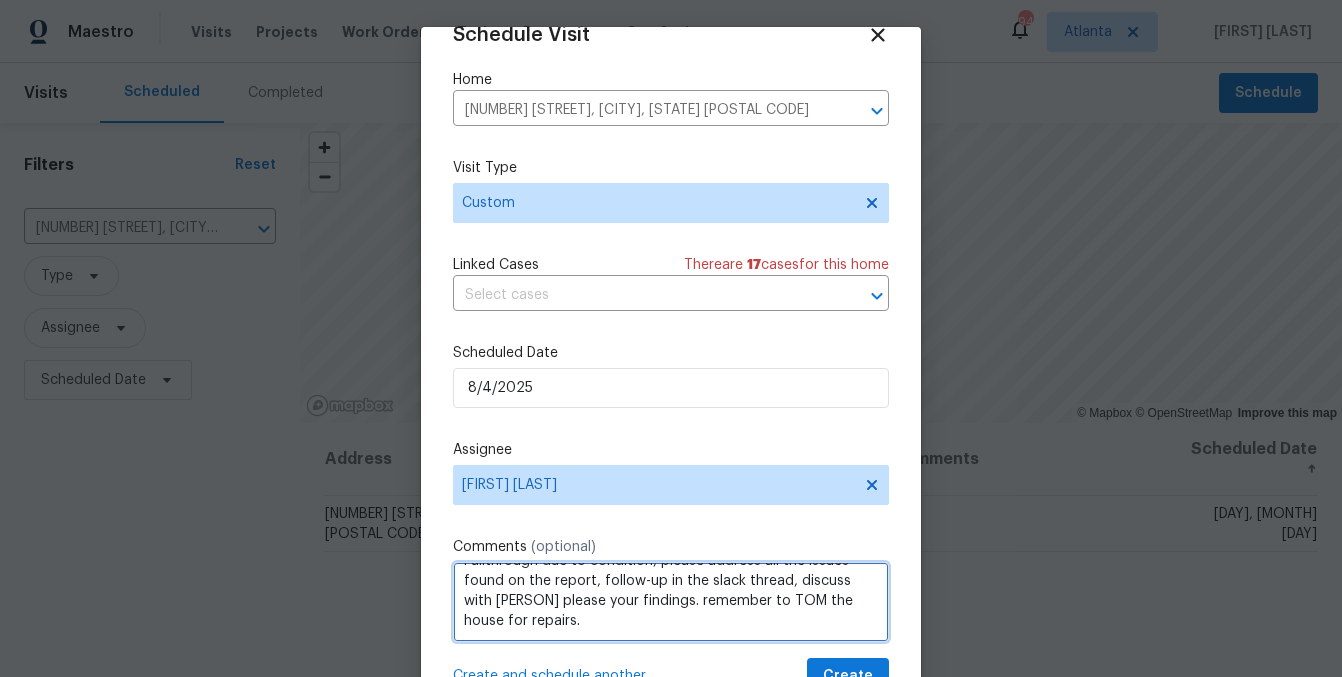 paste on "https://opendoor.slack.com/archives/C64H7Q6E8/p1753309908613729" 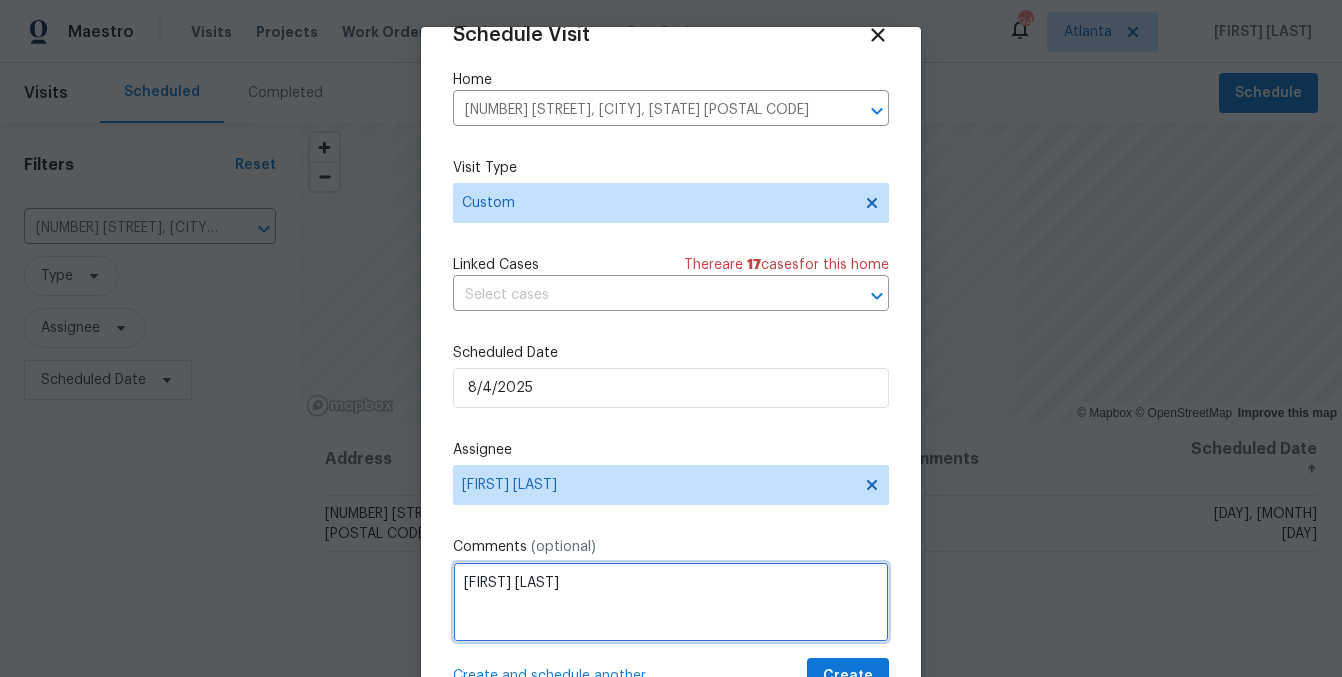 scroll, scrollTop: 69, scrollLeft: 0, axis: vertical 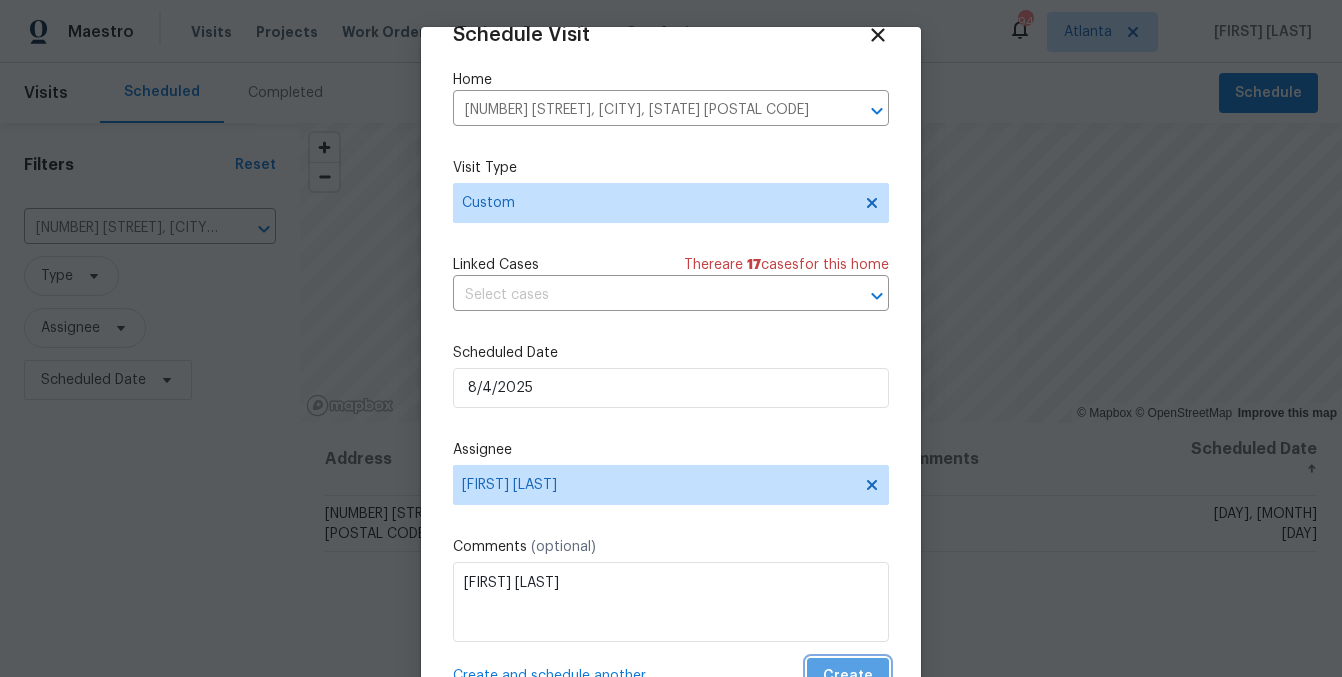 click on "Create" at bounding box center [848, 676] 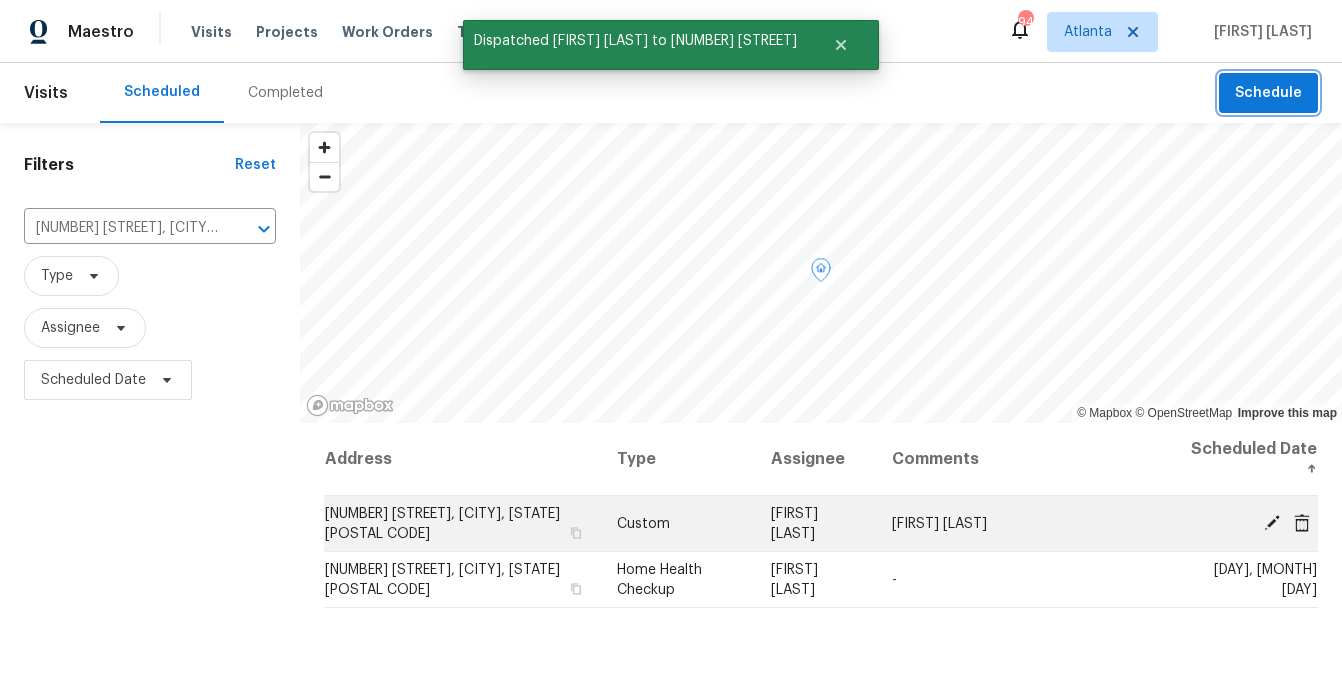 scroll, scrollTop: 0, scrollLeft: 0, axis: both 